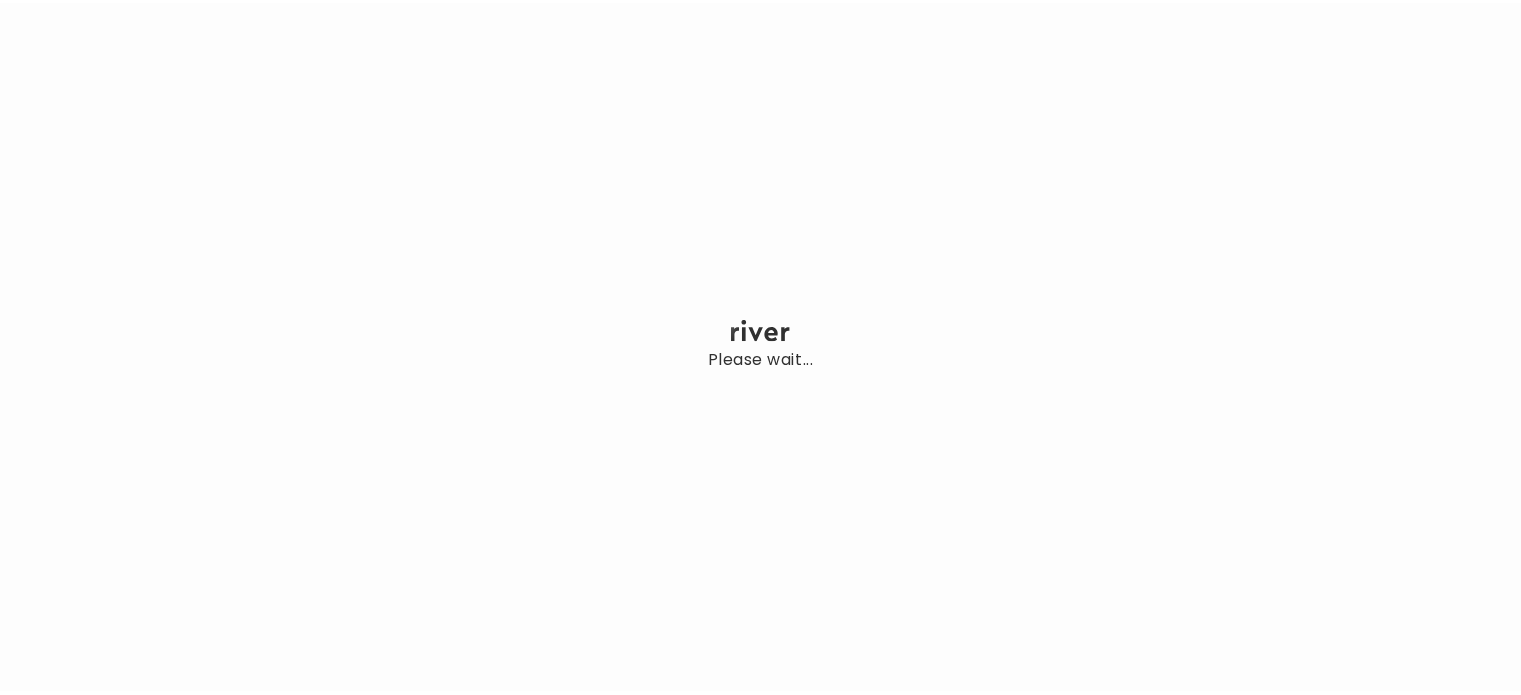 scroll, scrollTop: 0, scrollLeft: 0, axis: both 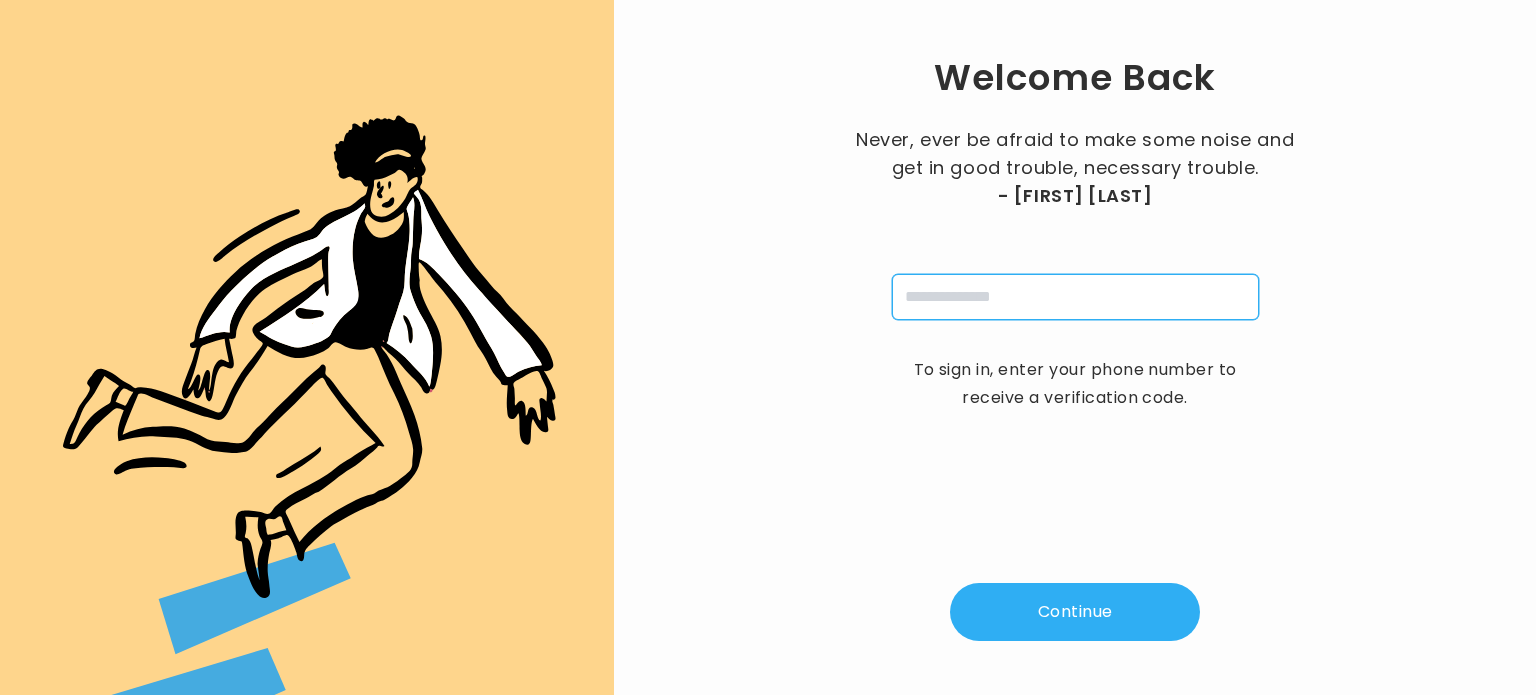 click at bounding box center (1075, 297) 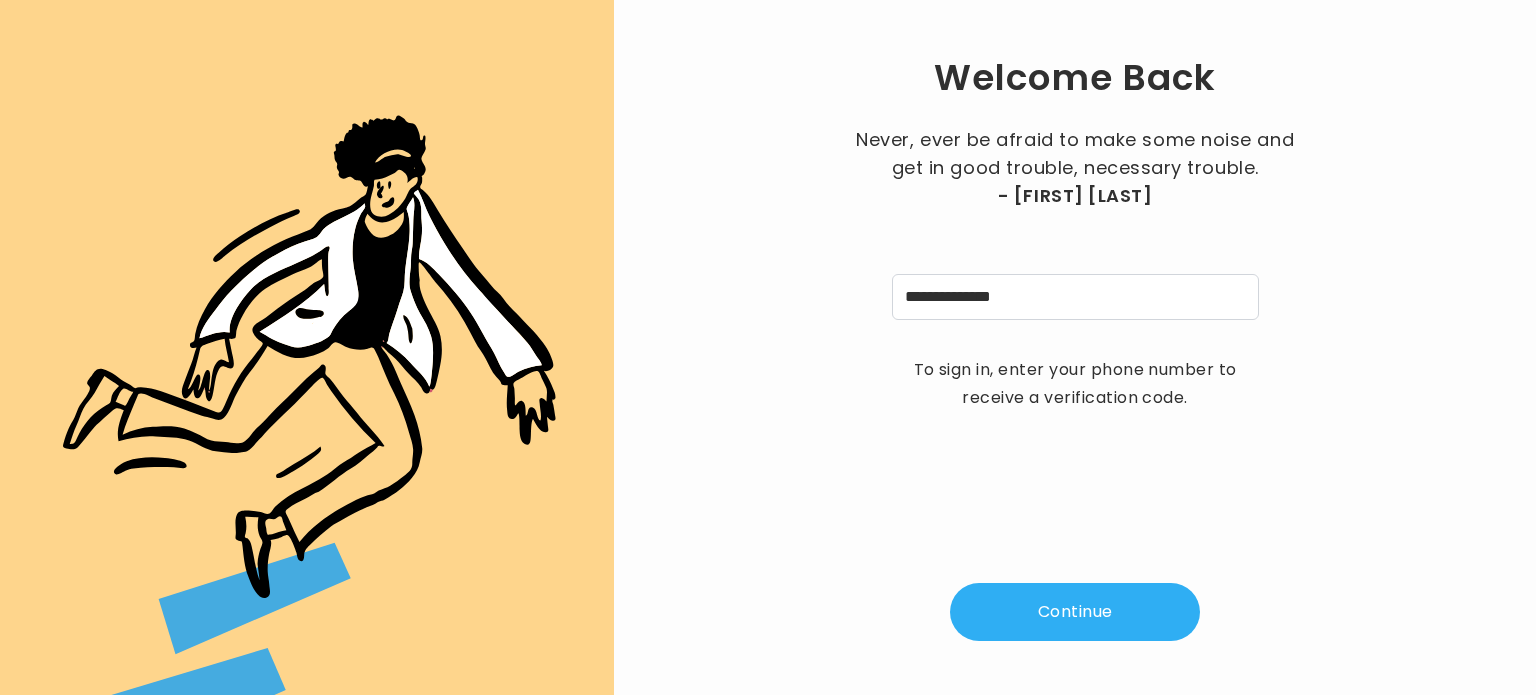 click on "Continue" at bounding box center (1075, 612) 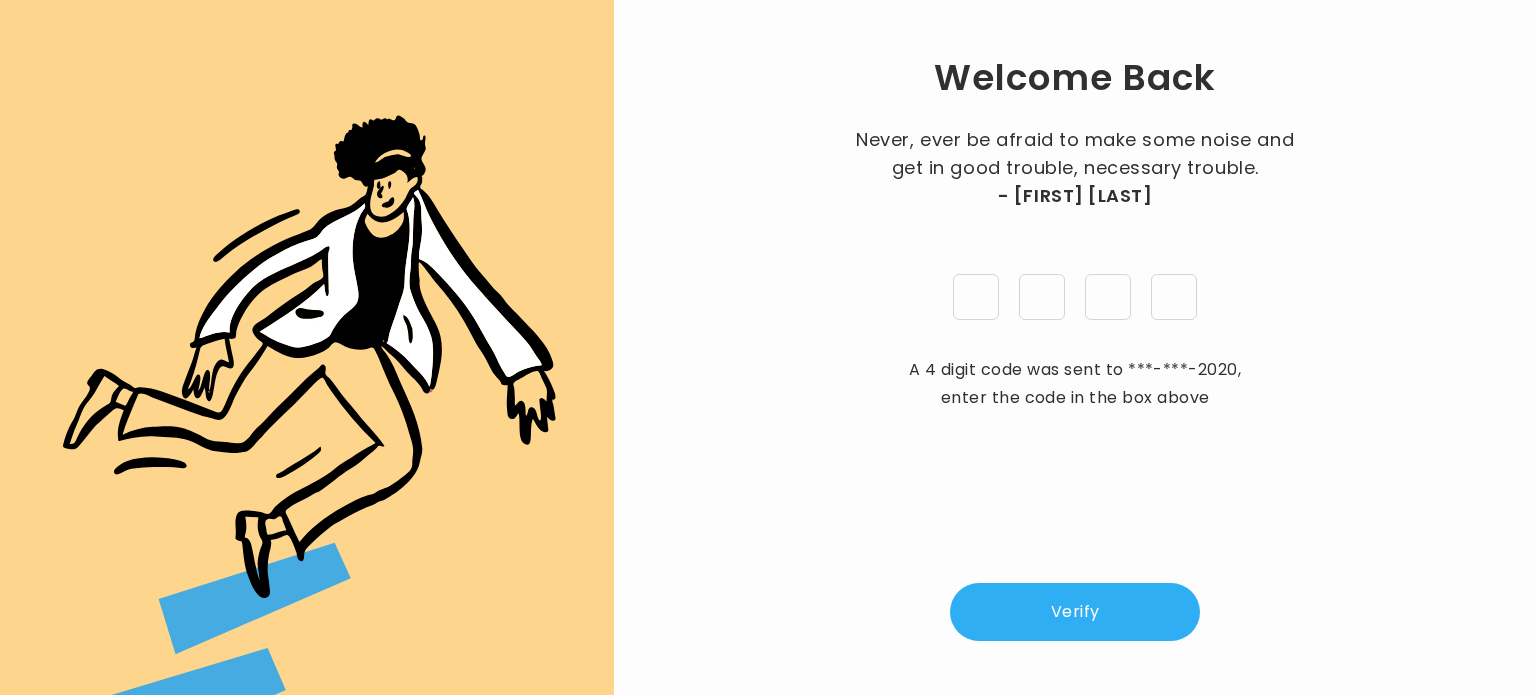 type on "*" 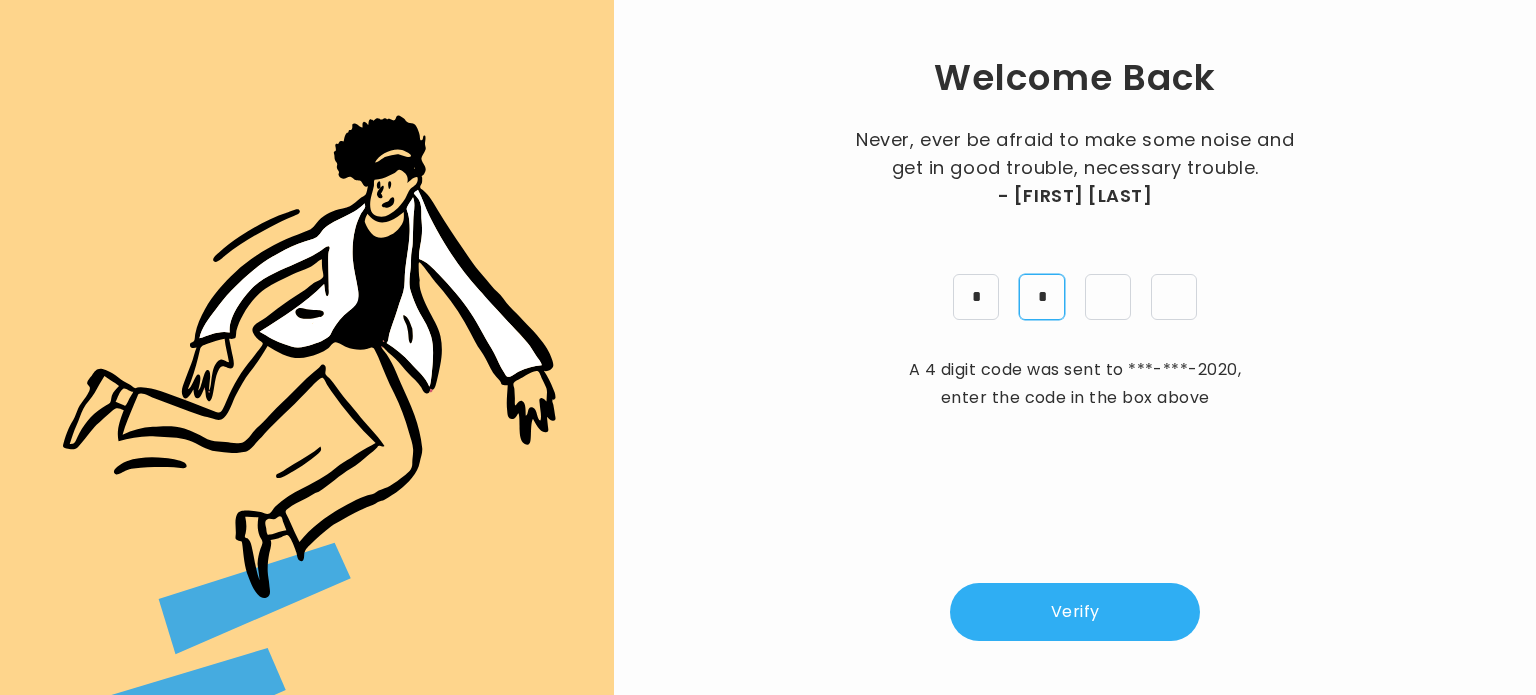 type on "*" 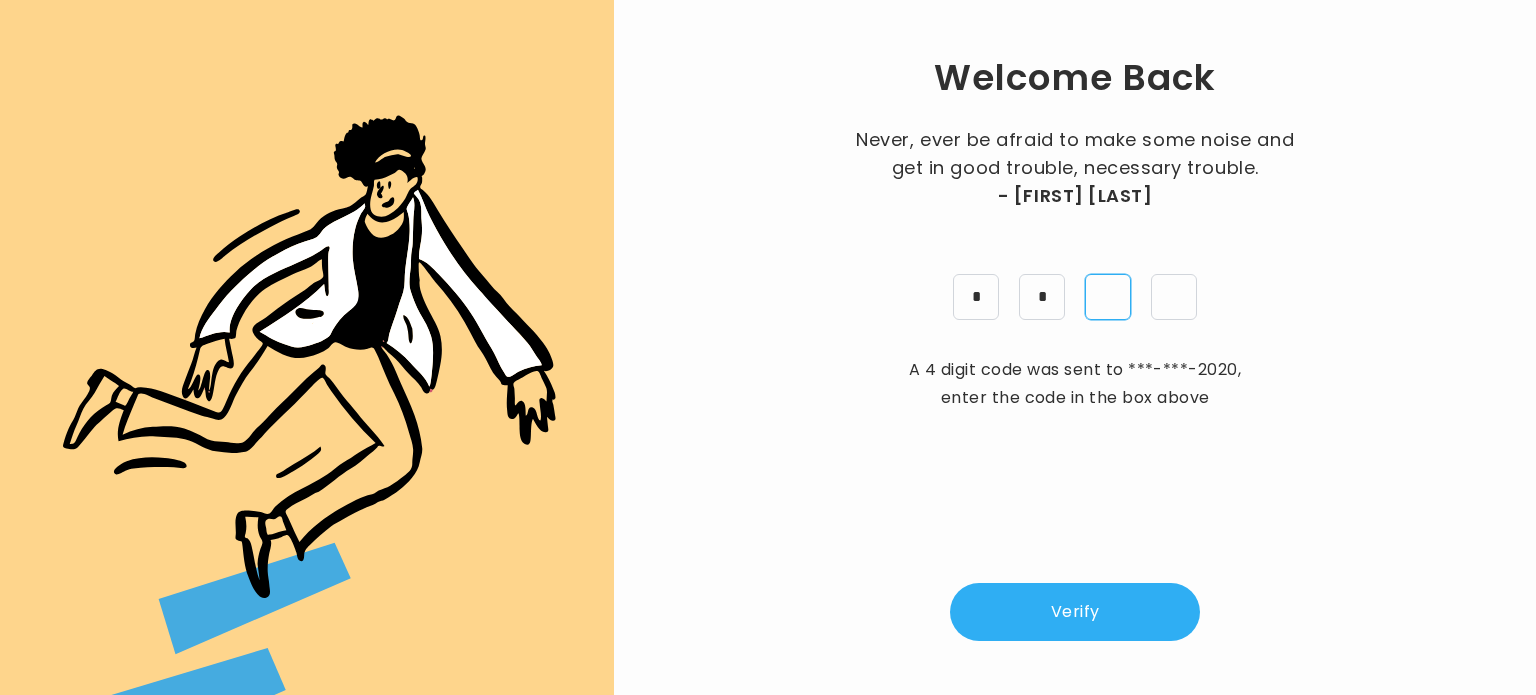 type on "*" 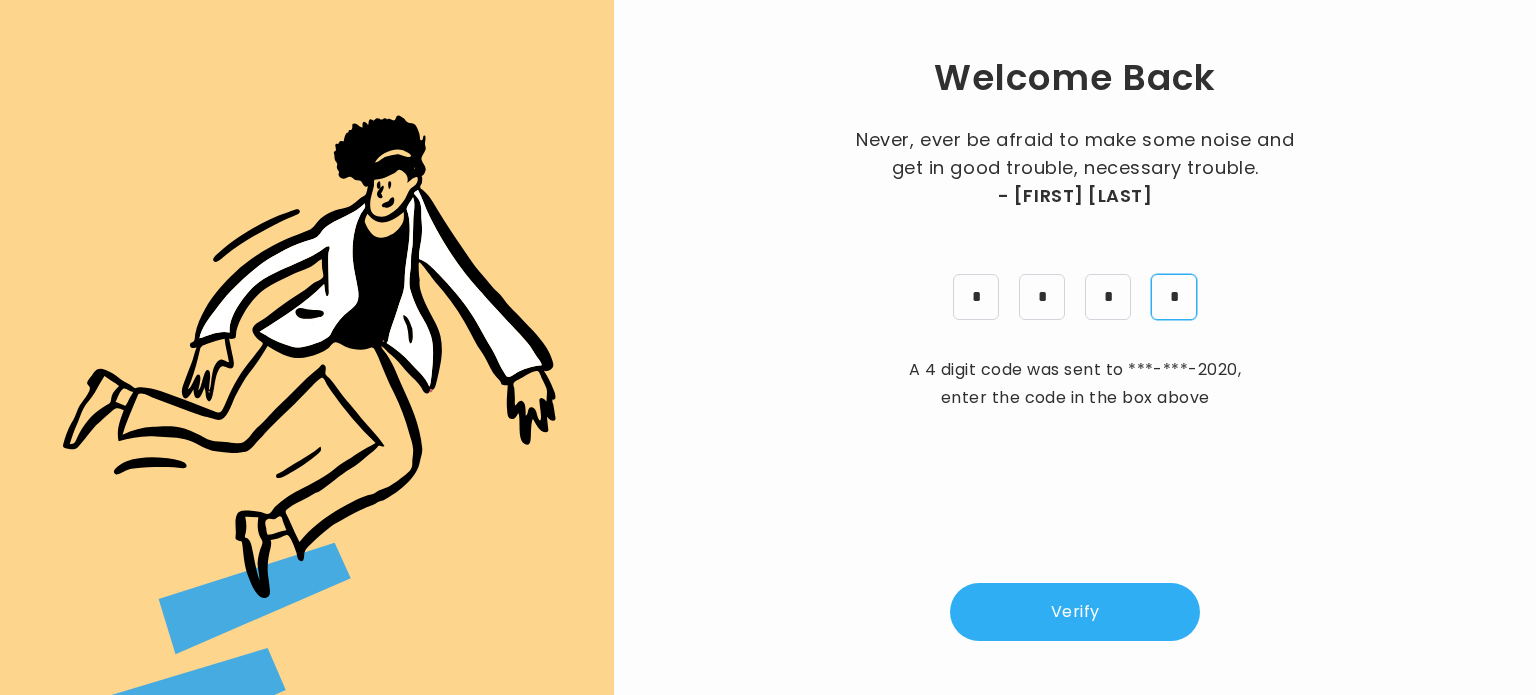 type on "*" 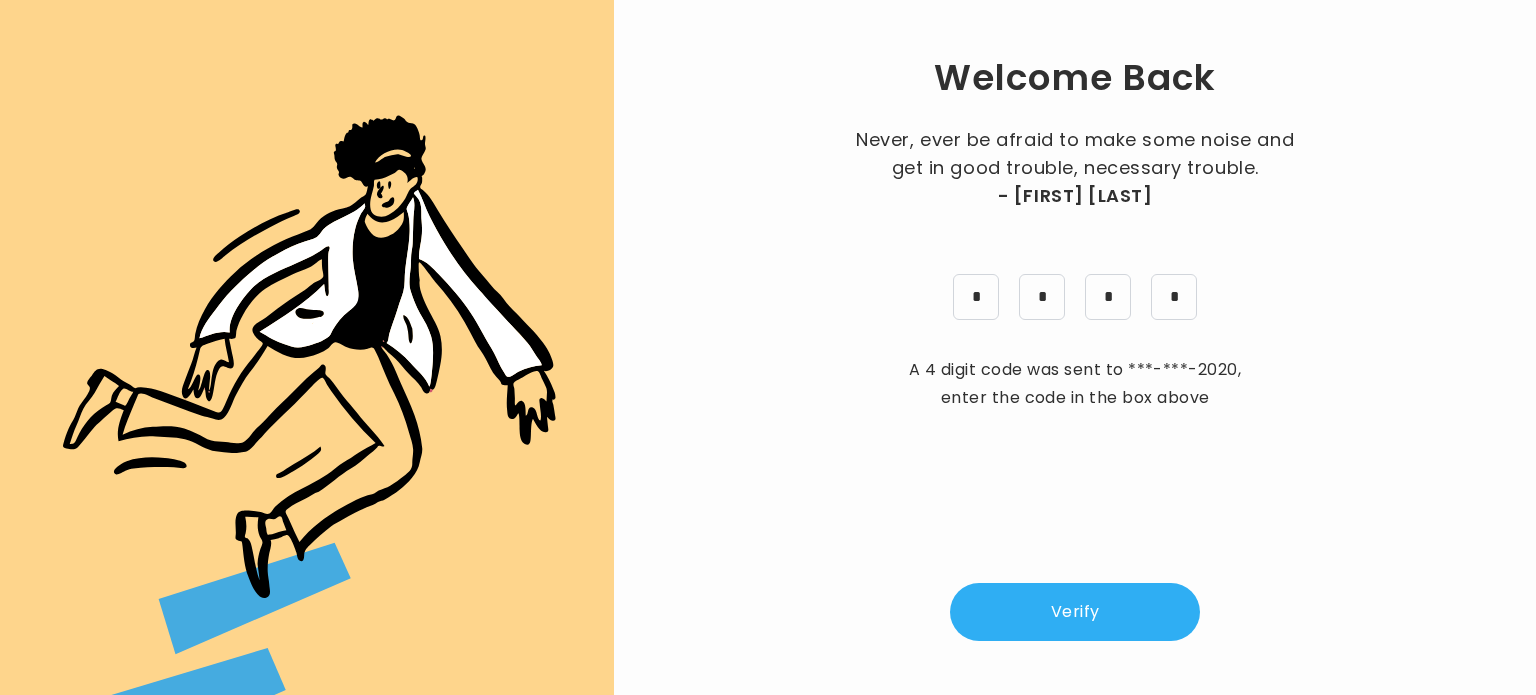 click on "Verify" at bounding box center (1075, 612) 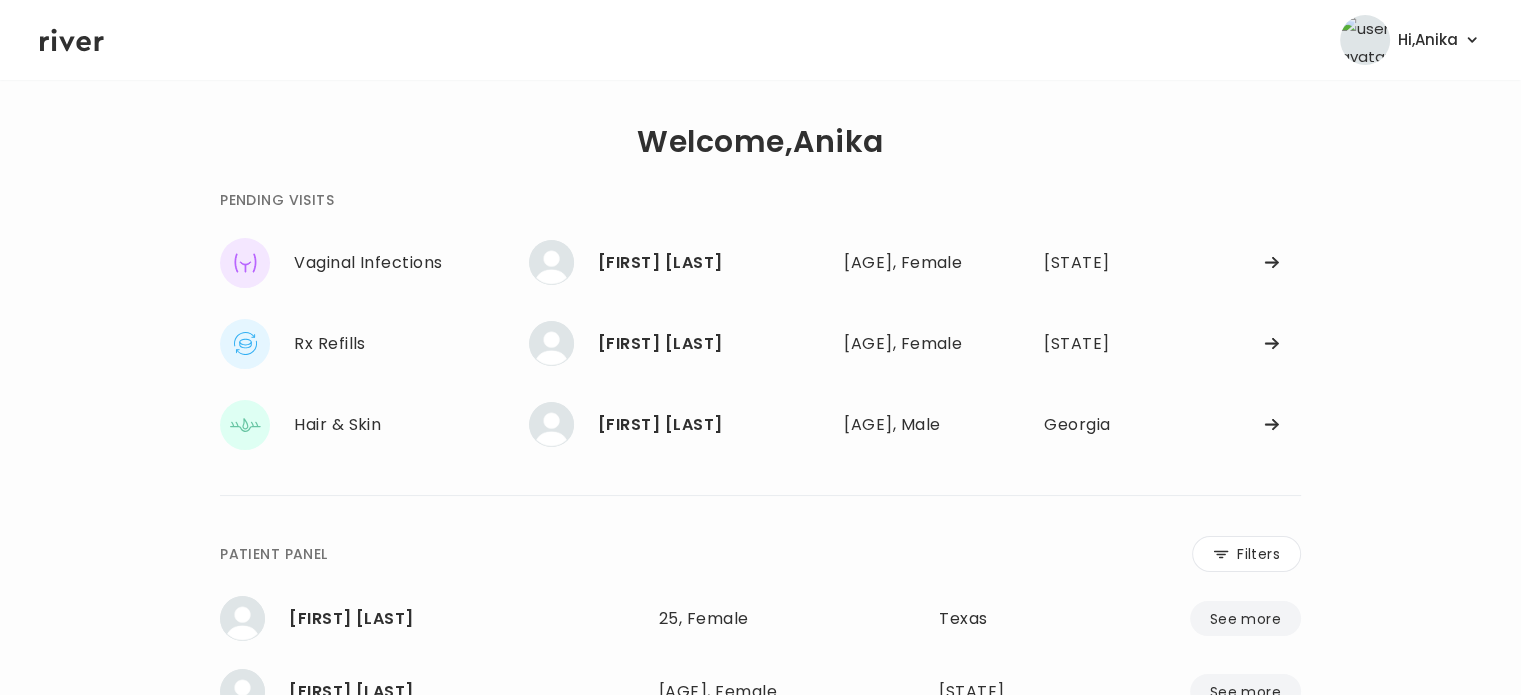 click on "**********" at bounding box center (760, 586) 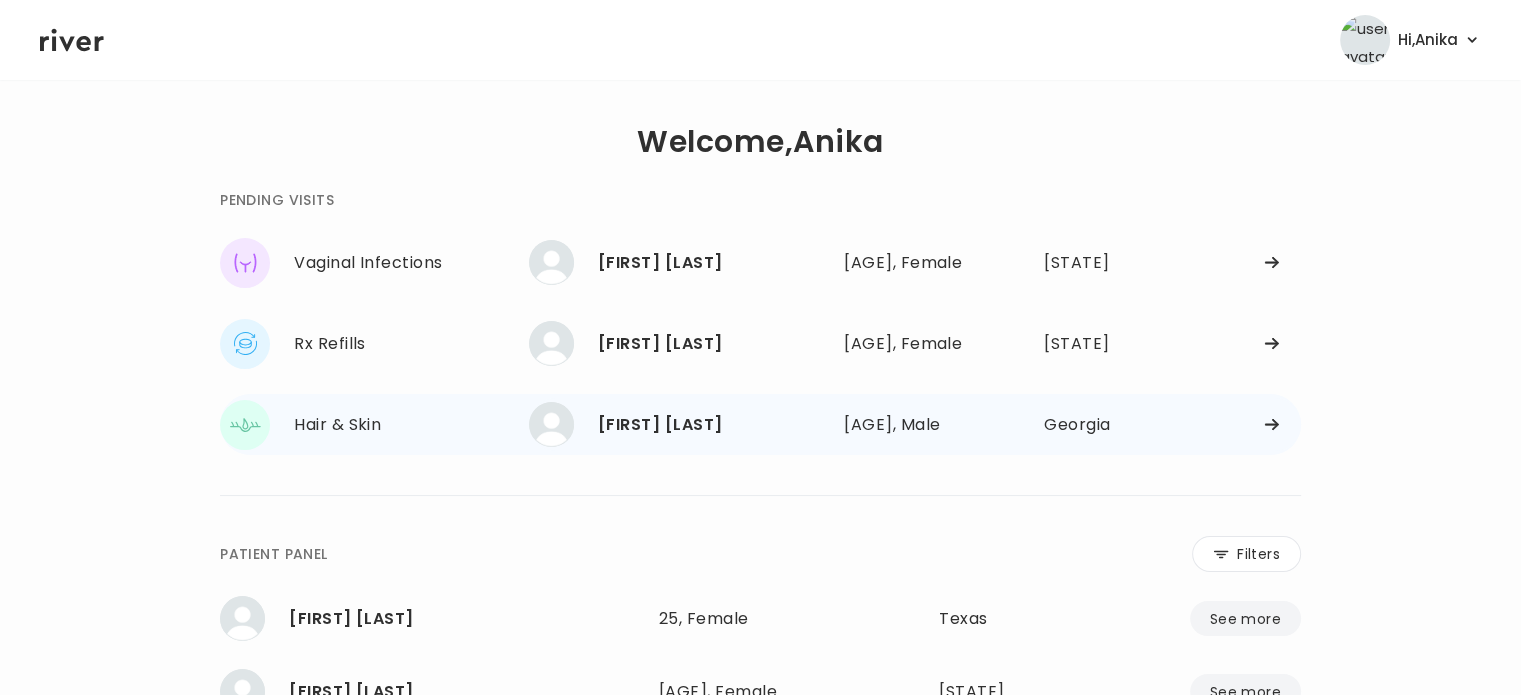 click on "[FIRST] [LAST]" at bounding box center [713, 425] 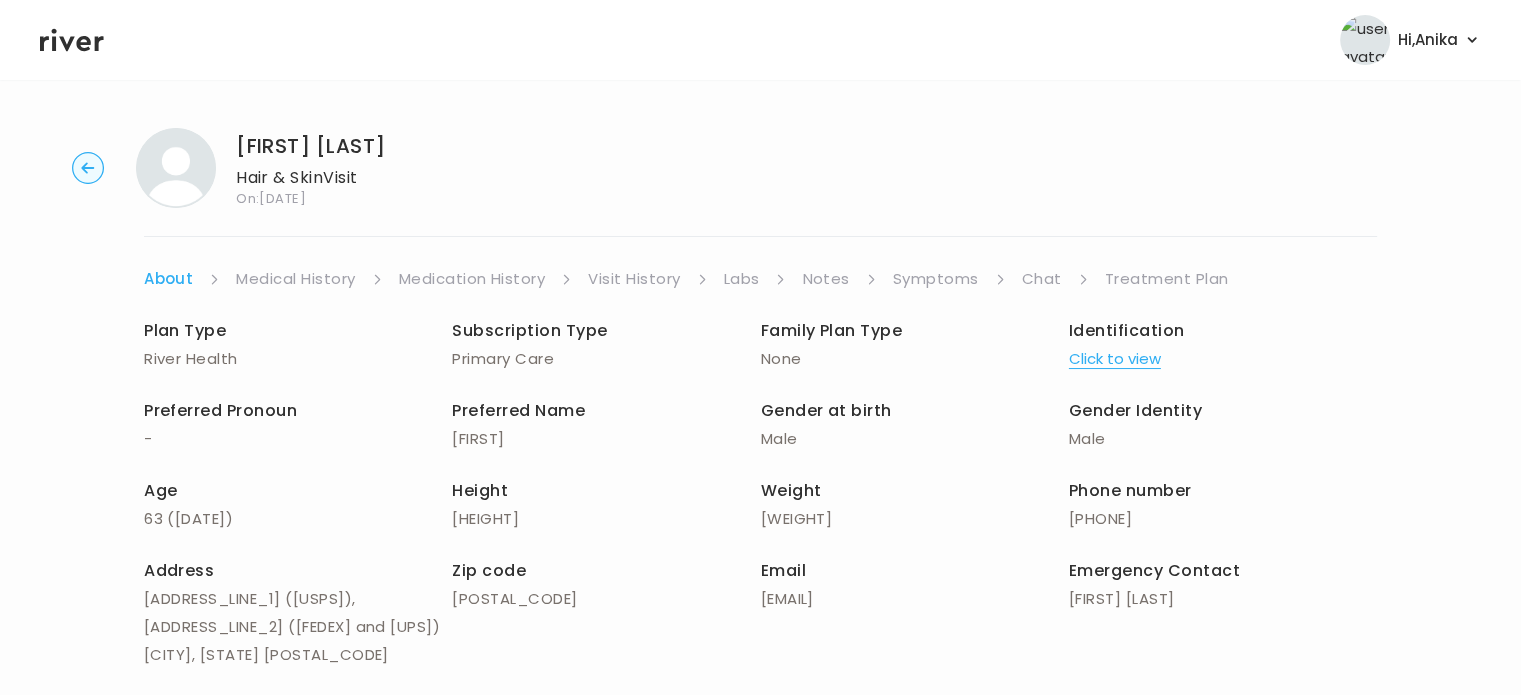 click on "Chat" at bounding box center (1042, 279) 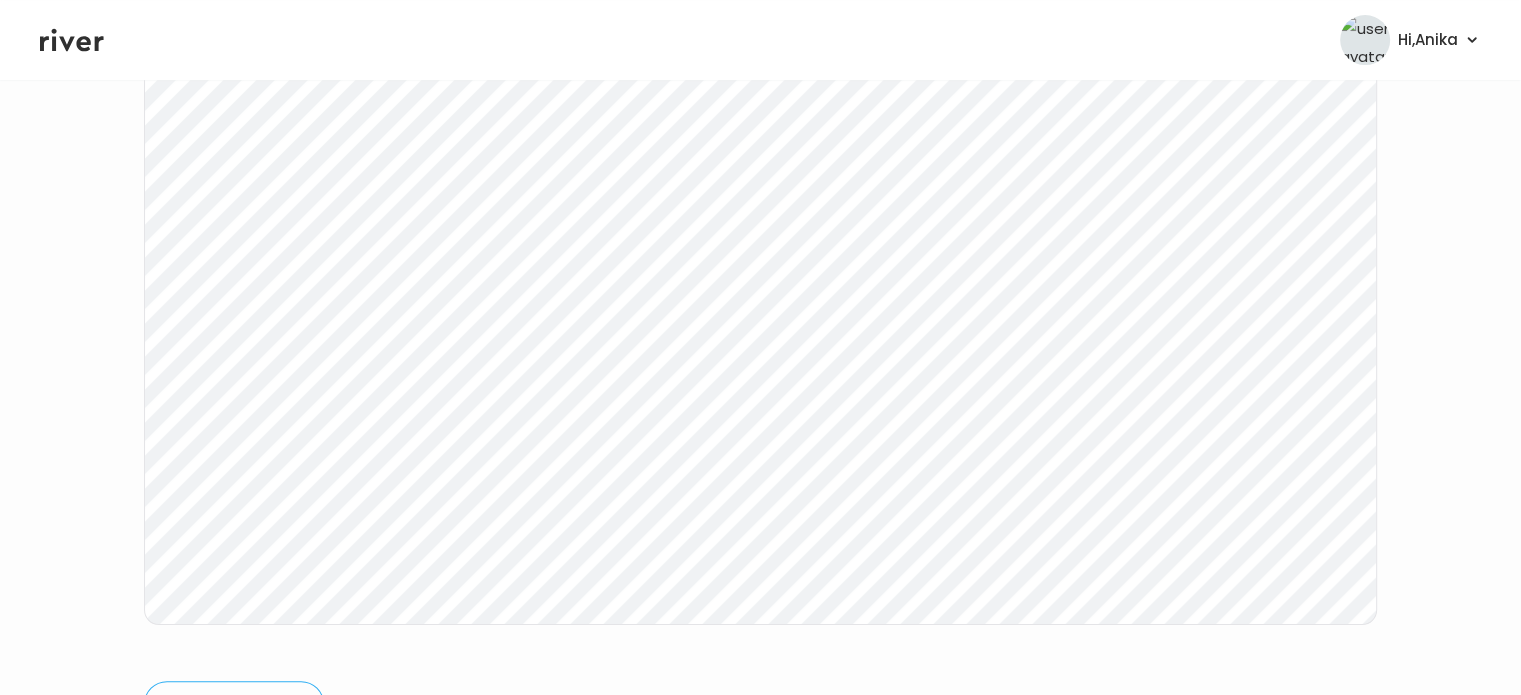 scroll, scrollTop: 415, scrollLeft: 0, axis: vertical 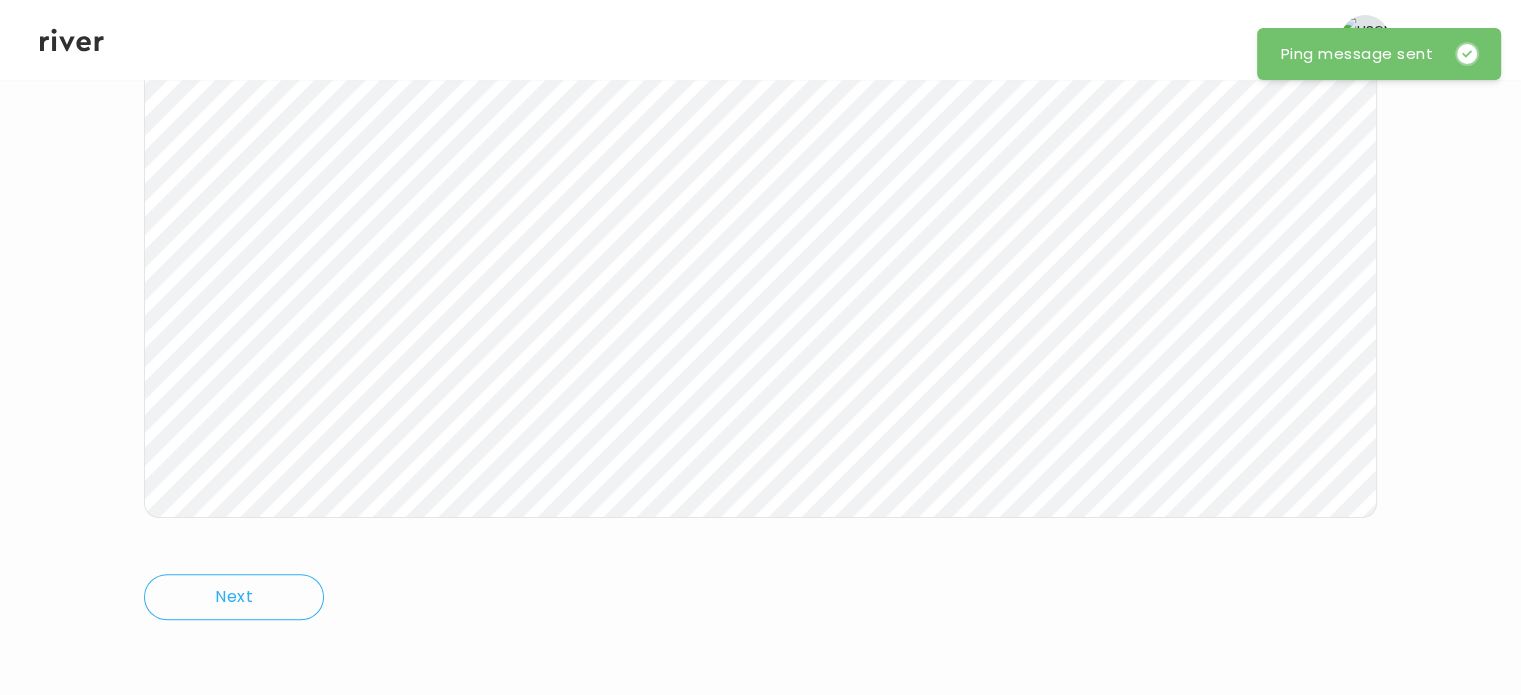 click on "Hi, [FIRST] [LAST]" at bounding box center (760, 40) 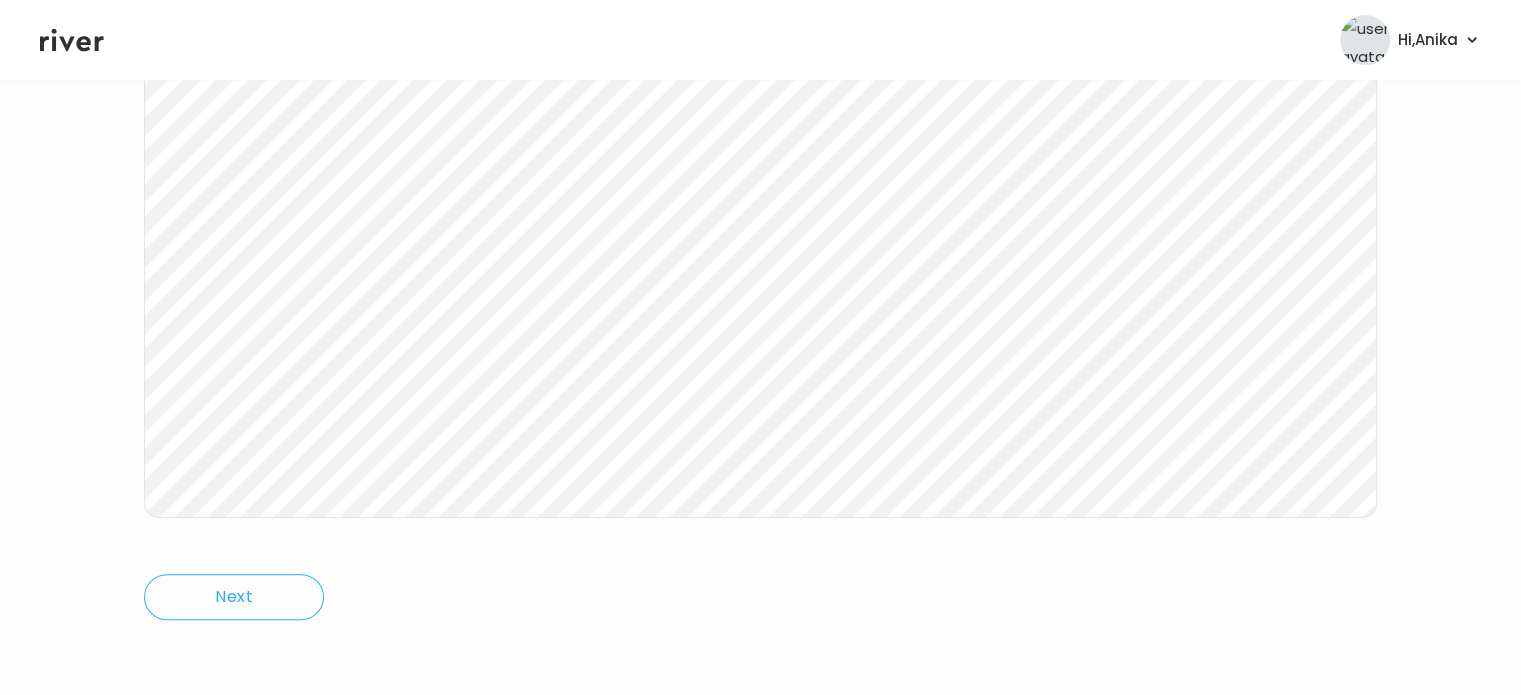 click 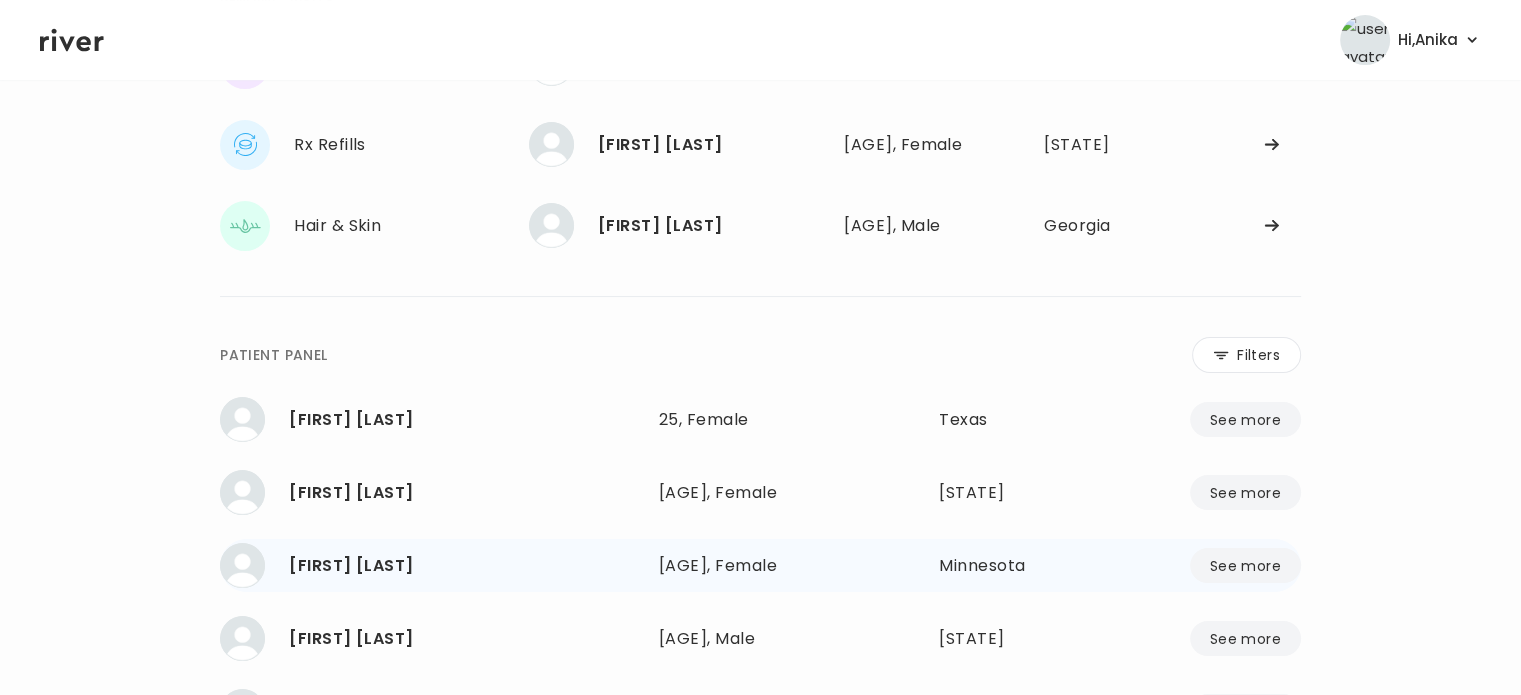 scroll, scrollTop: 0, scrollLeft: 0, axis: both 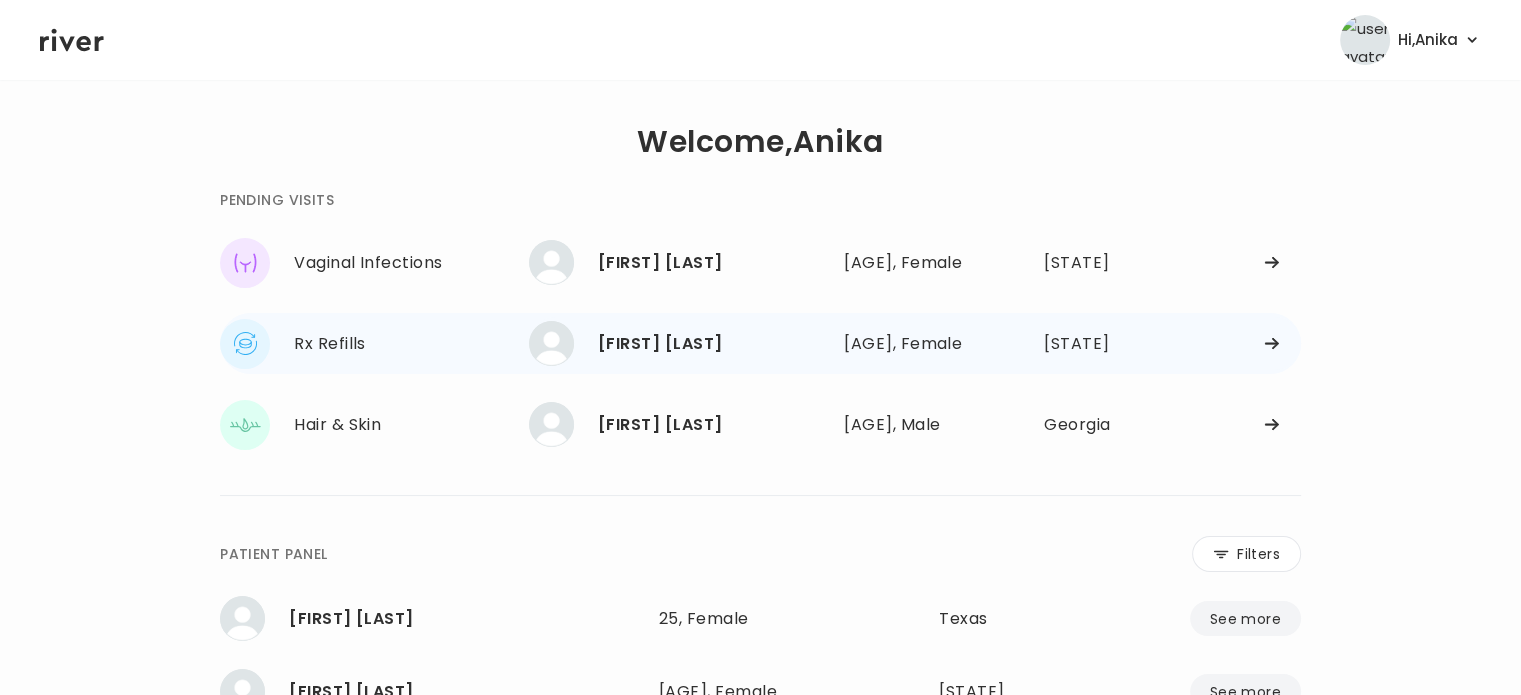click on "[FIRST] [LAST]" at bounding box center [713, 344] 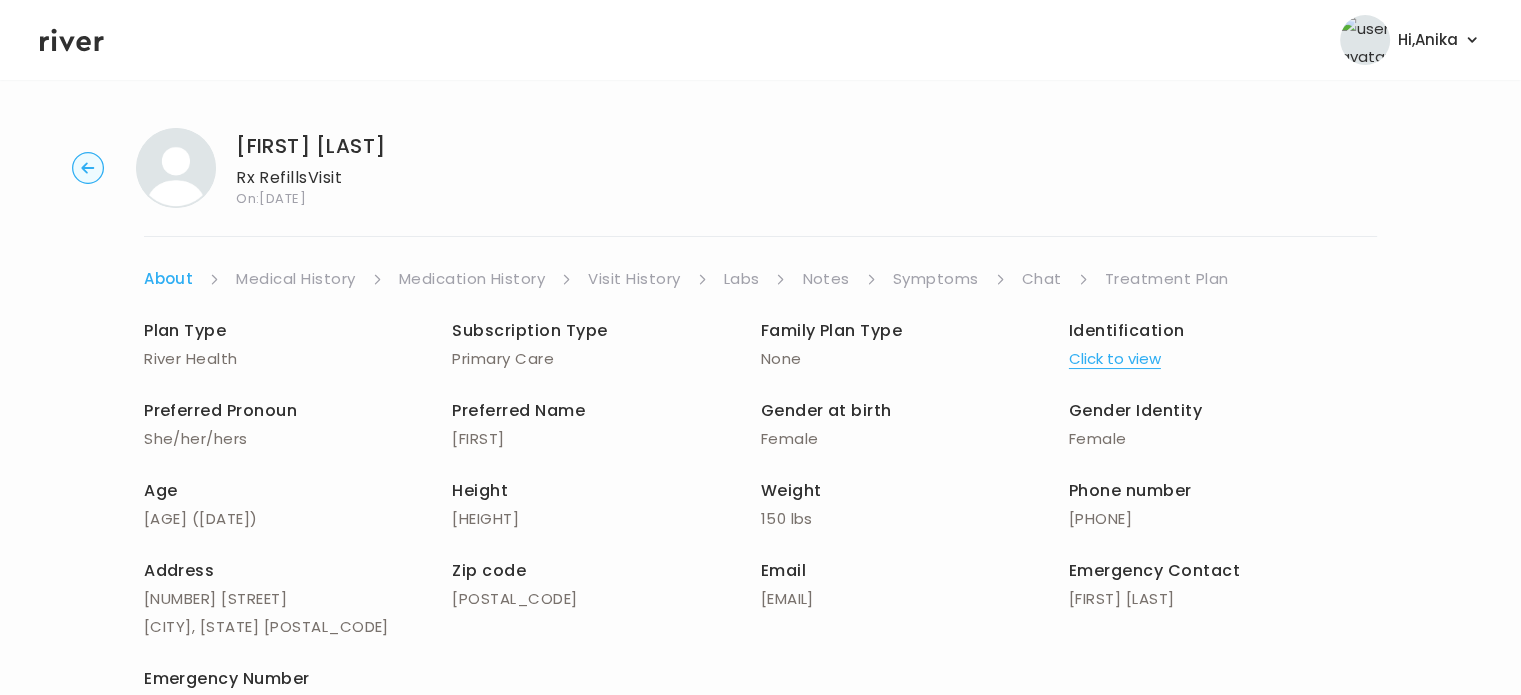 click on "Click to view" at bounding box center [1115, 359] 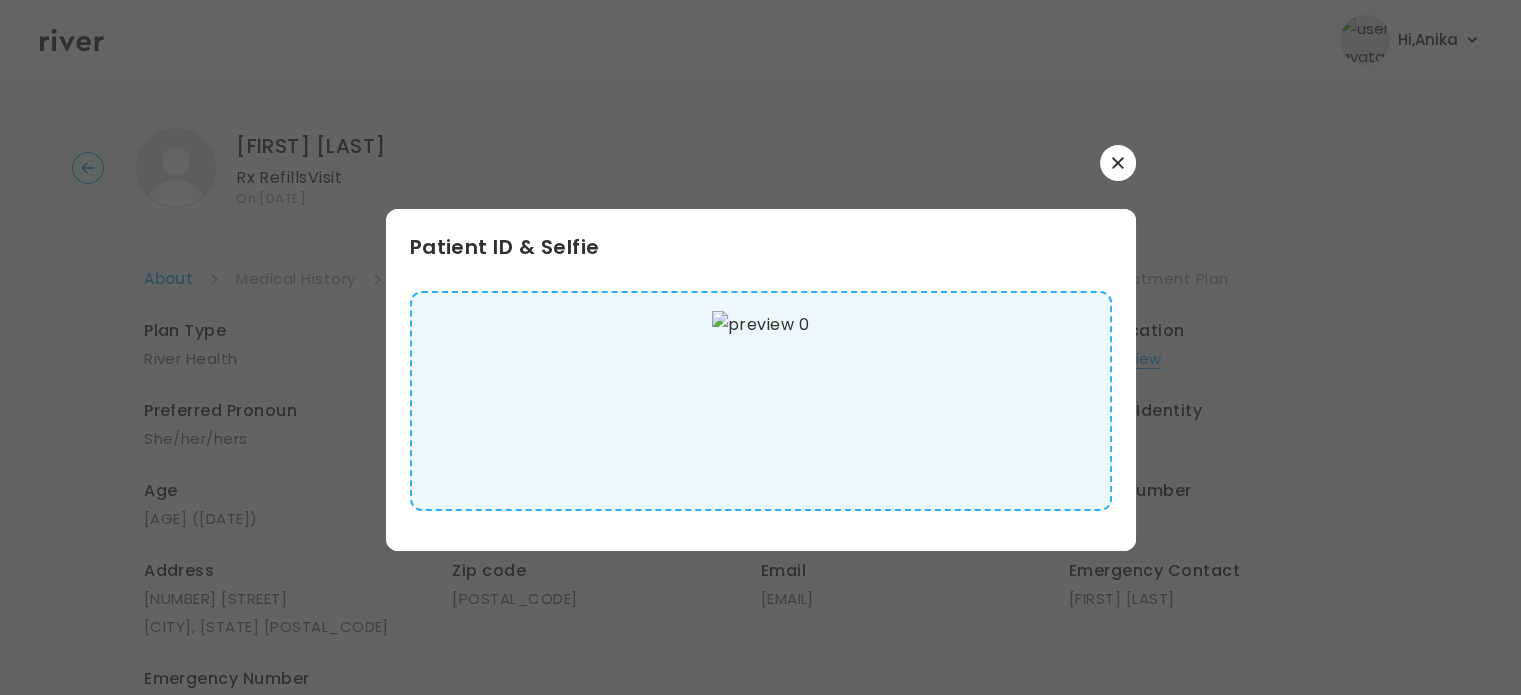 click at bounding box center (1118, 163) 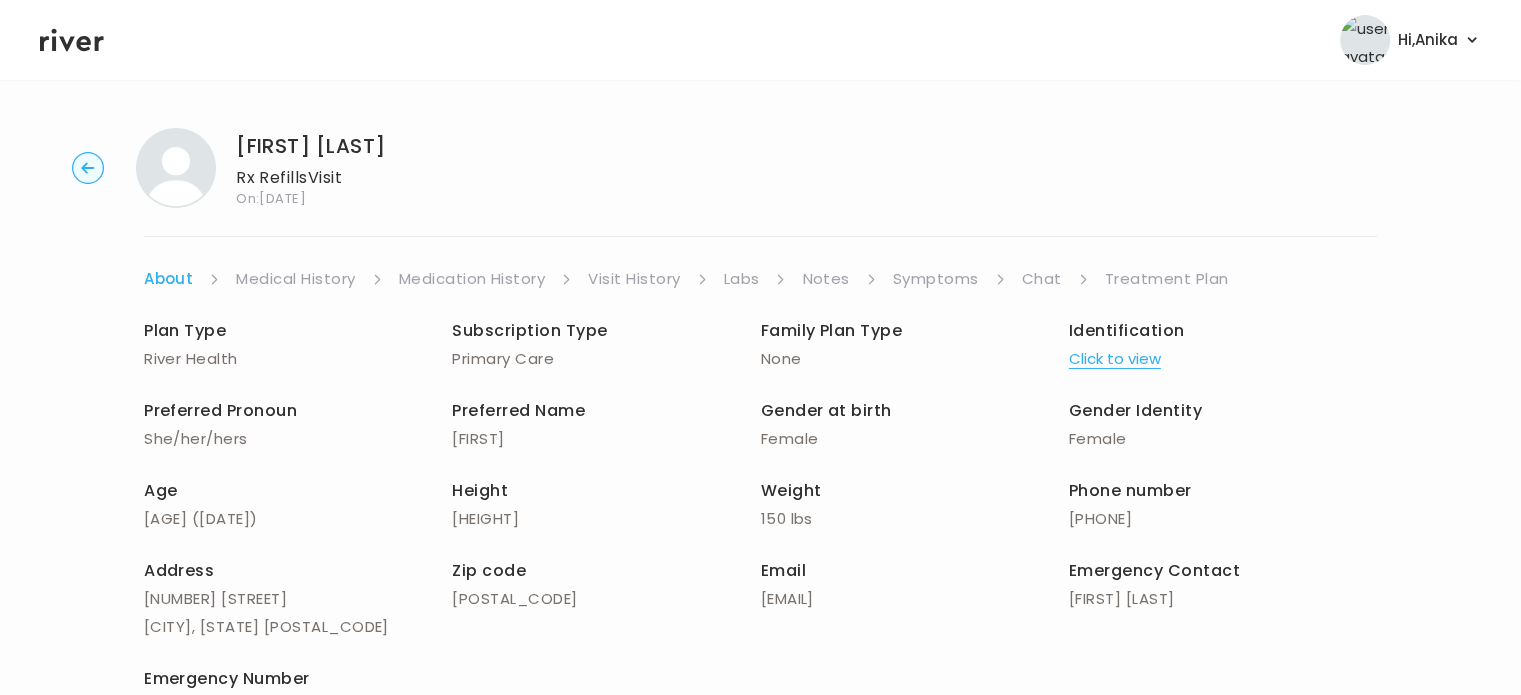 scroll, scrollTop: 0, scrollLeft: 0, axis: both 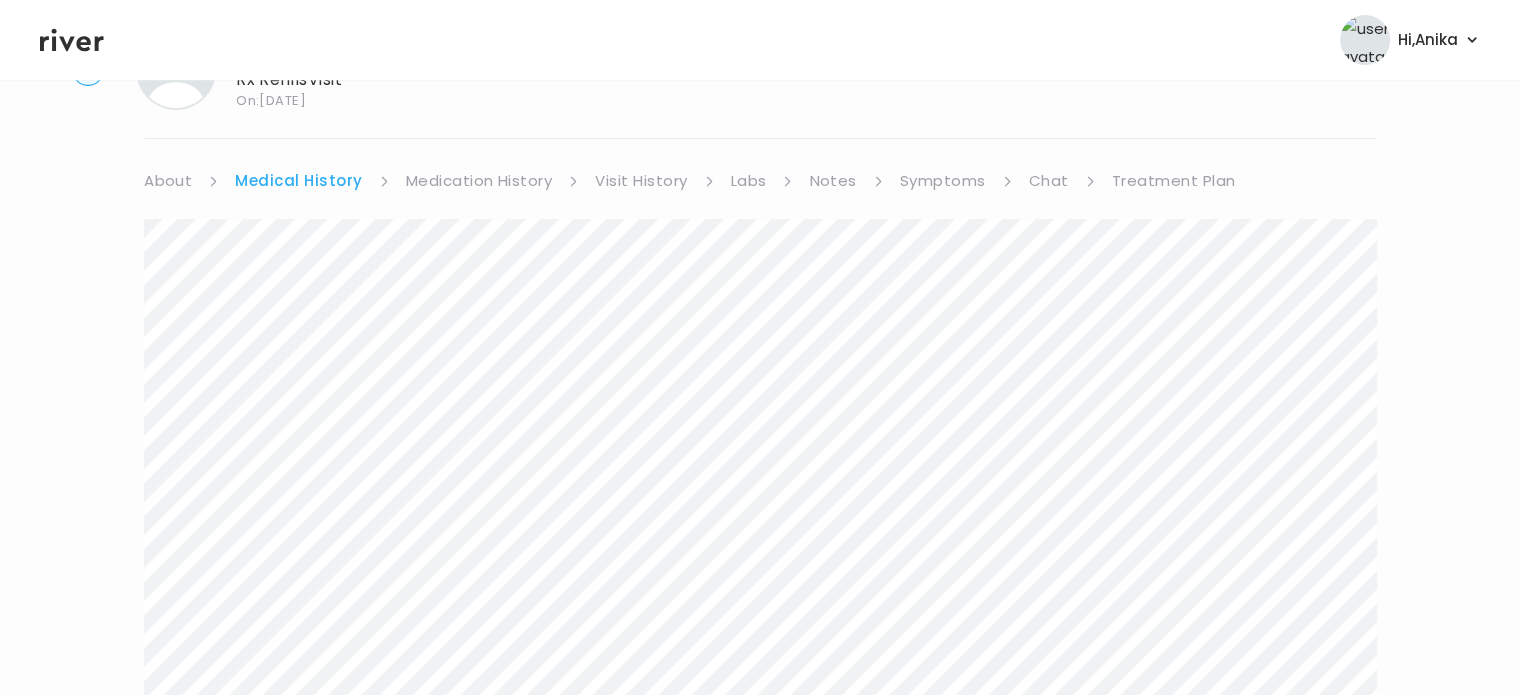 click on "Medication History" at bounding box center (479, 181) 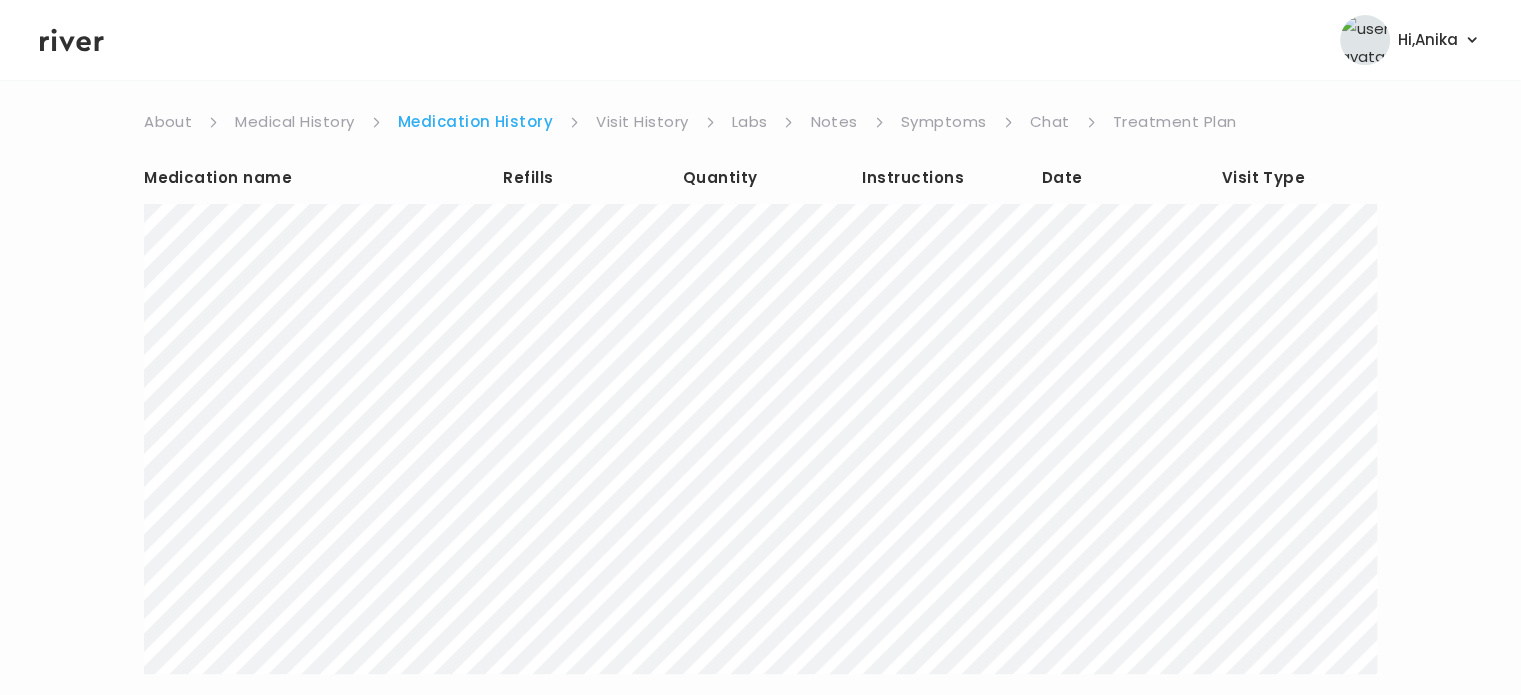 scroll, scrollTop: 160, scrollLeft: 0, axis: vertical 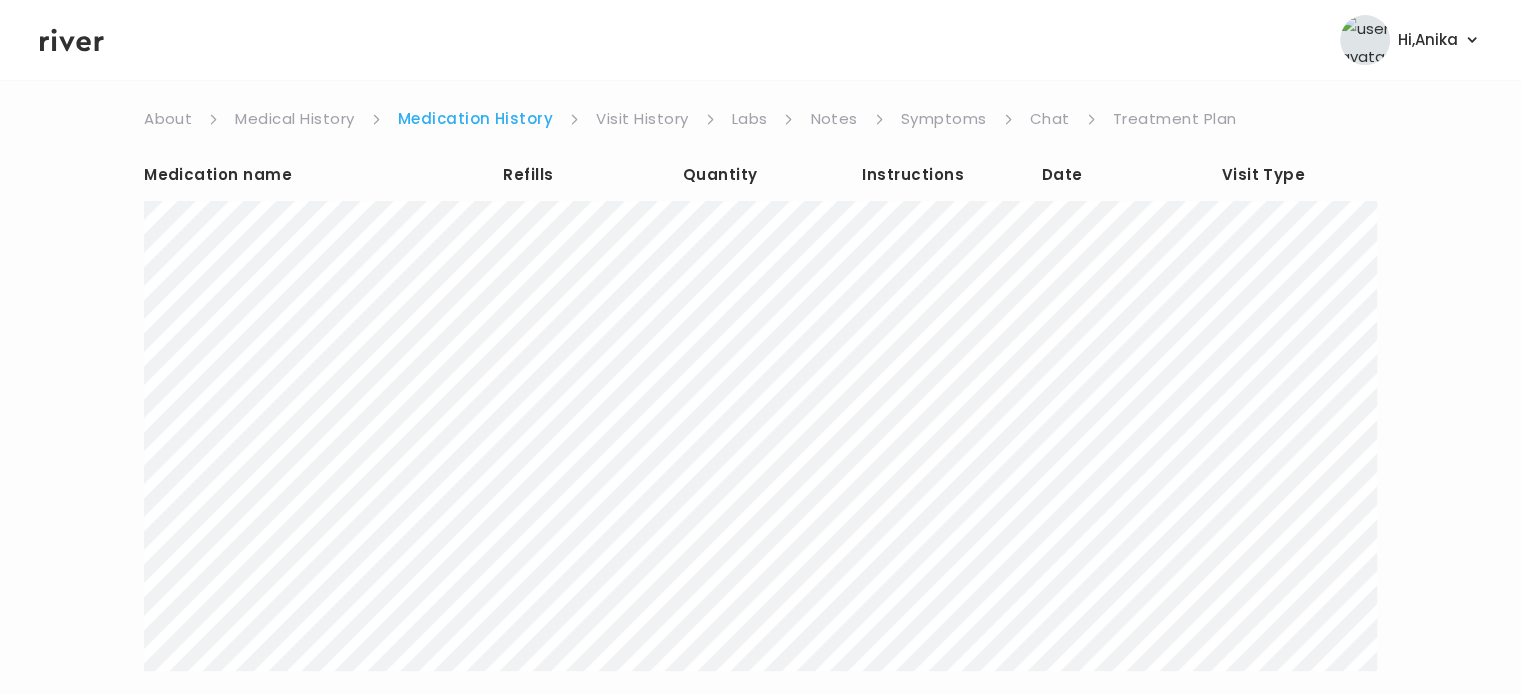 click on "Visit History" at bounding box center [642, 119] 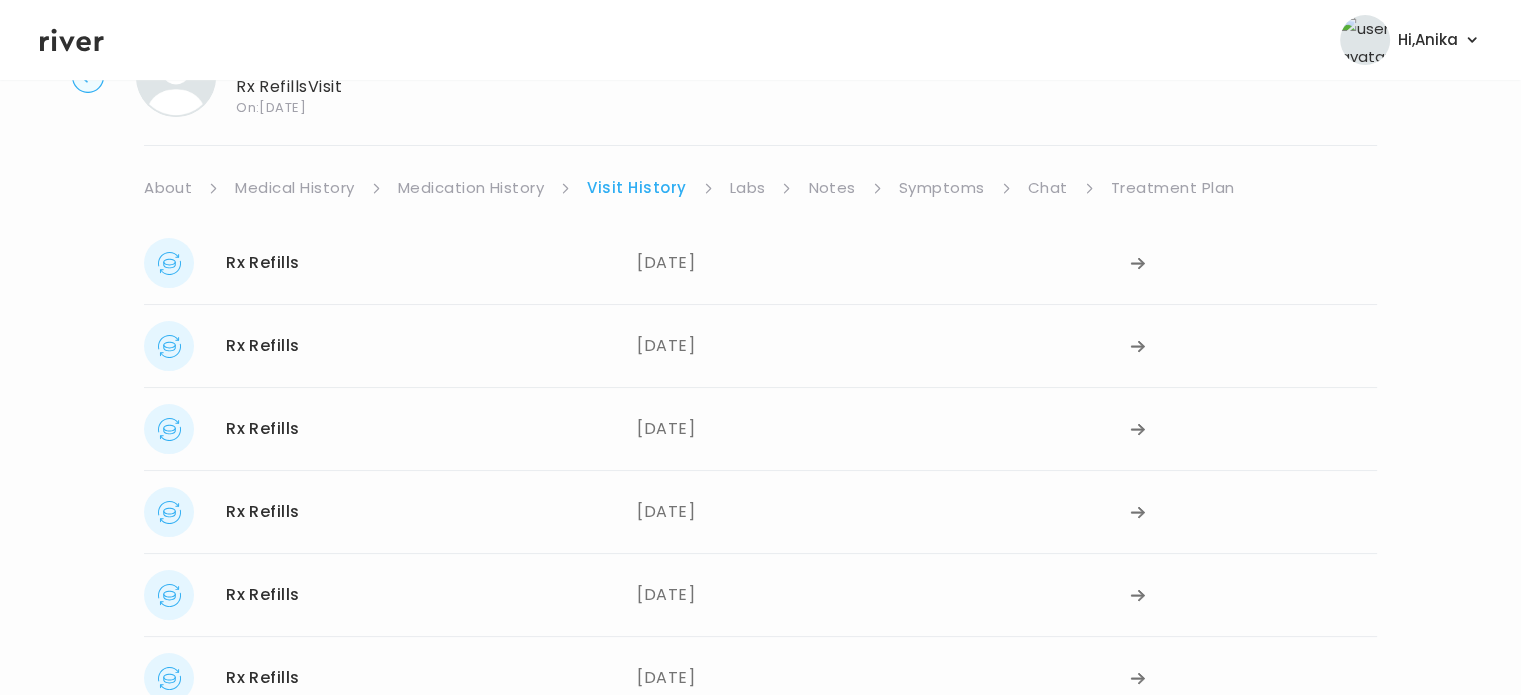 scroll, scrollTop: 90, scrollLeft: 0, axis: vertical 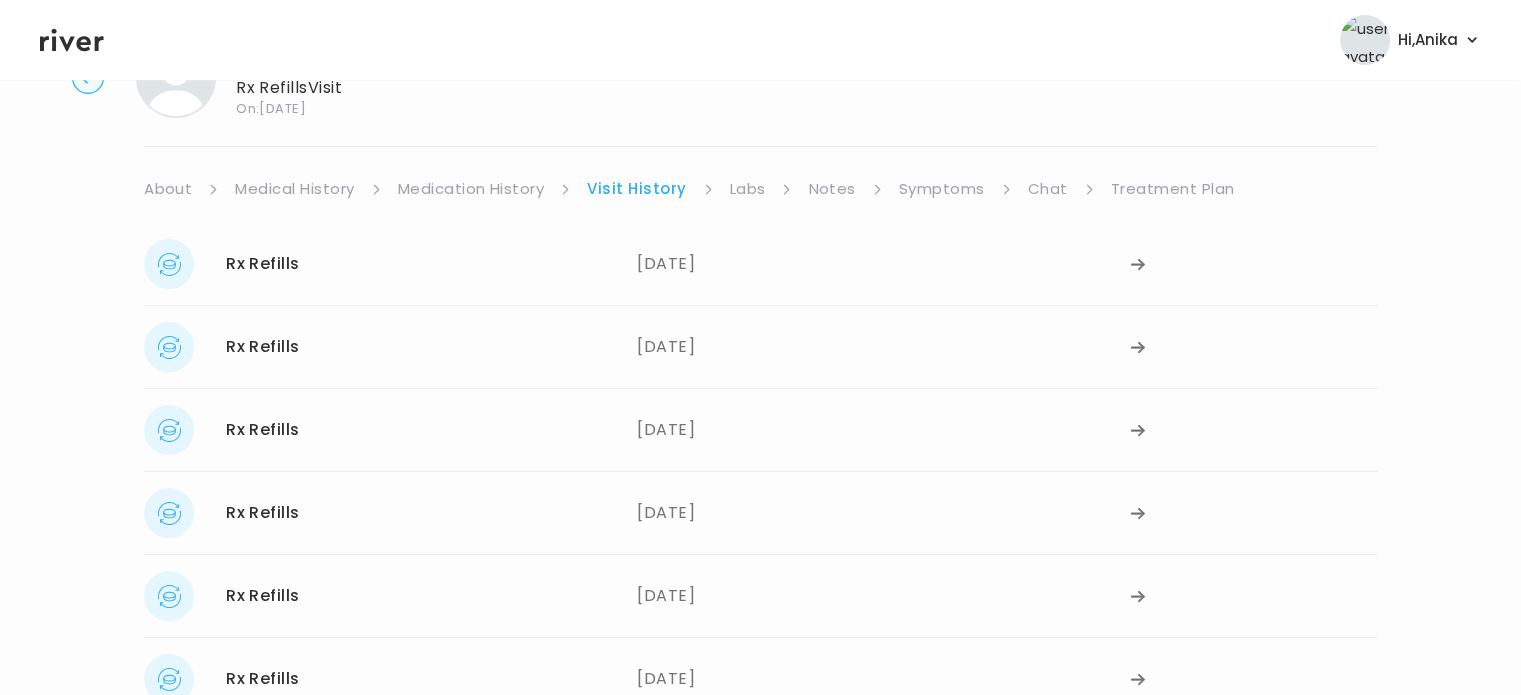 click on "Labs" at bounding box center (748, 189) 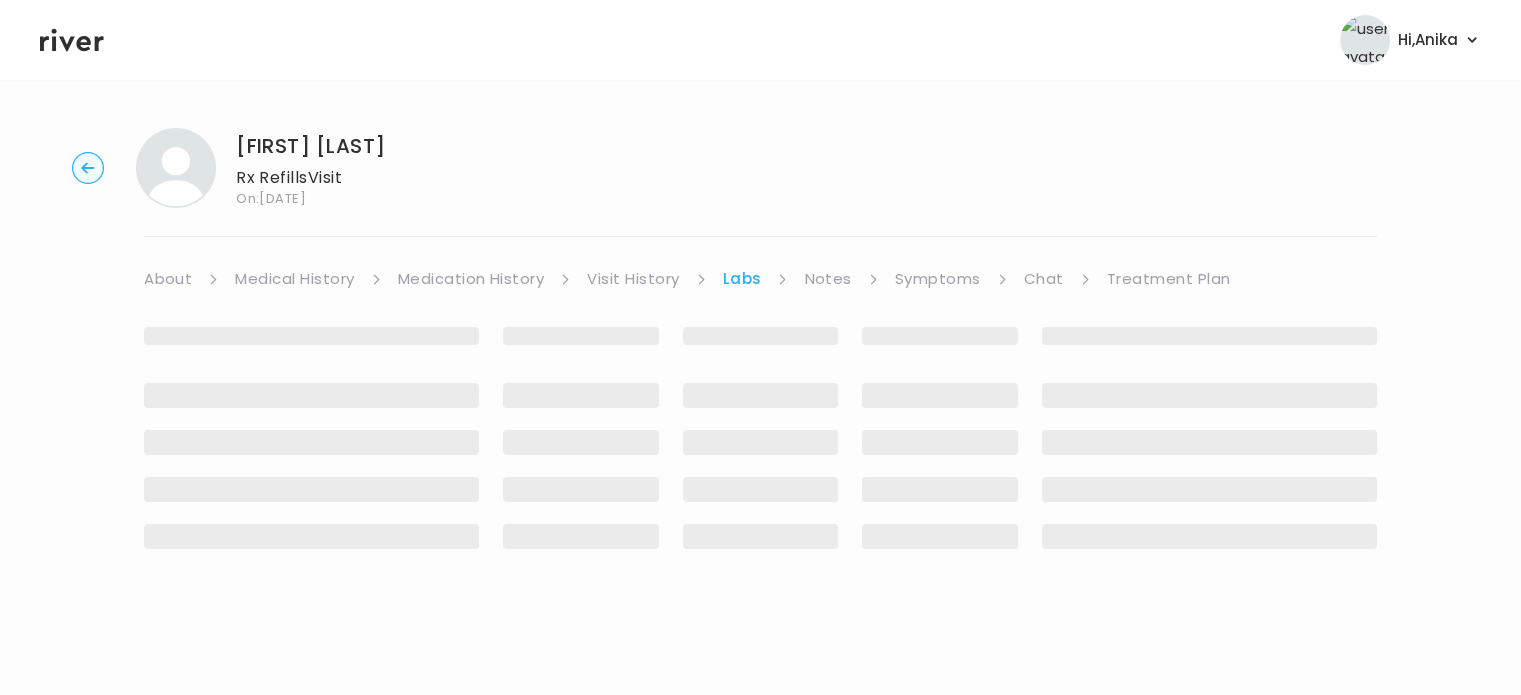 scroll, scrollTop: 0, scrollLeft: 0, axis: both 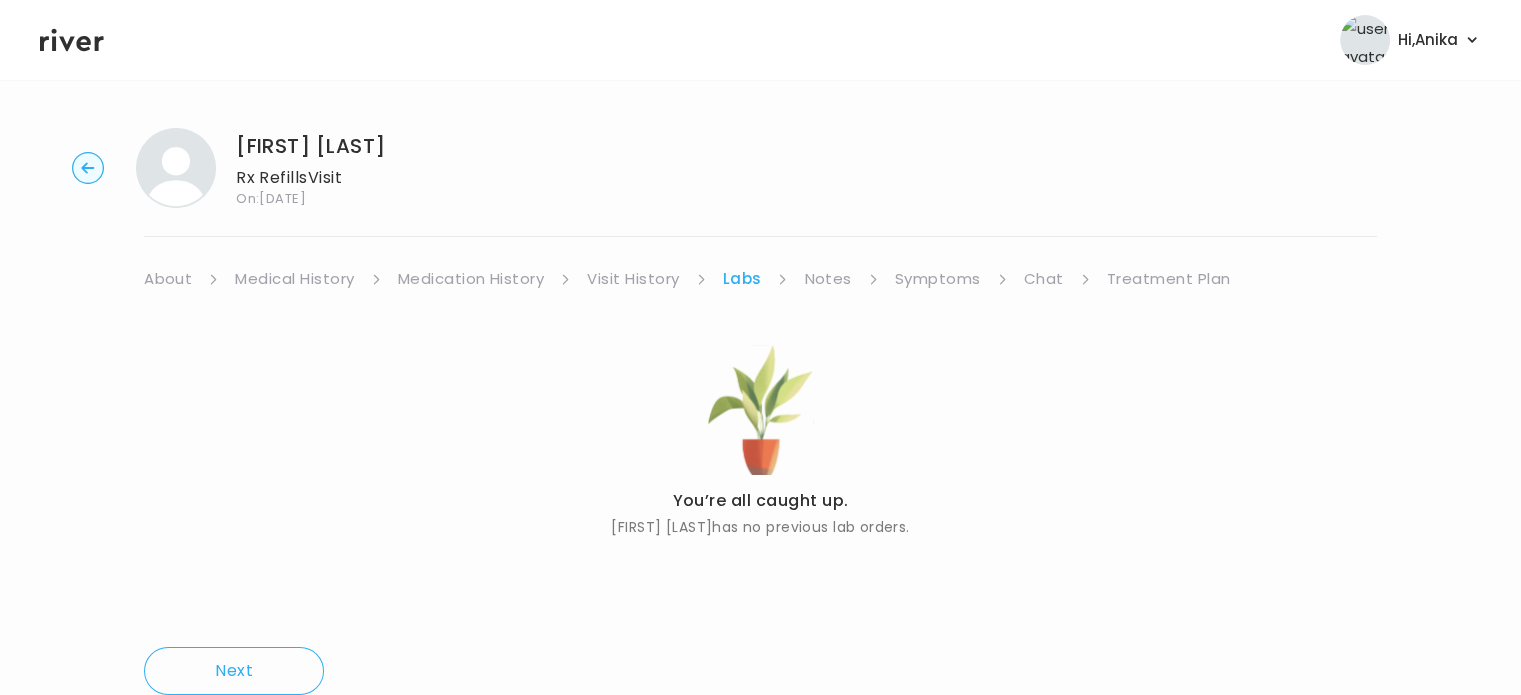 click on "Notes" at bounding box center (827, 279) 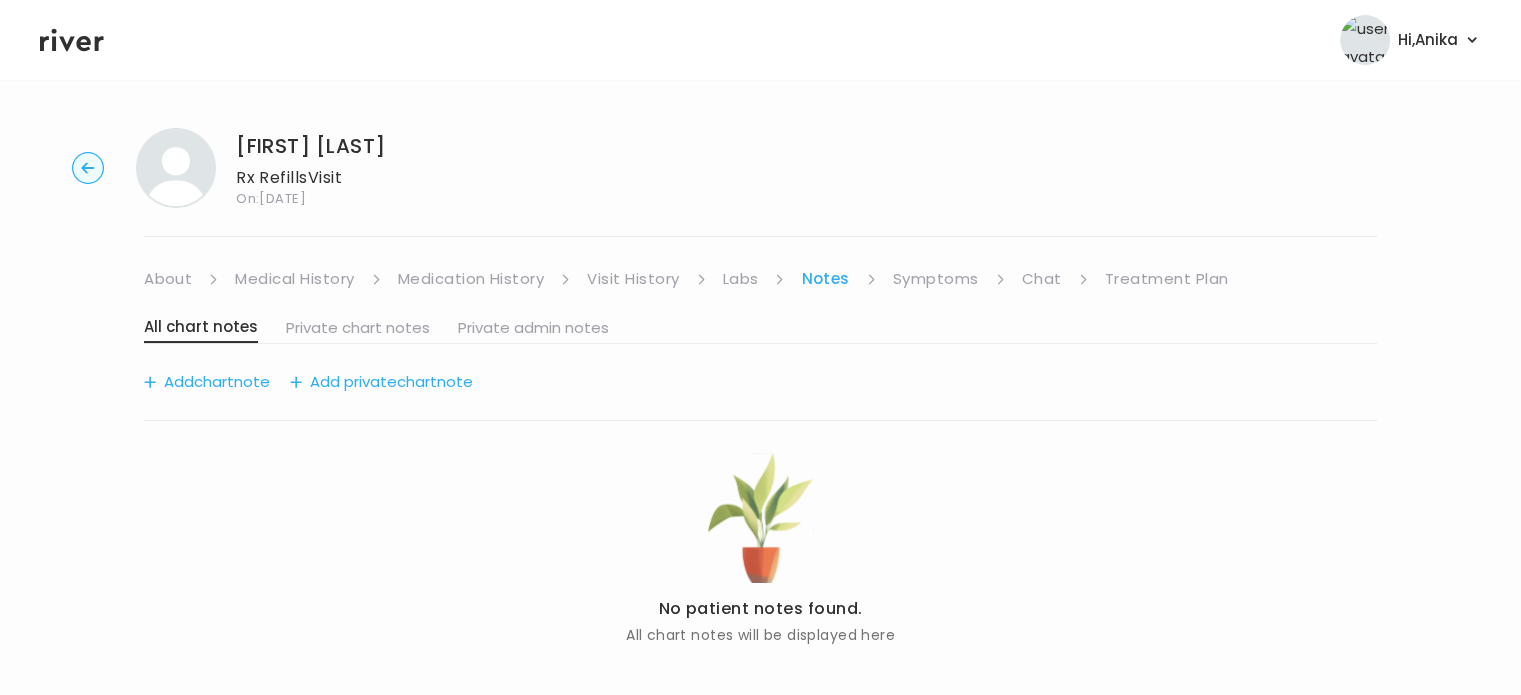 click on "Symptoms" at bounding box center [936, 279] 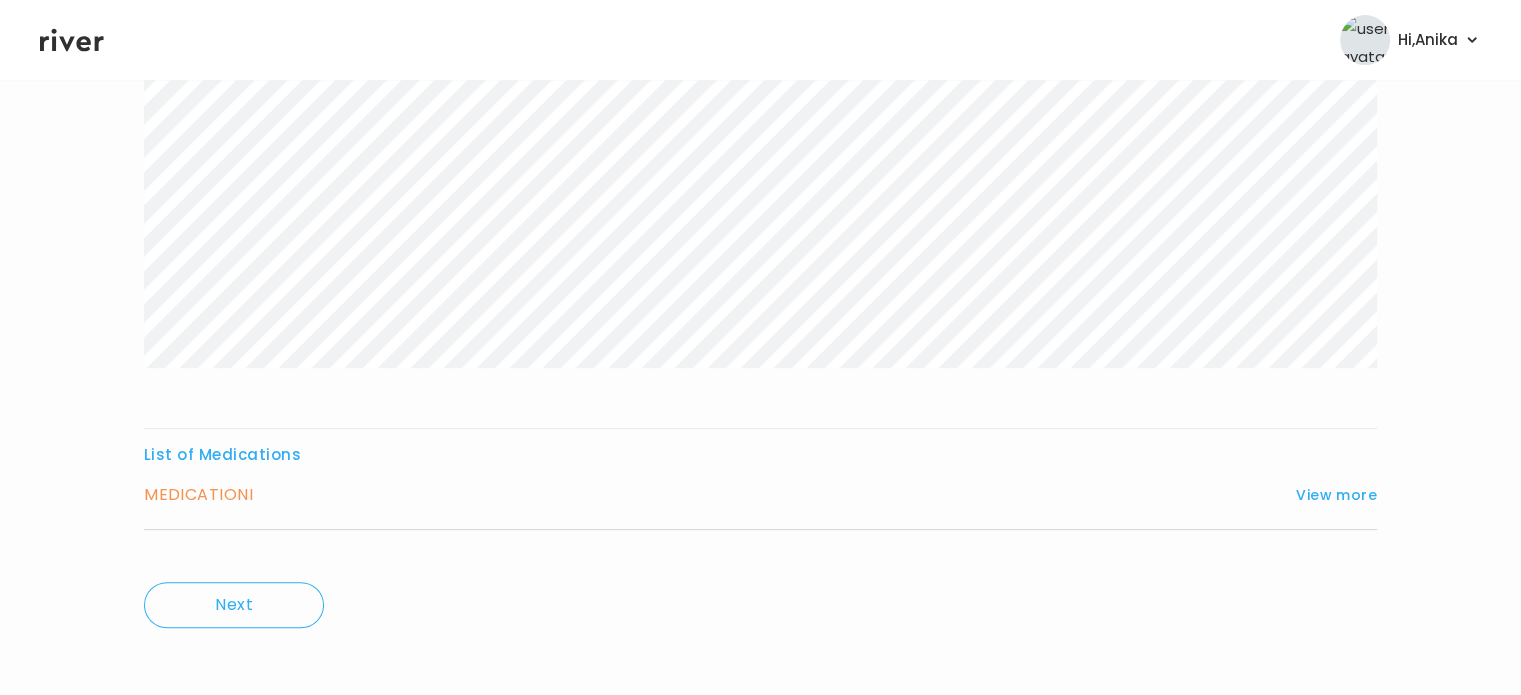 scroll, scrollTop: 416, scrollLeft: 0, axis: vertical 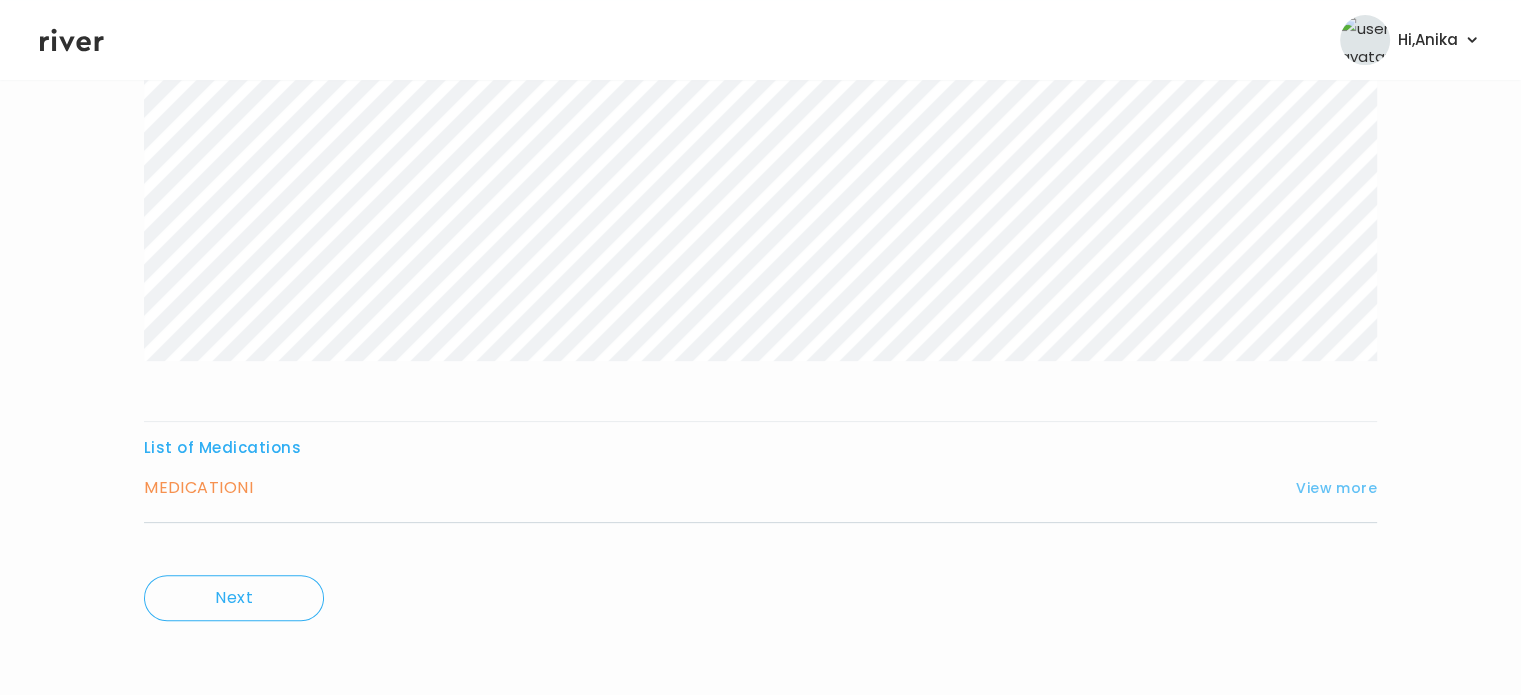 click on "View more" at bounding box center [1336, 488] 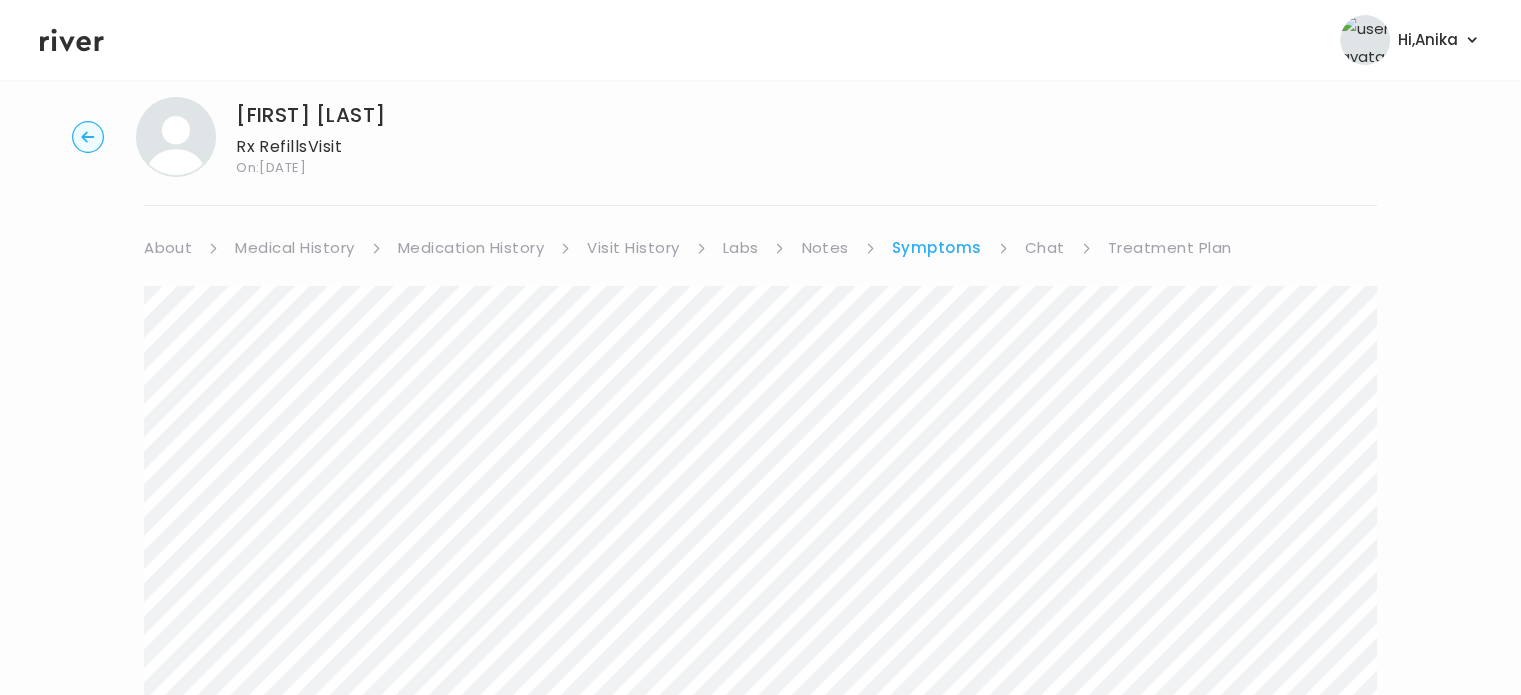 scroll, scrollTop: 0, scrollLeft: 0, axis: both 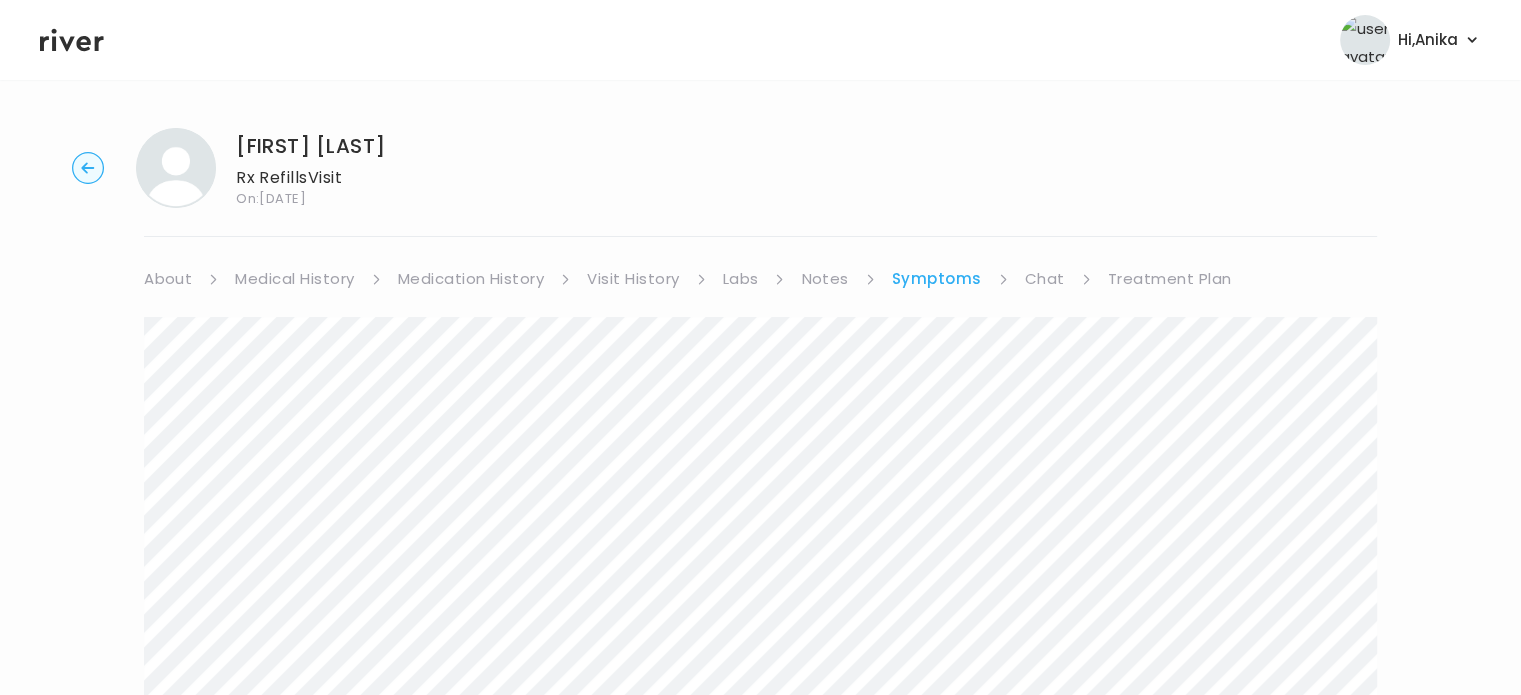 click on "Visit History" at bounding box center [633, 279] 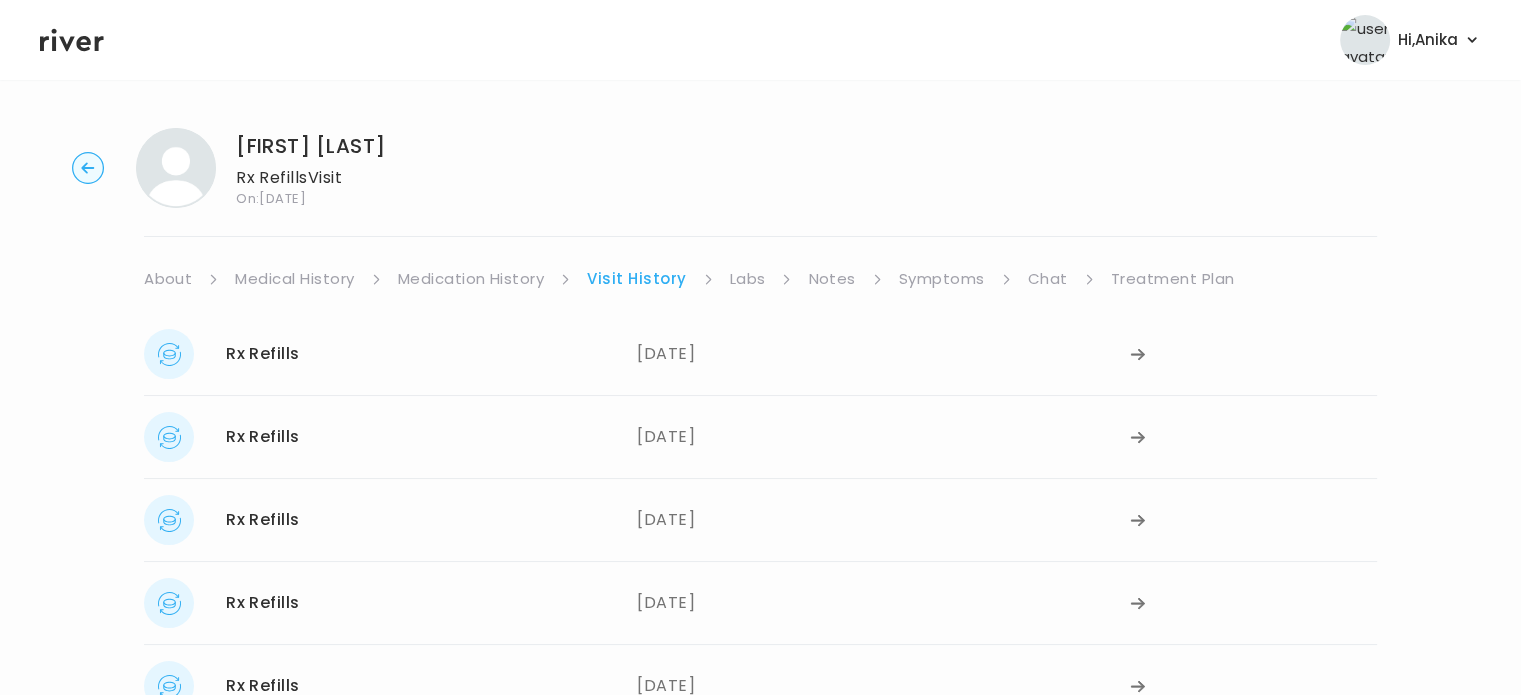 click on "Medication History" at bounding box center [471, 279] 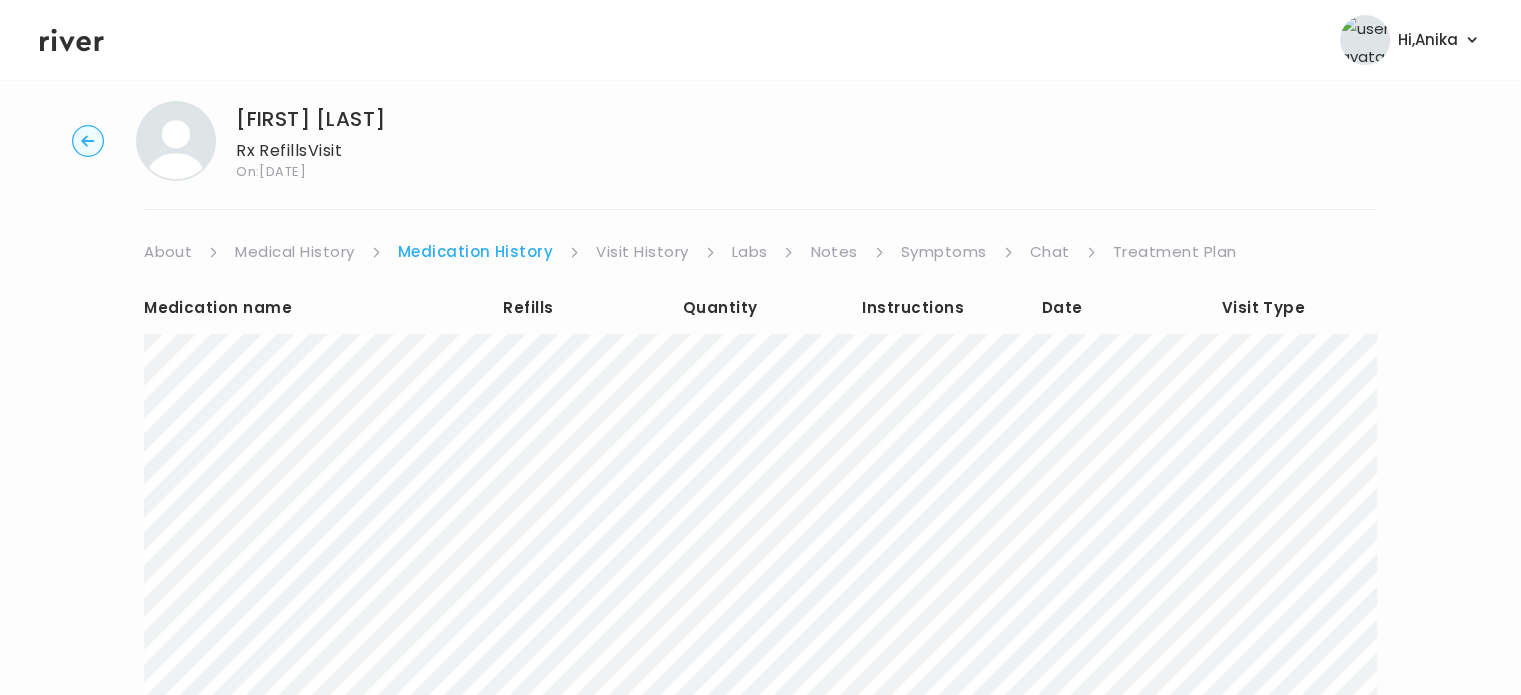 scroll, scrollTop: 28, scrollLeft: 0, axis: vertical 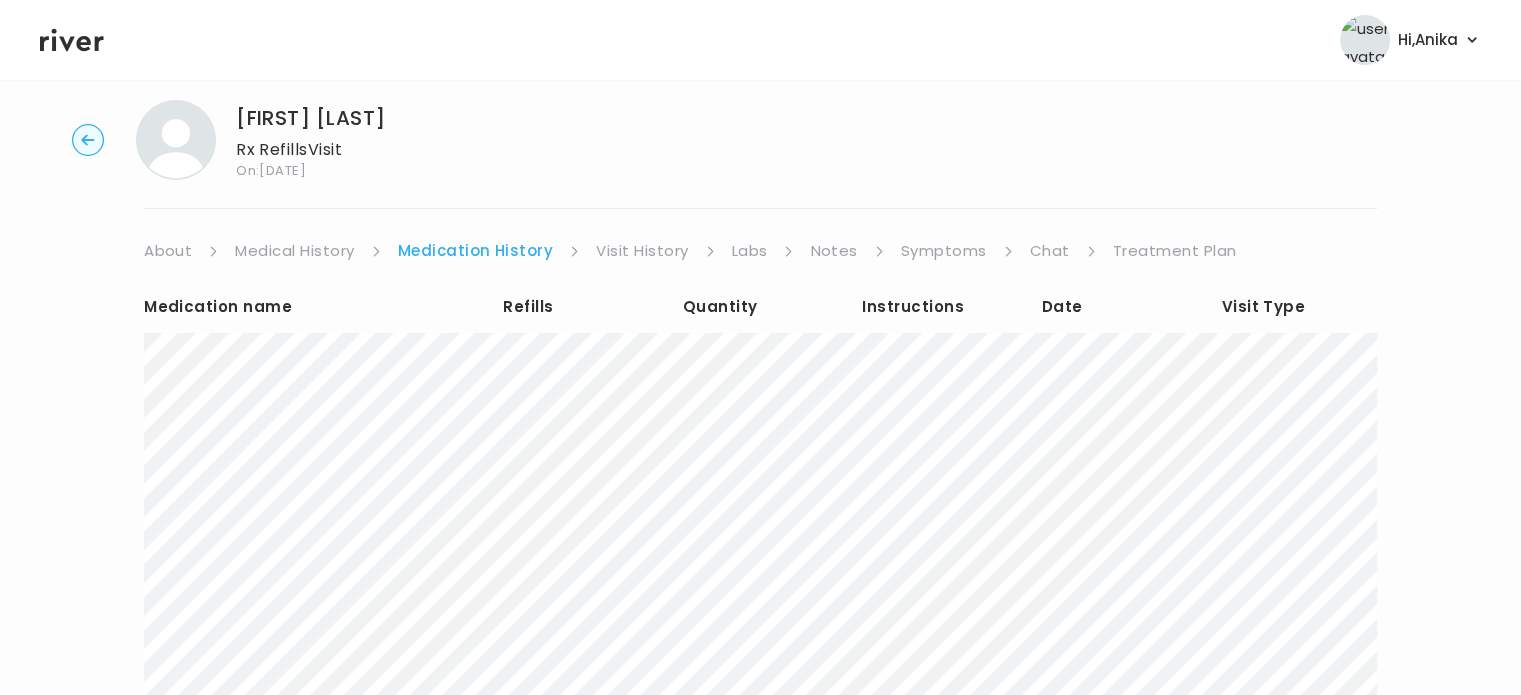 click on "Visit History" at bounding box center (642, 251) 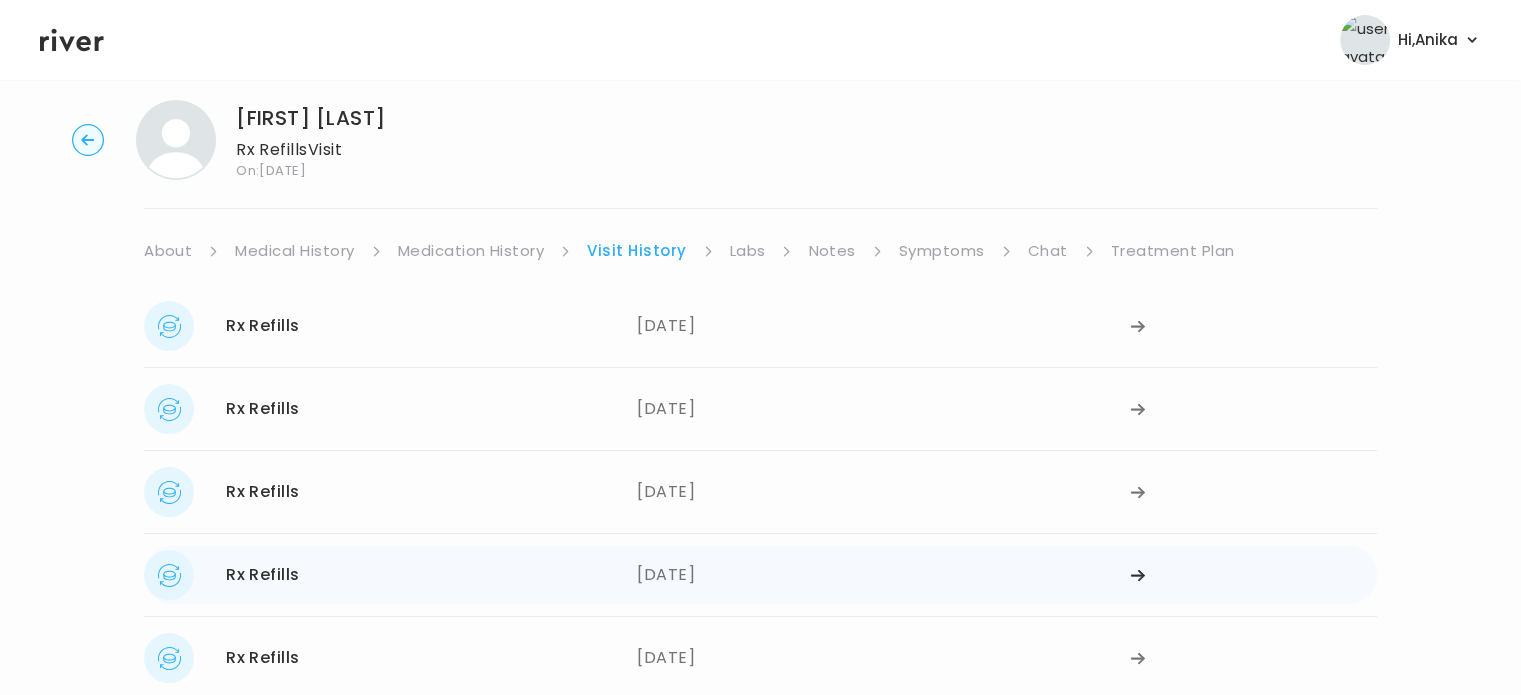 click on "04/15/2025" at bounding box center (883, 575) 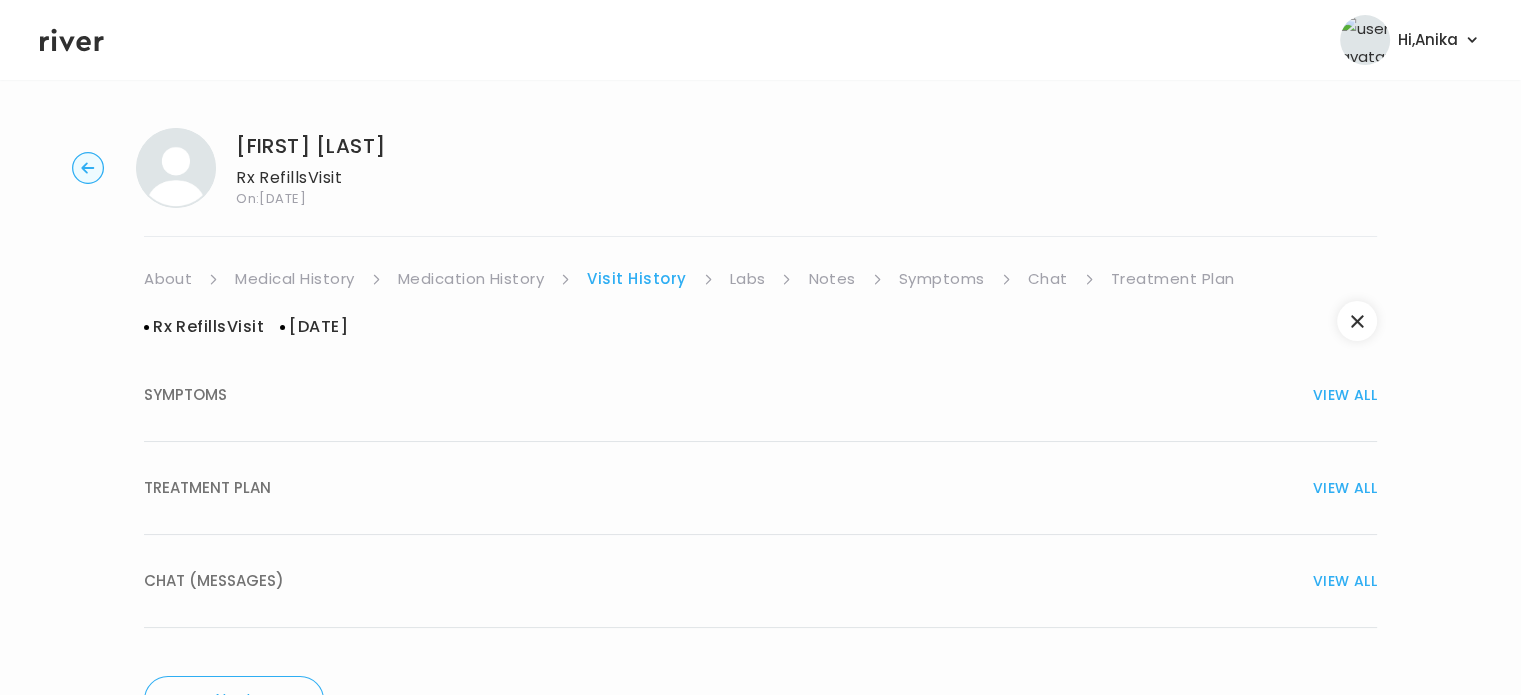 click on "TREATMENT PLAN VIEW ALL" at bounding box center [760, 488] 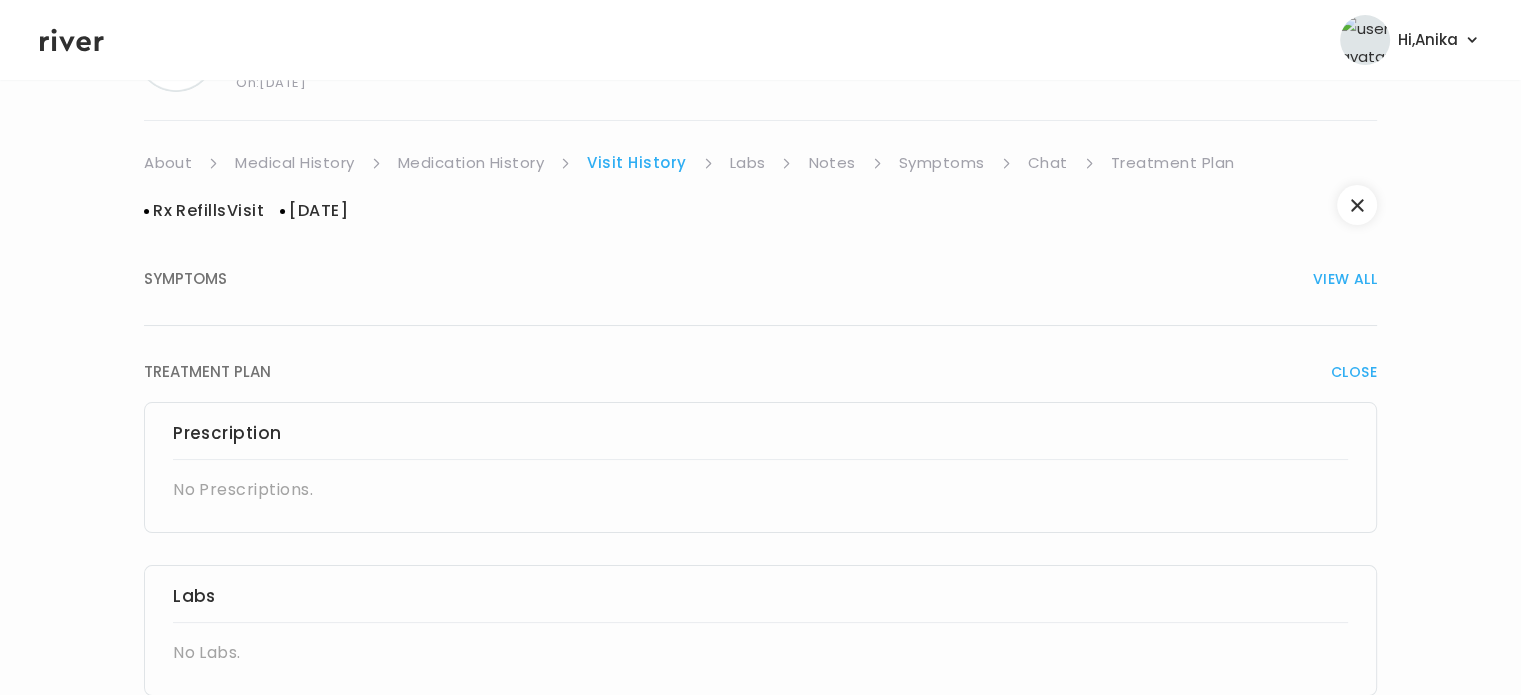 scroll, scrollTop: 67, scrollLeft: 0, axis: vertical 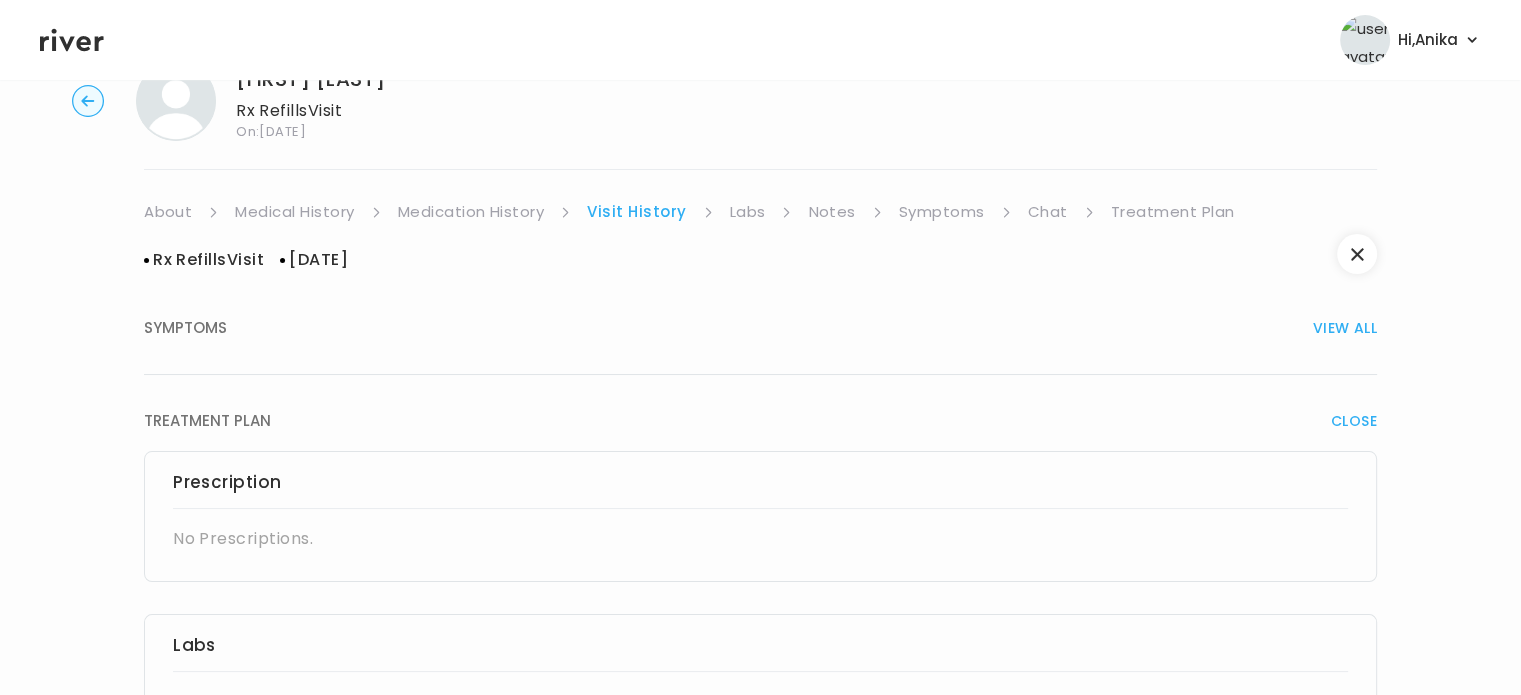 click on "CLOSE" at bounding box center [1354, 421] 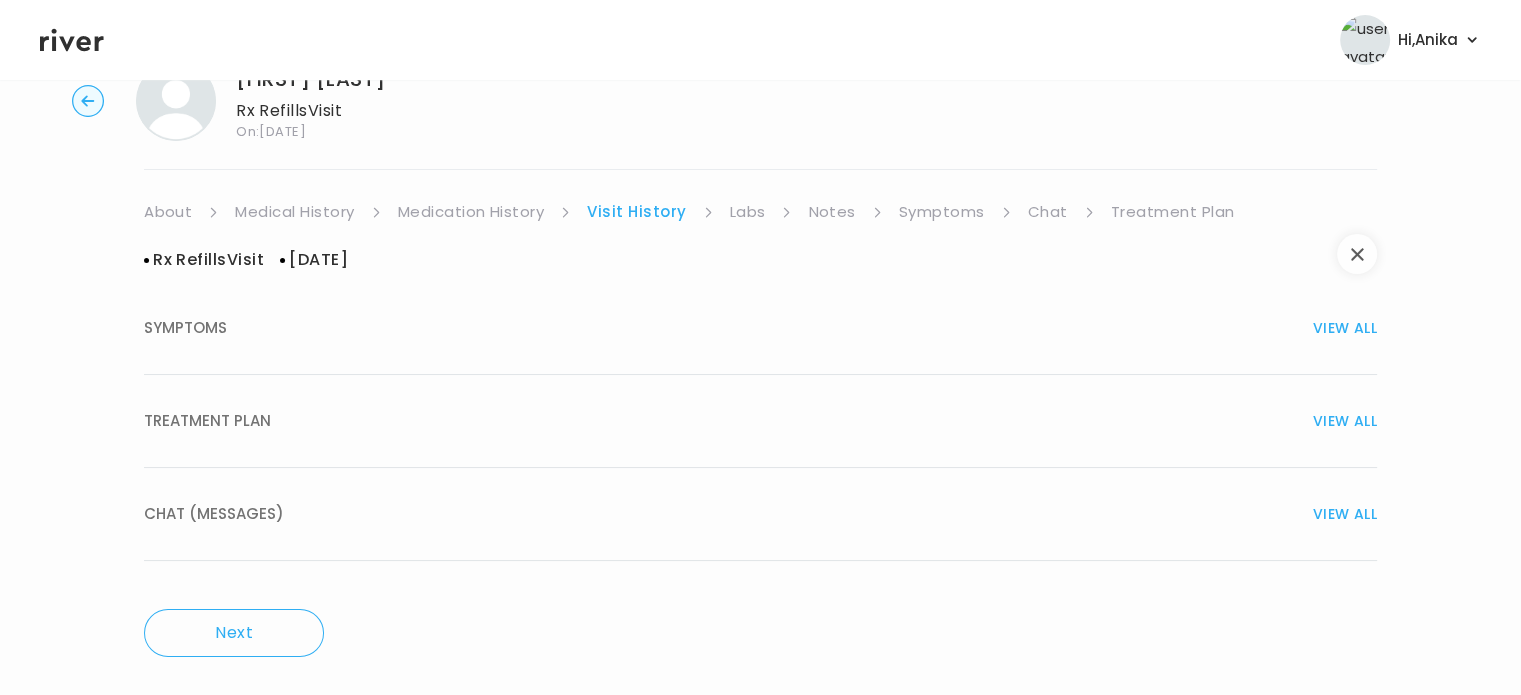 click at bounding box center (1357, 254) 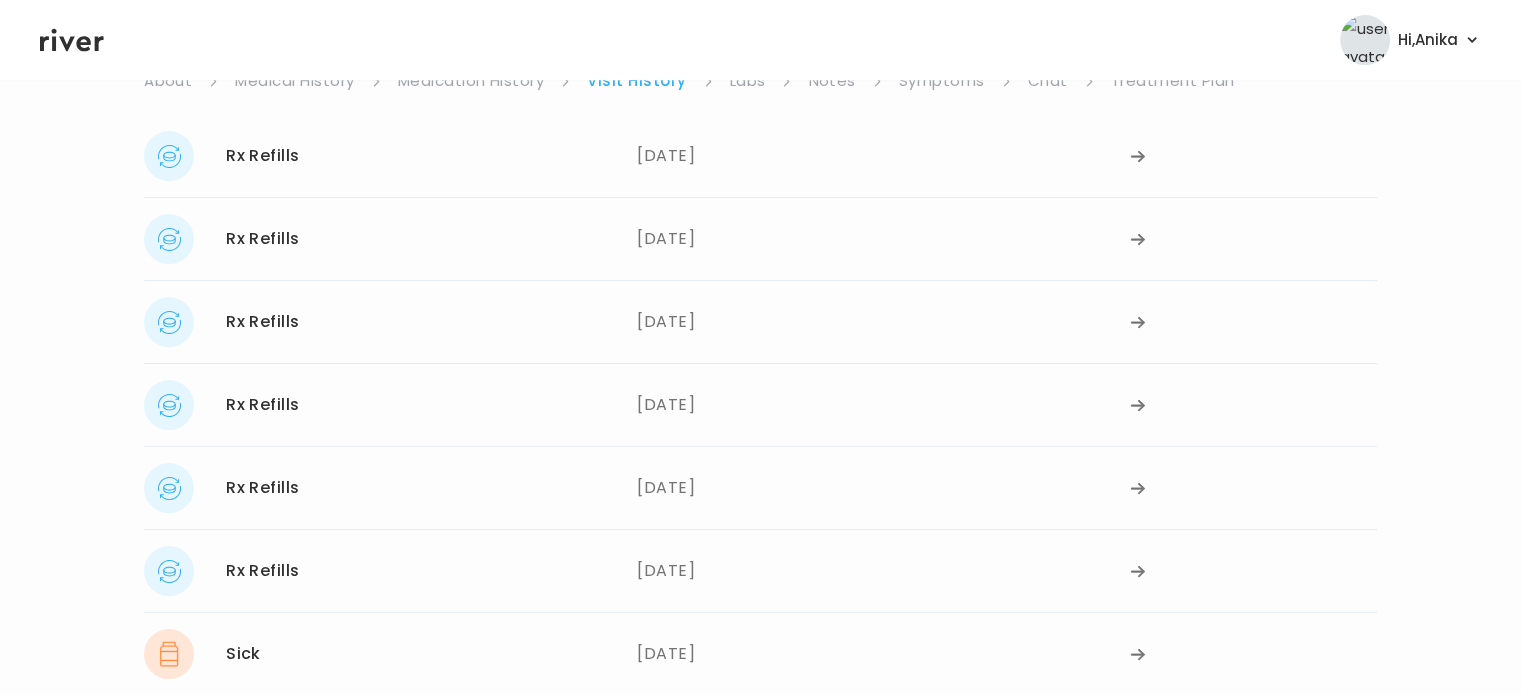 scroll, scrollTop: 206, scrollLeft: 0, axis: vertical 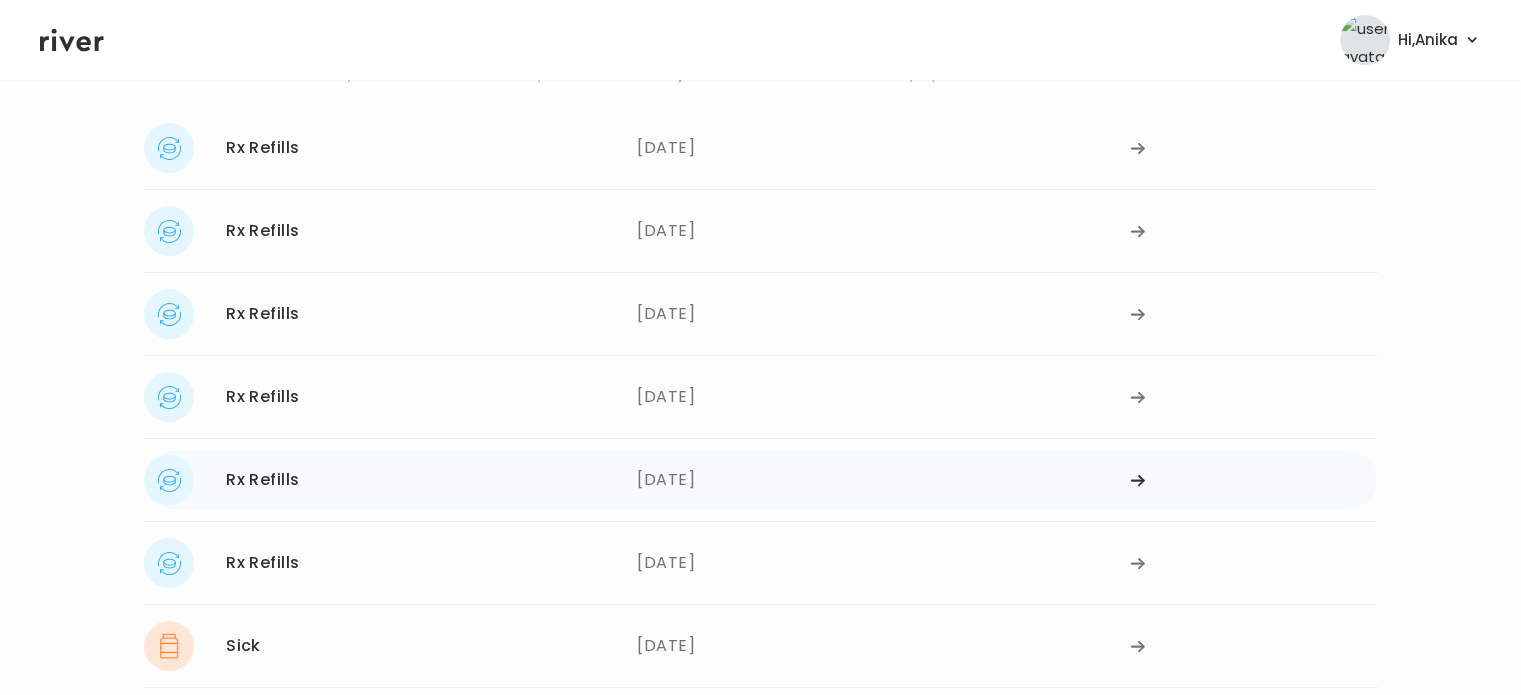 click on "04/15/2025" at bounding box center [883, 480] 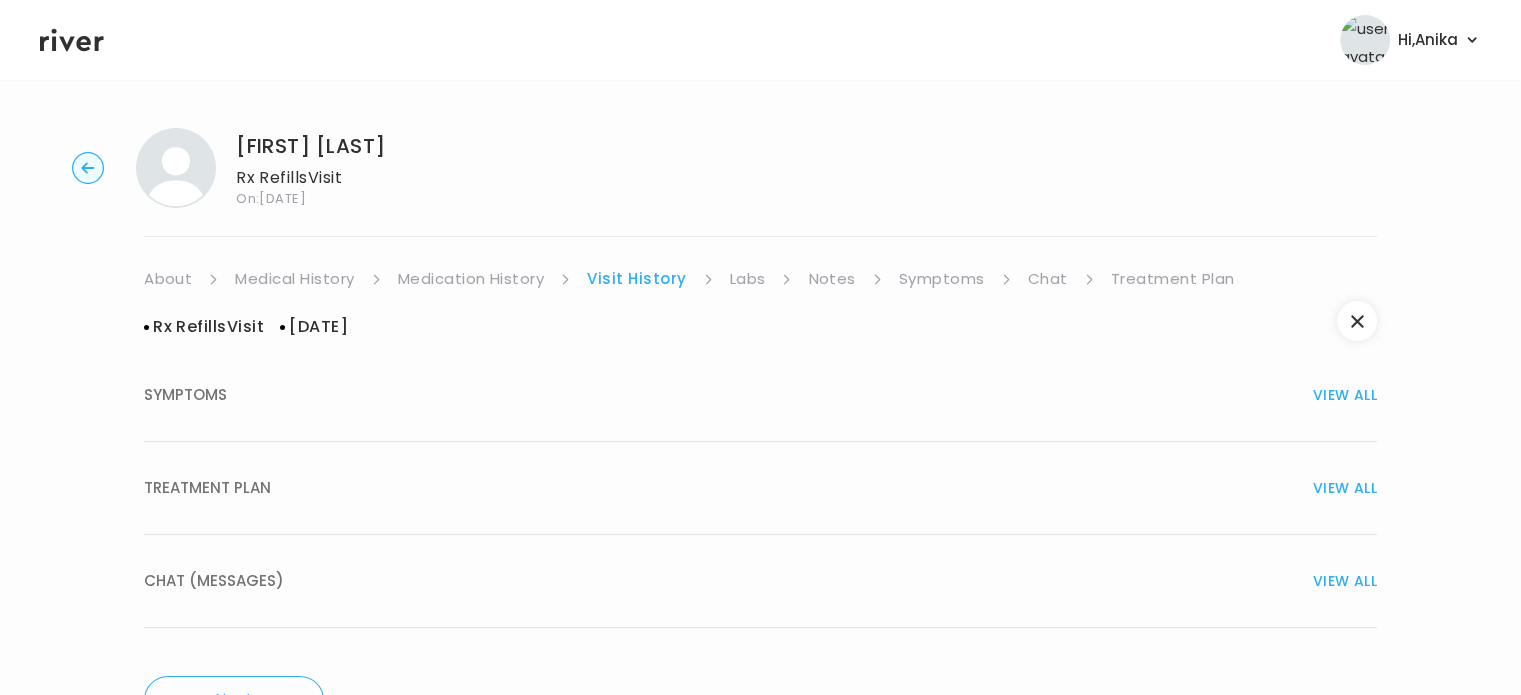 click on "TREATMENT PLAN VIEW ALL" at bounding box center [760, 488] 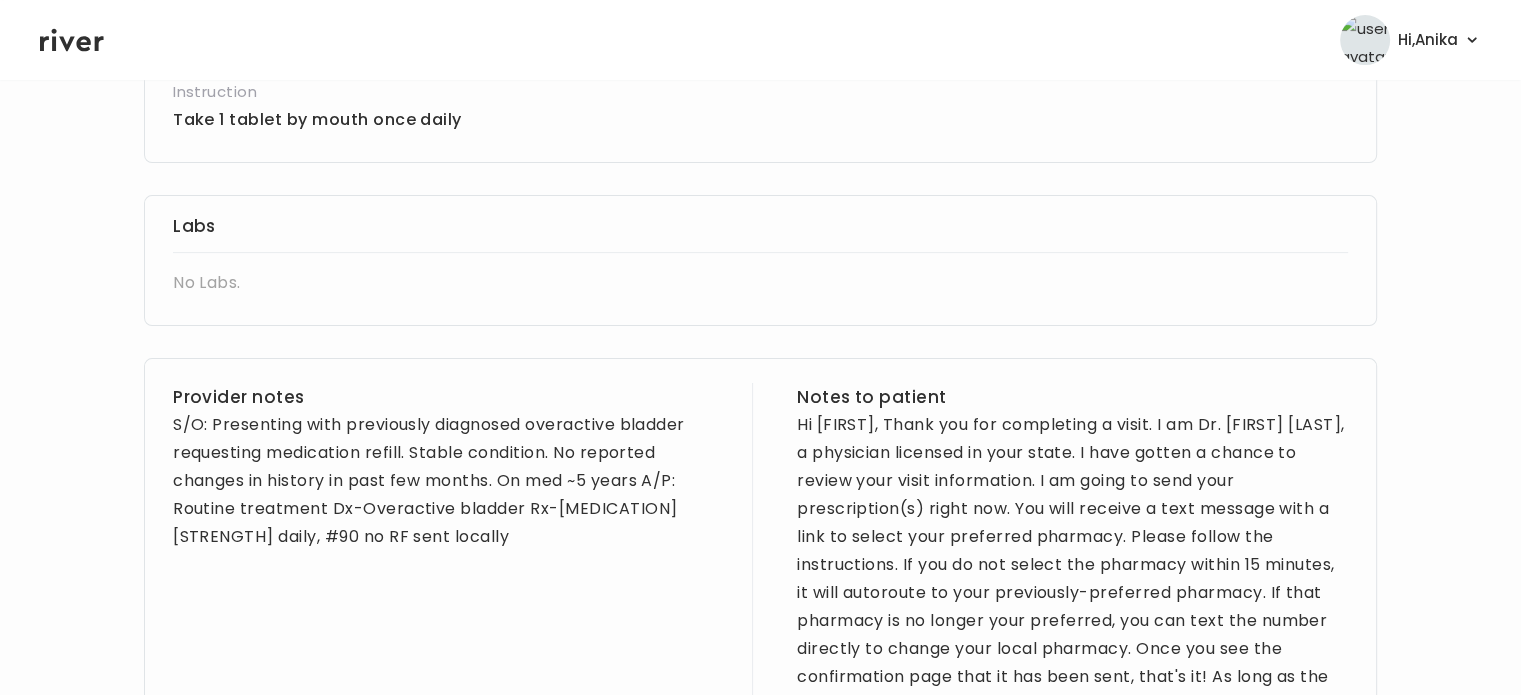 scroll, scrollTop: 587, scrollLeft: 0, axis: vertical 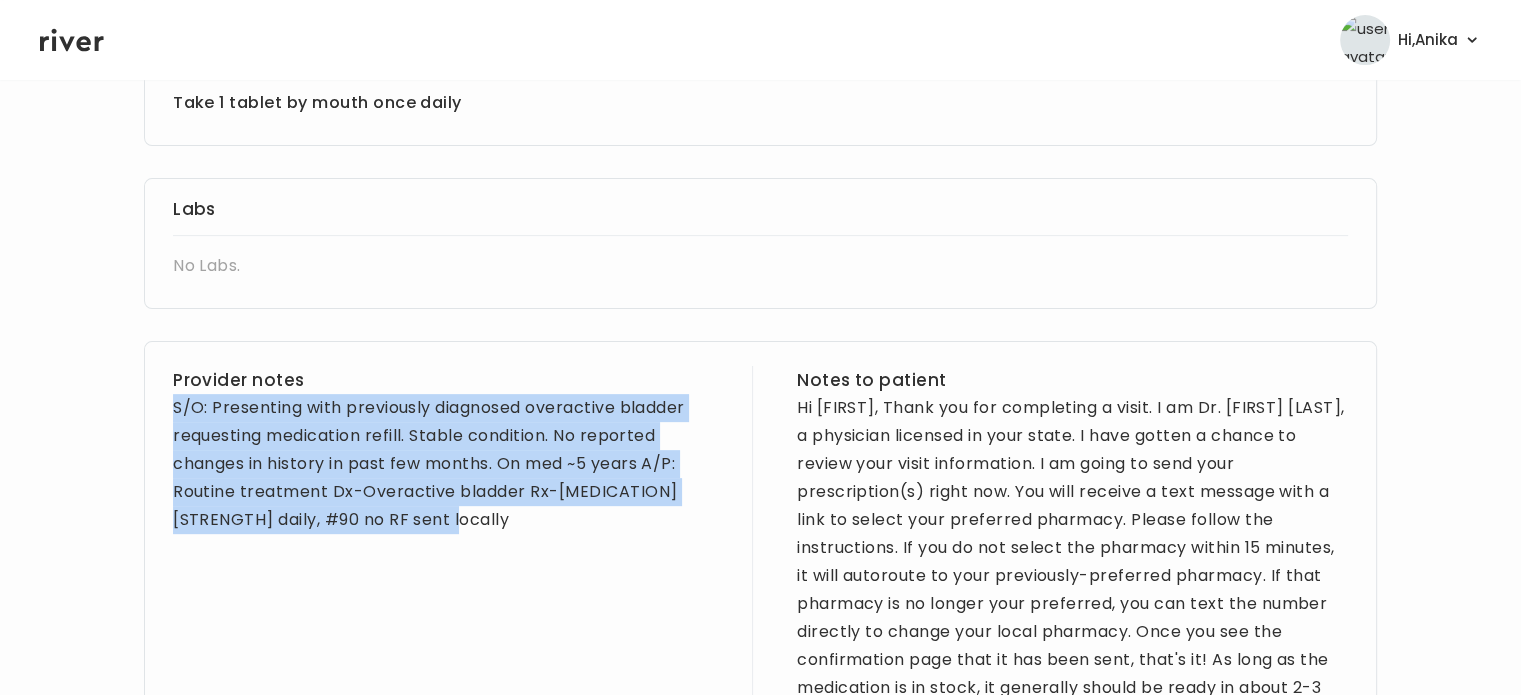drag, startPoint x: 453, startPoint y: 510, endPoint x: 156, endPoint y: 403, distance: 315.68655 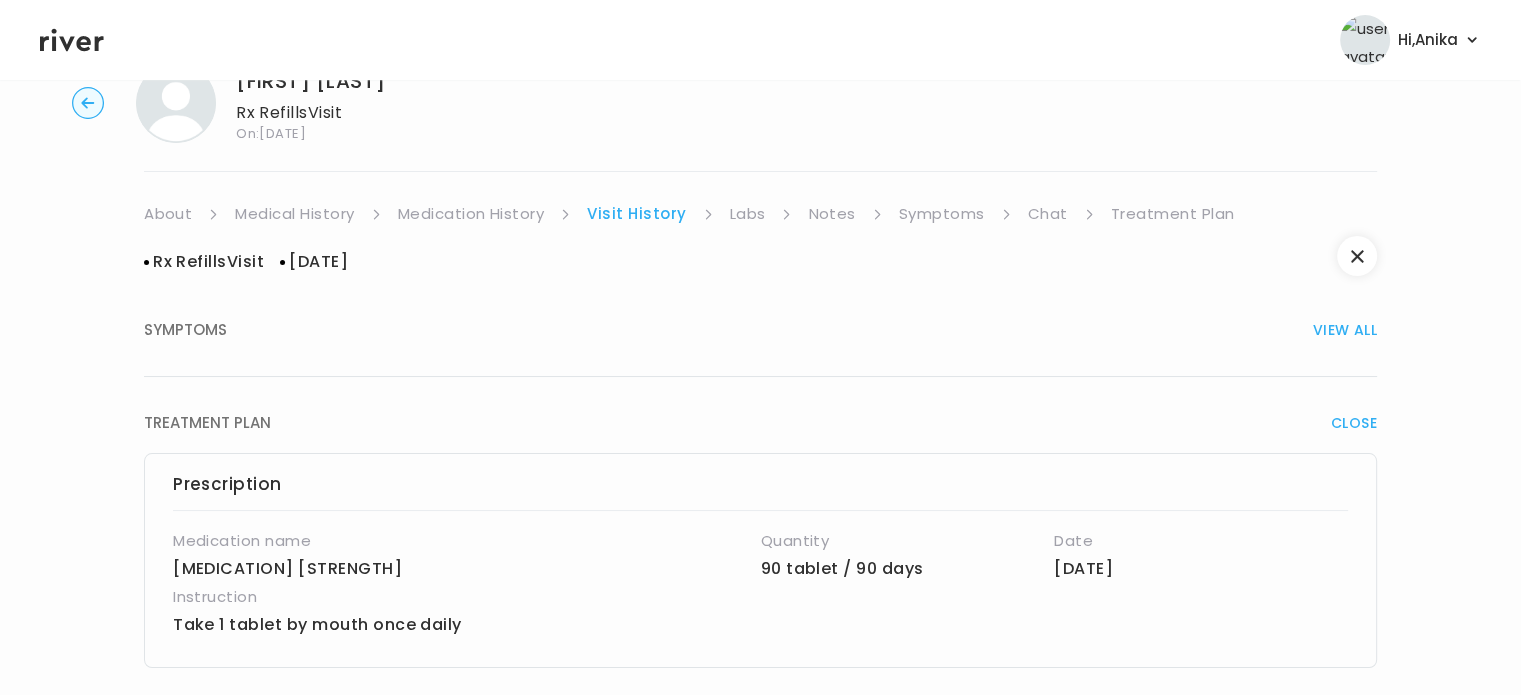 scroll, scrollTop: 66, scrollLeft: 0, axis: vertical 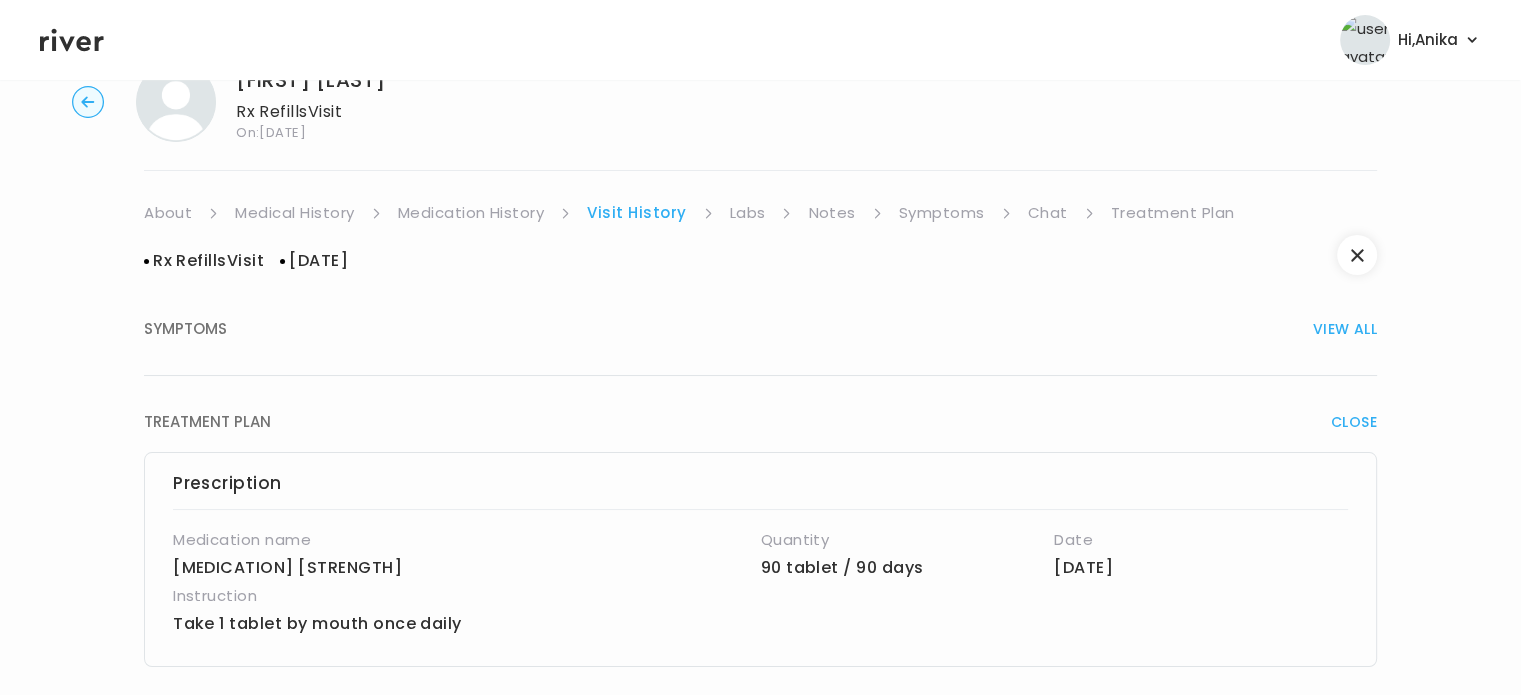 click on "Treatment Plan" at bounding box center [1173, 213] 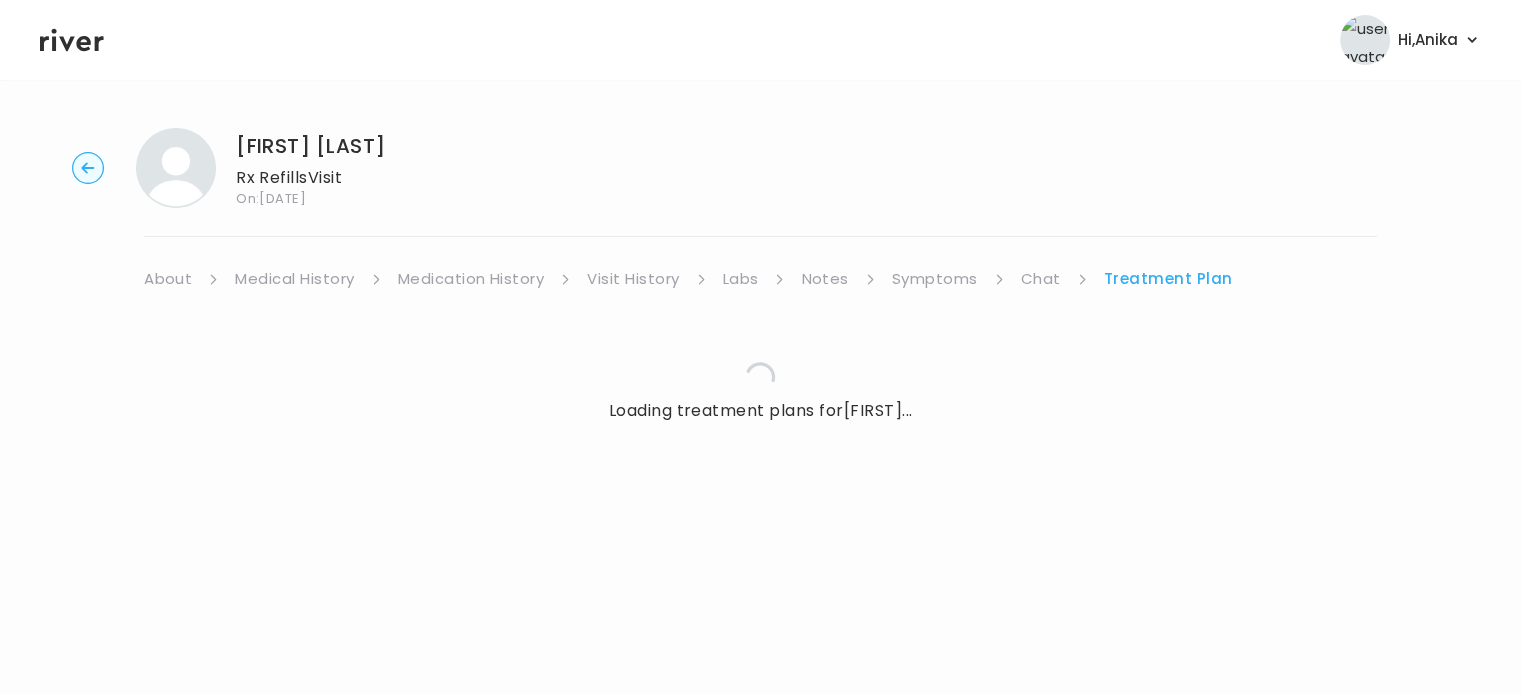 scroll, scrollTop: 0, scrollLeft: 0, axis: both 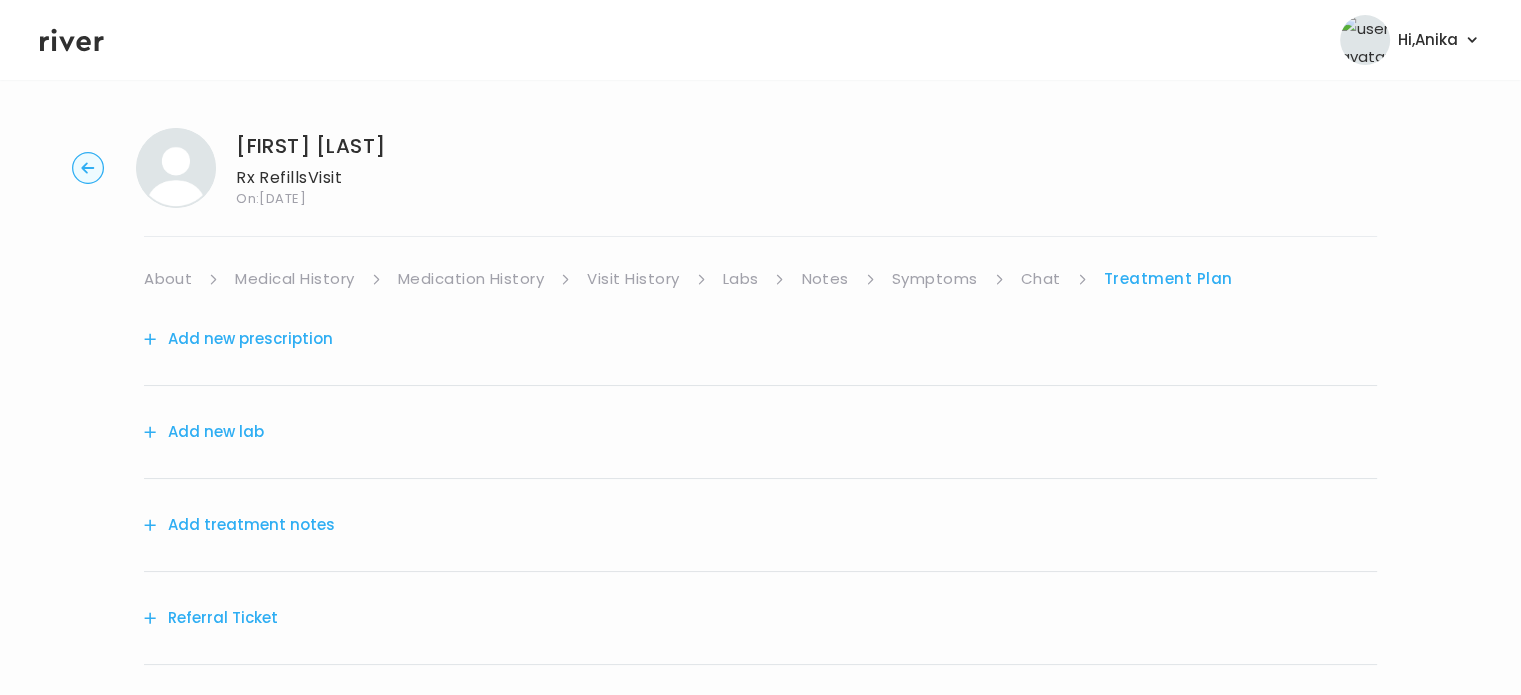 click on "Add treatment notes" at bounding box center [239, 525] 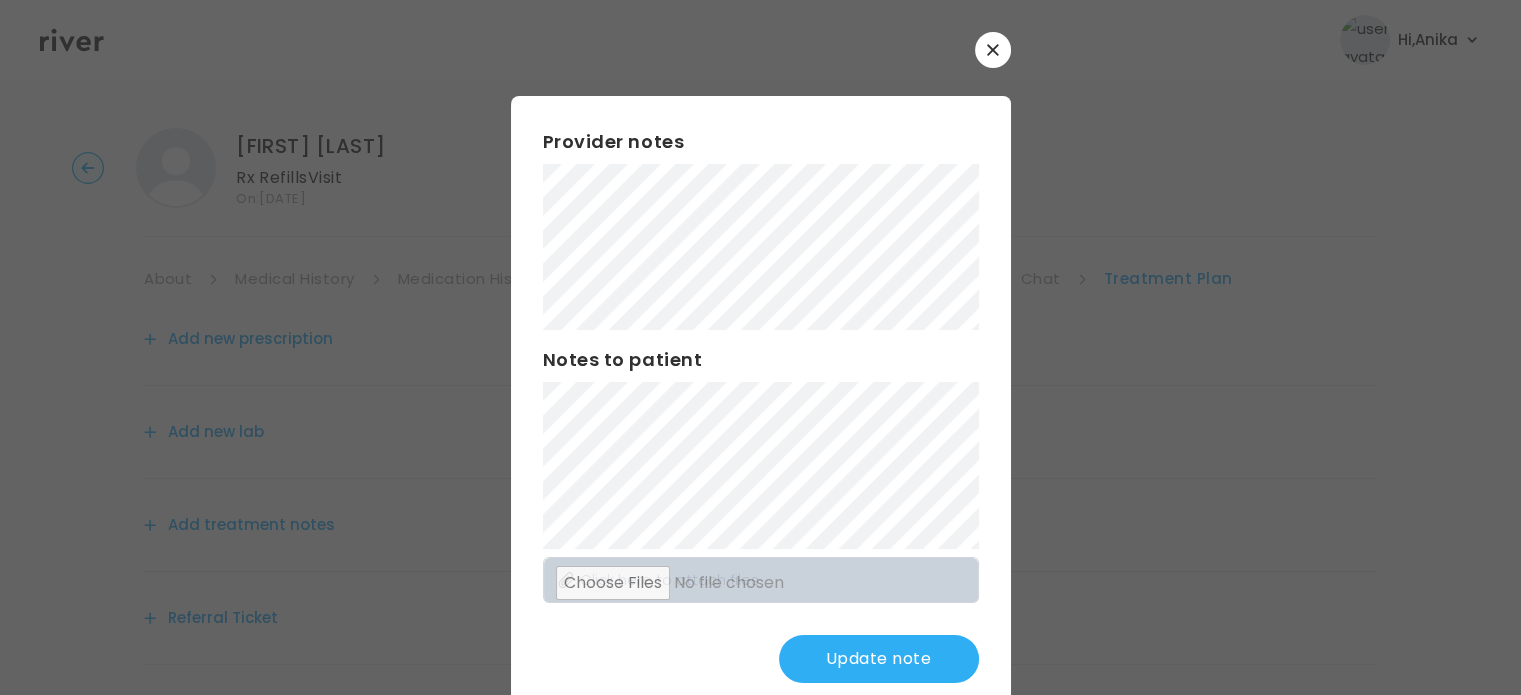click on "Update note" at bounding box center [879, 659] 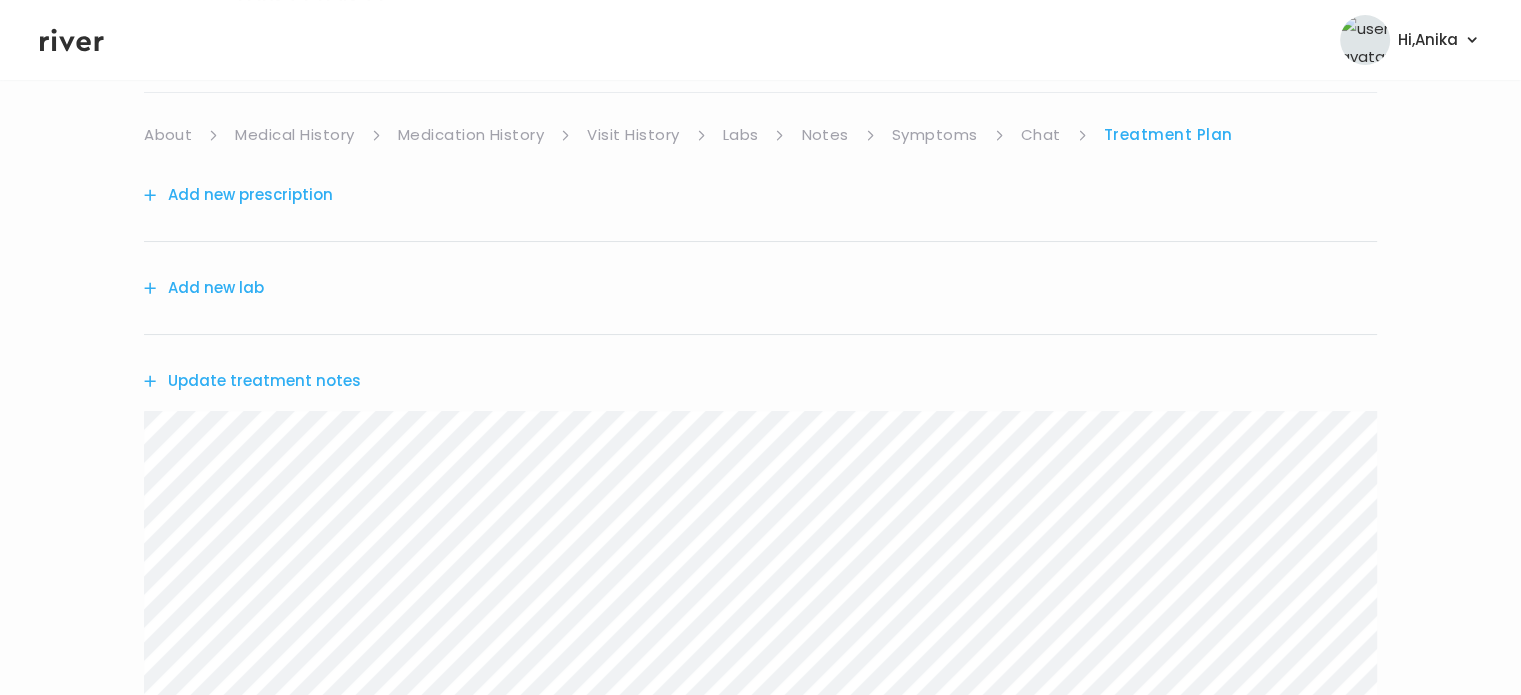 scroll, scrollTop: 36, scrollLeft: 0, axis: vertical 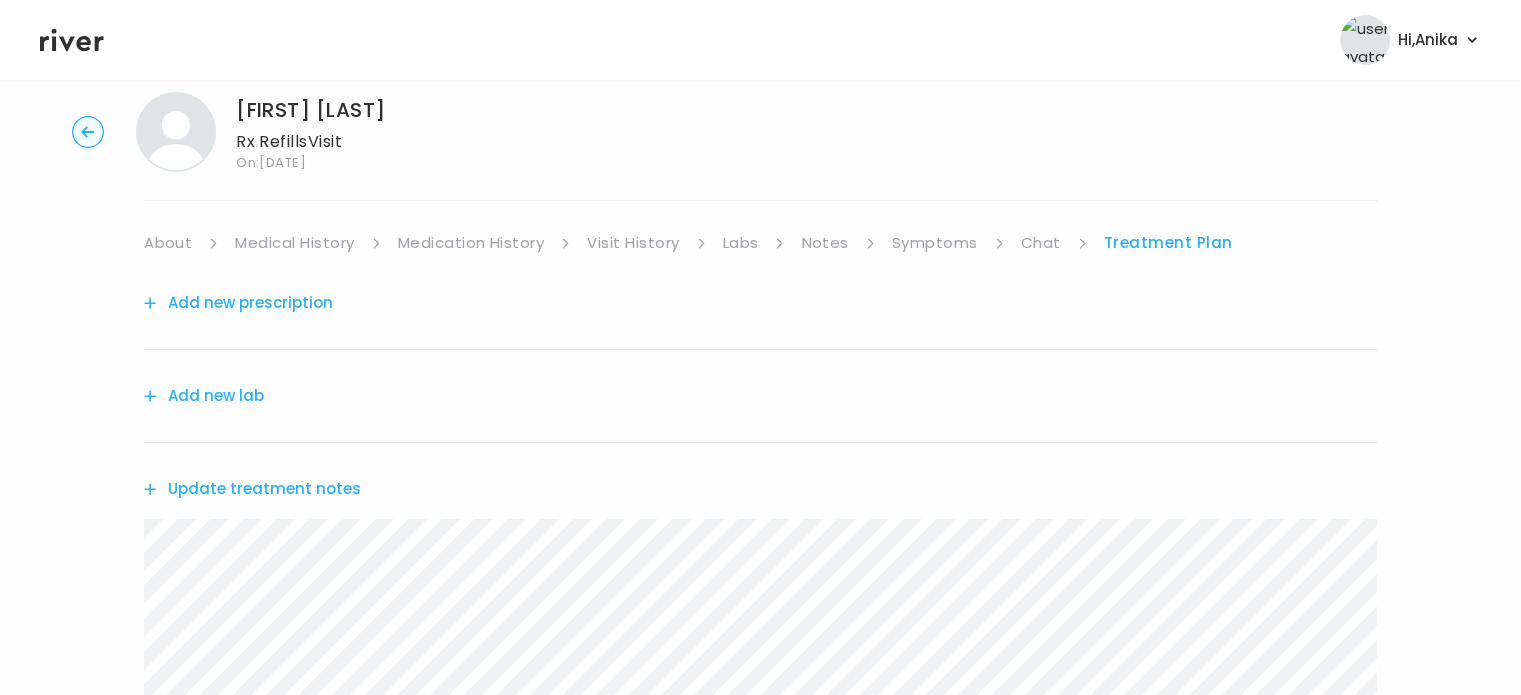 click on "Symptoms" at bounding box center (935, 243) 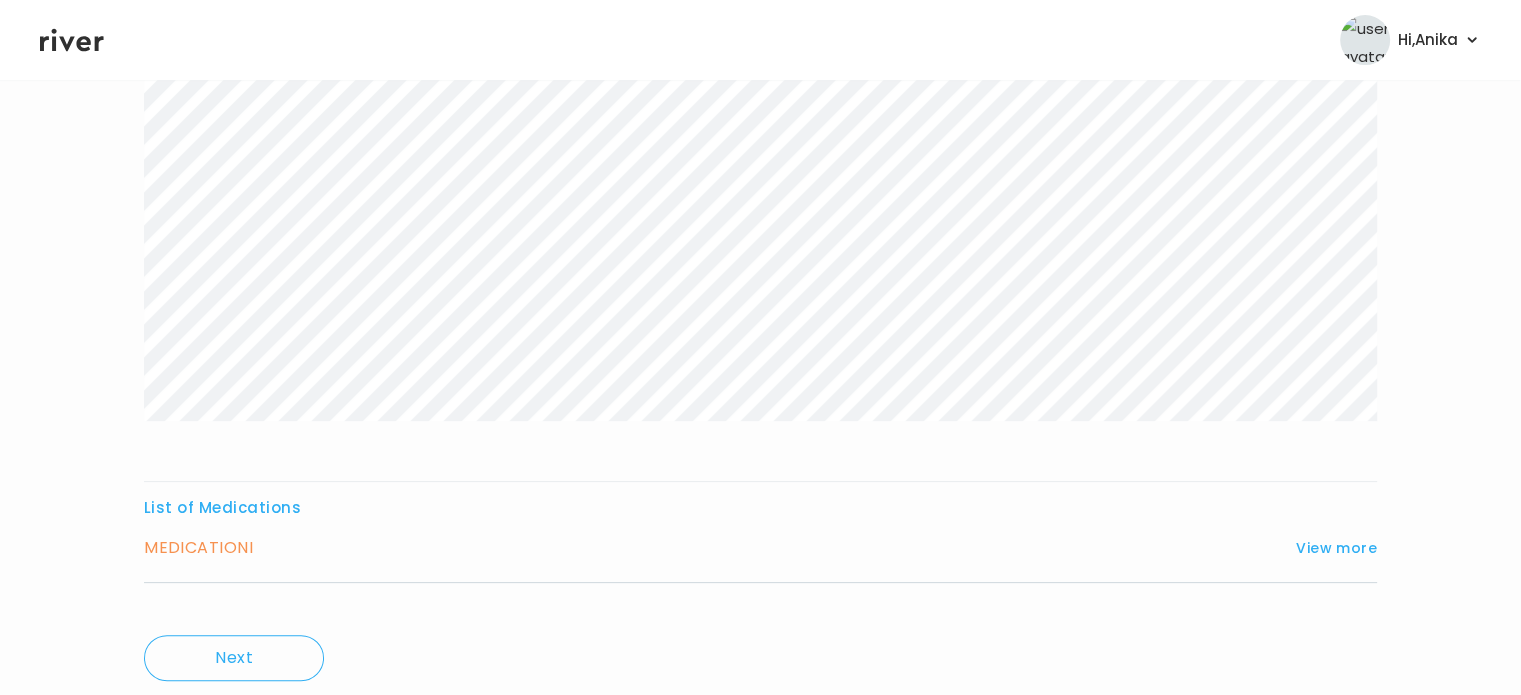 scroll, scrollTop: 416, scrollLeft: 0, axis: vertical 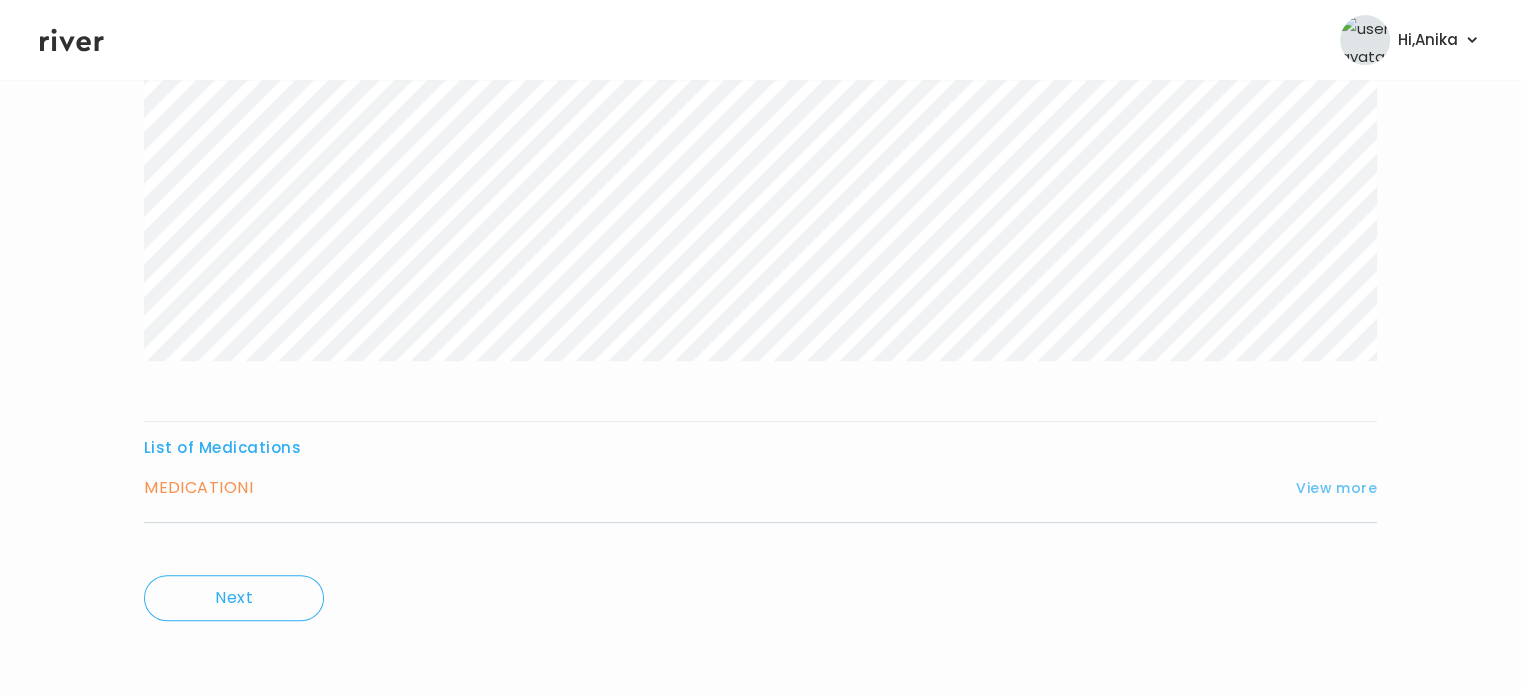 click on "View more" at bounding box center (1336, 488) 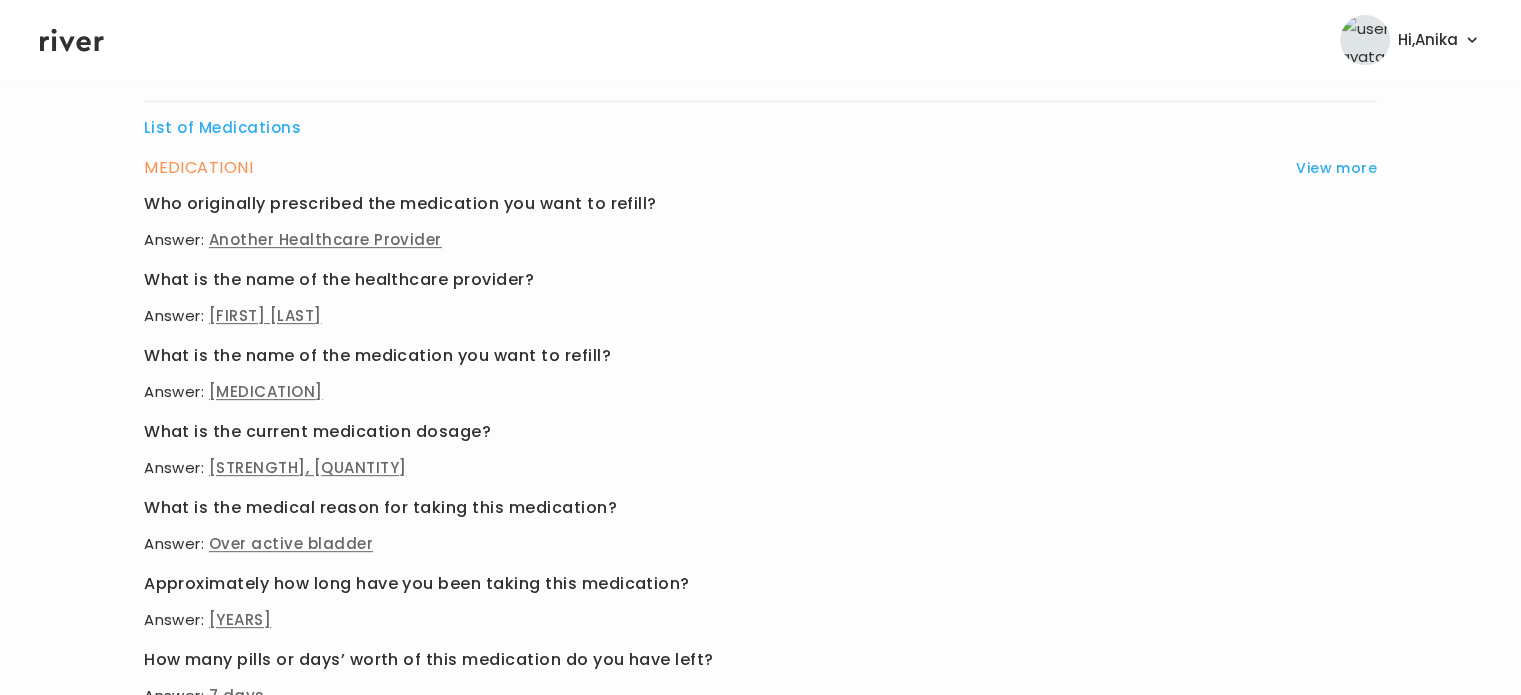 scroll, scrollTop: 729, scrollLeft: 0, axis: vertical 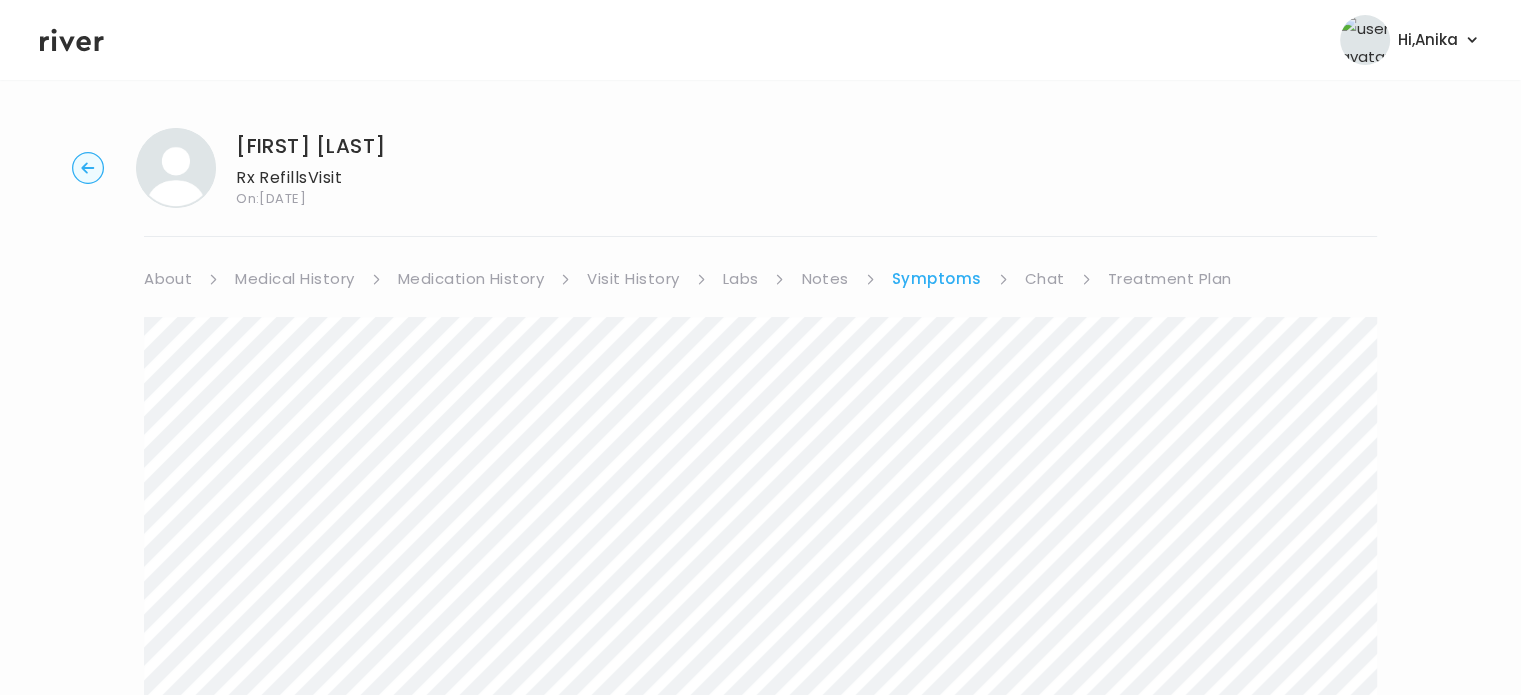 click on "Treatment Plan" at bounding box center (1170, 279) 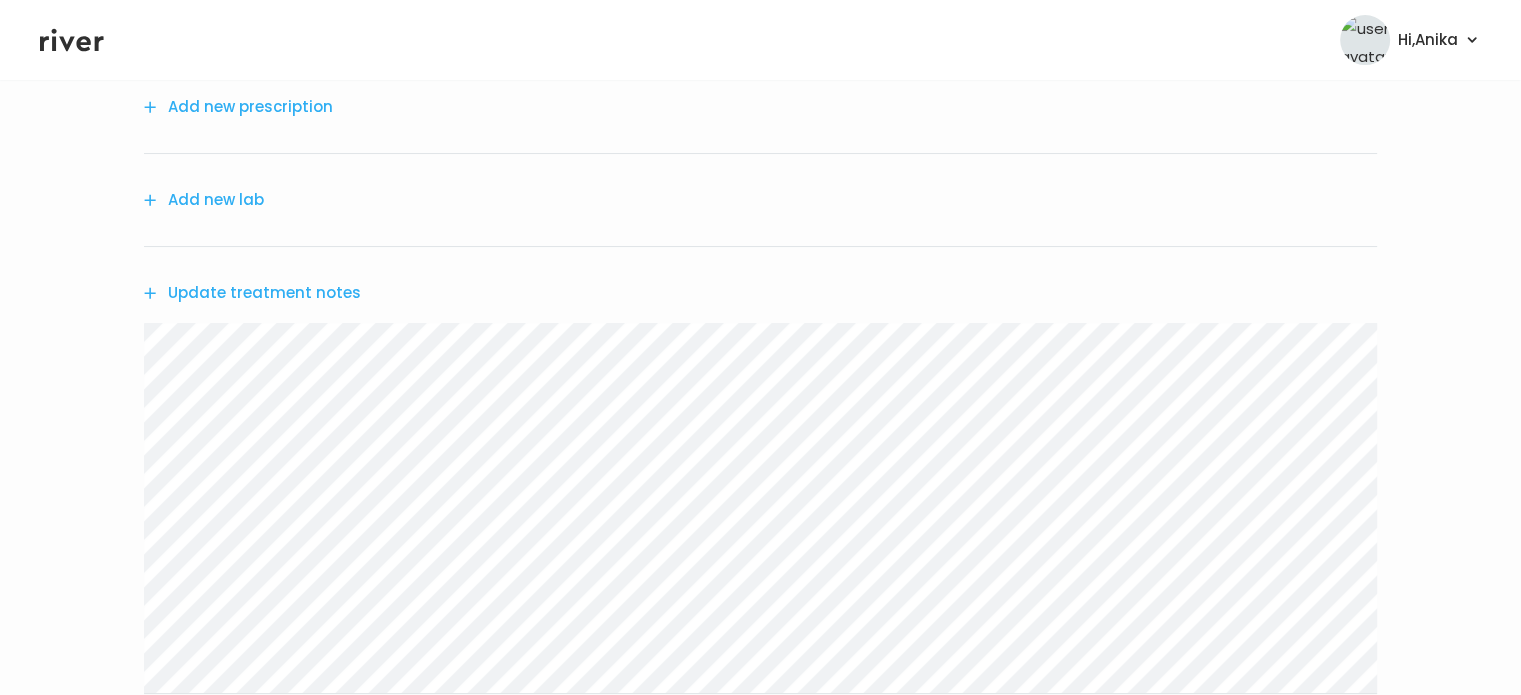 scroll, scrollTop: 233, scrollLeft: 0, axis: vertical 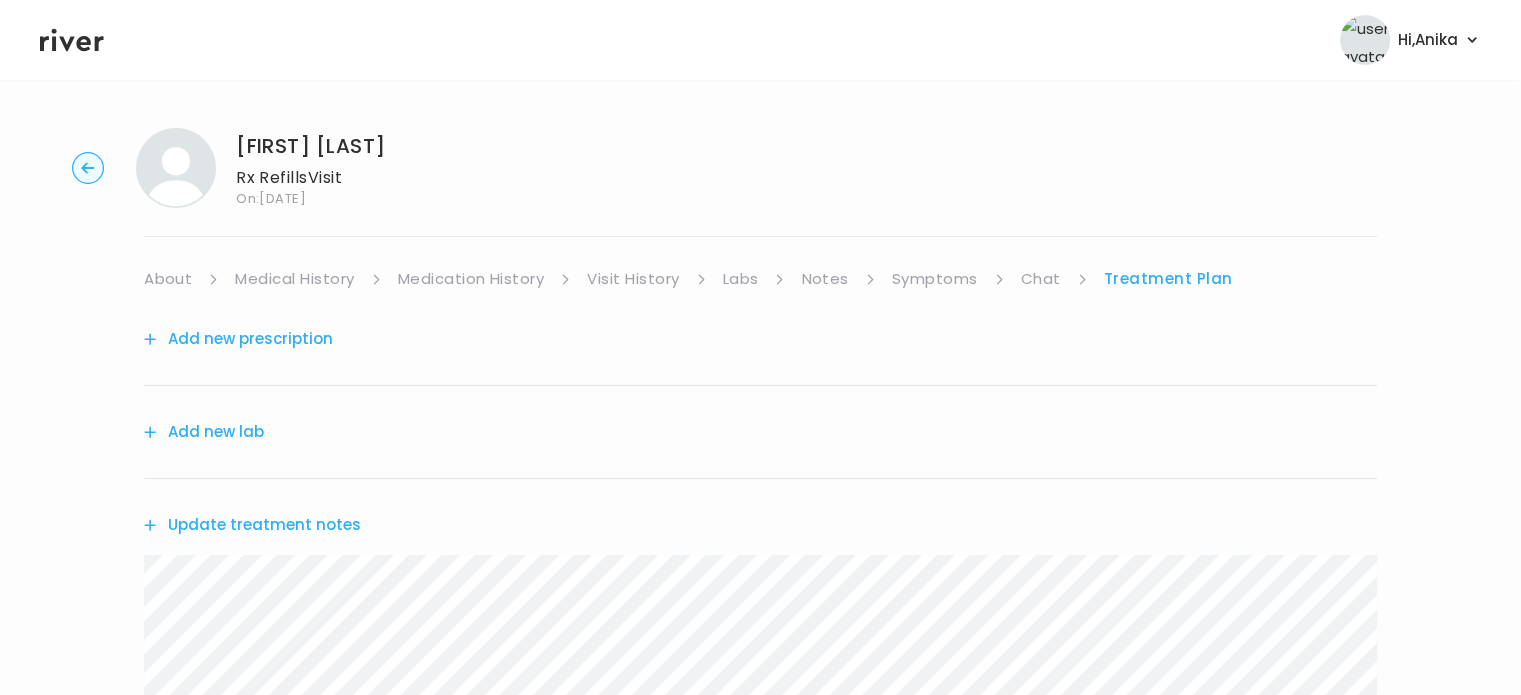 click on "Add new prescription" at bounding box center [238, 339] 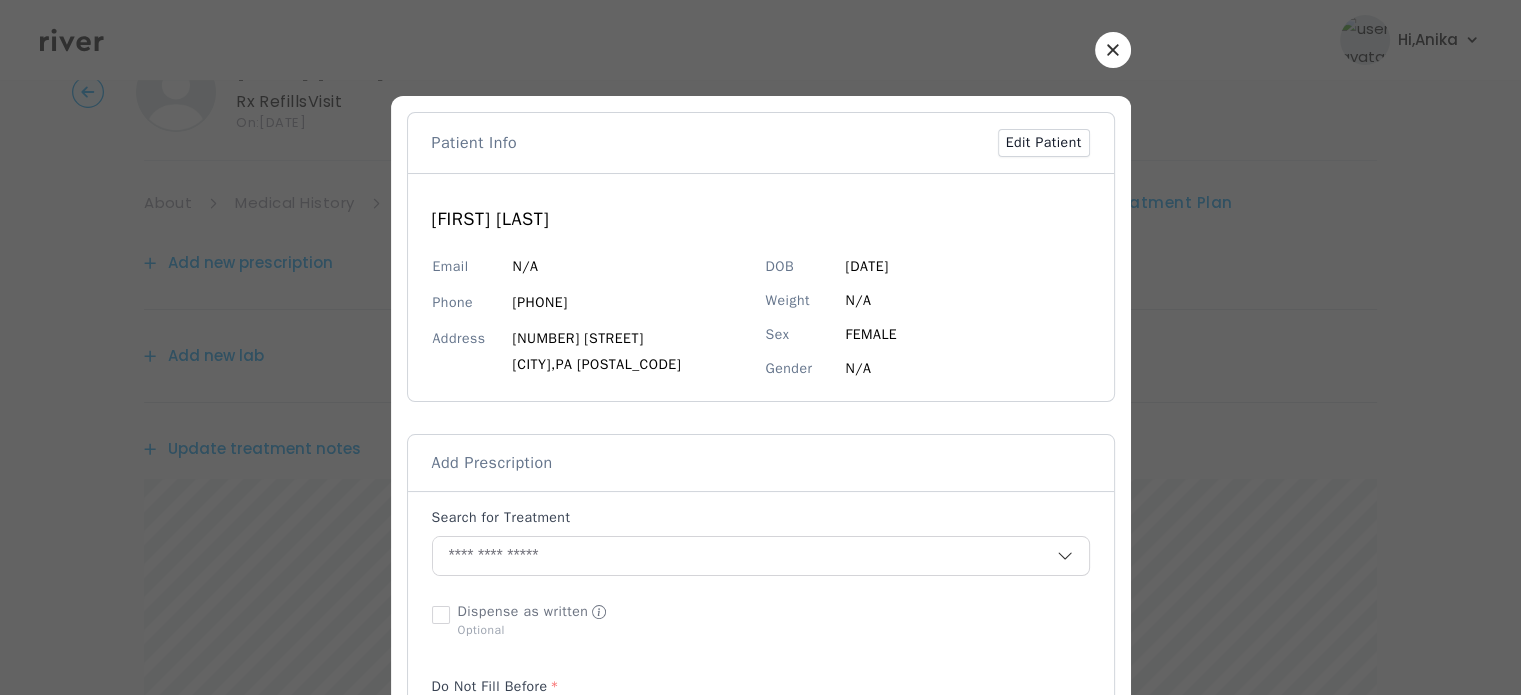 scroll, scrollTop: 76, scrollLeft: 0, axis: vertical 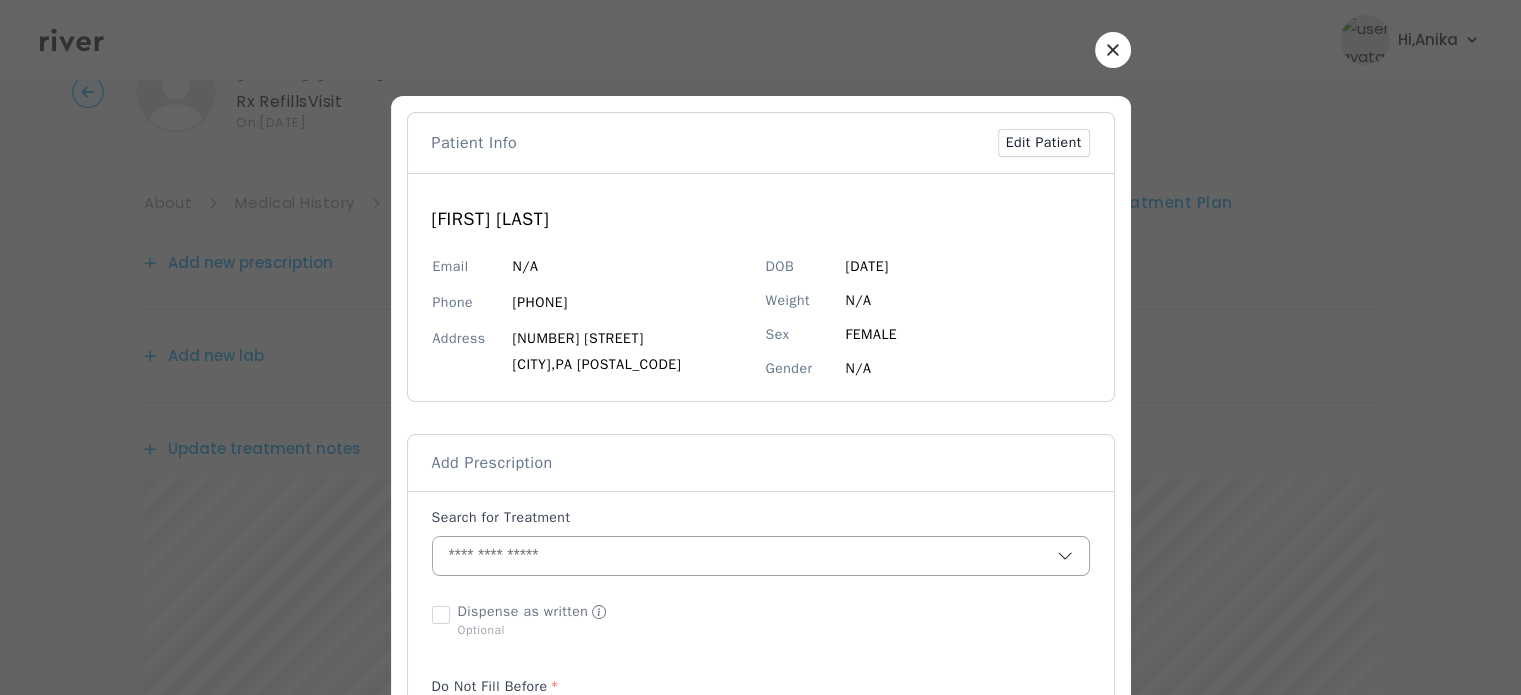 click at bounding box center (745, 556) 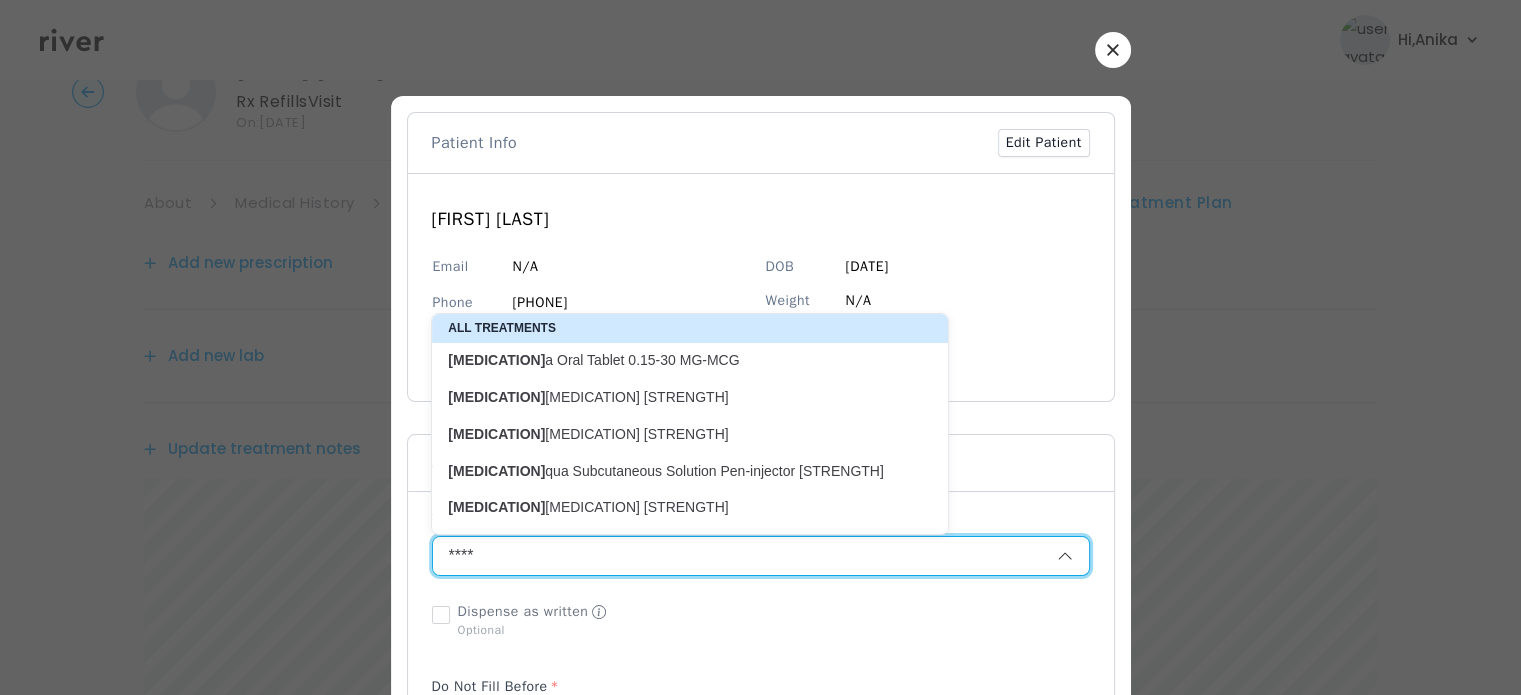 click on "Soli fenacin Succinate Oral Tablet 10 MG" at bounding box center [678, 397] 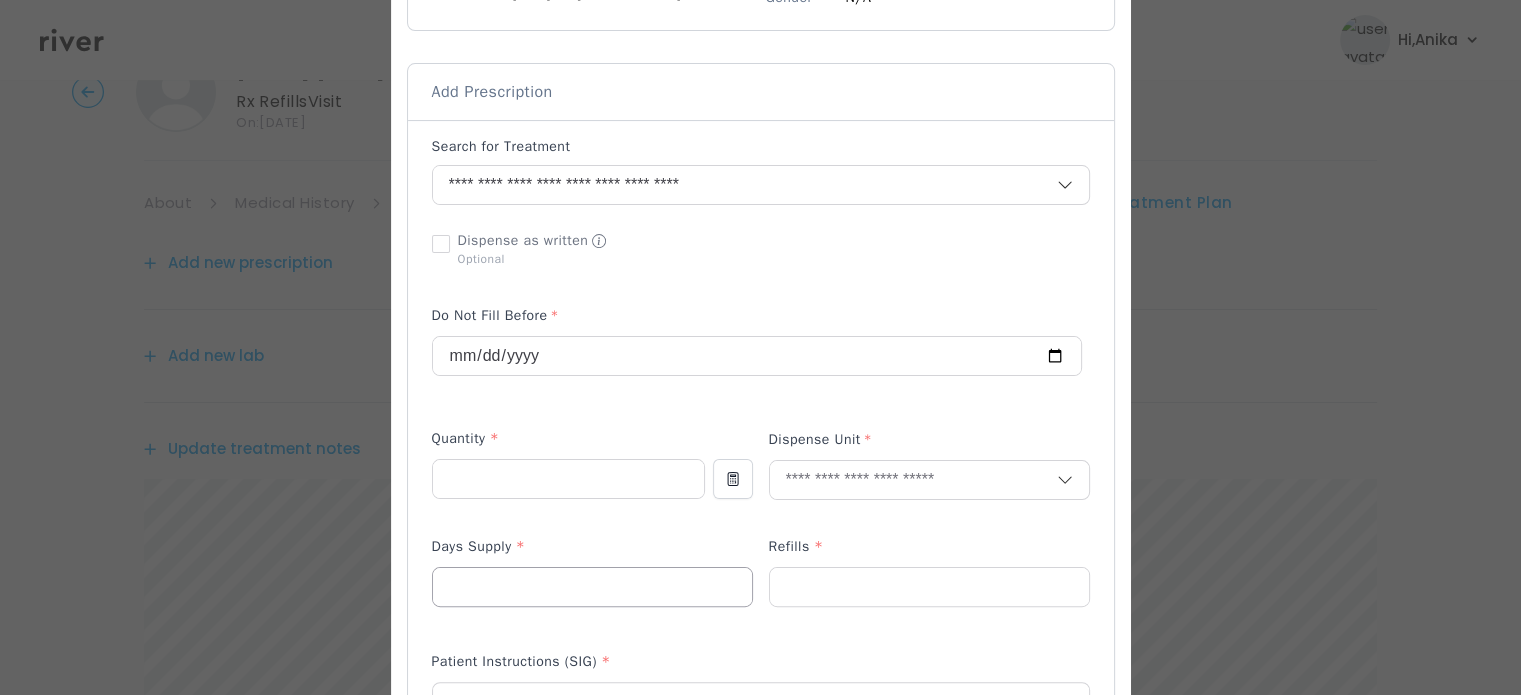 scroll, scrollTop: 417, scrollLeft: 0, axis: vertical 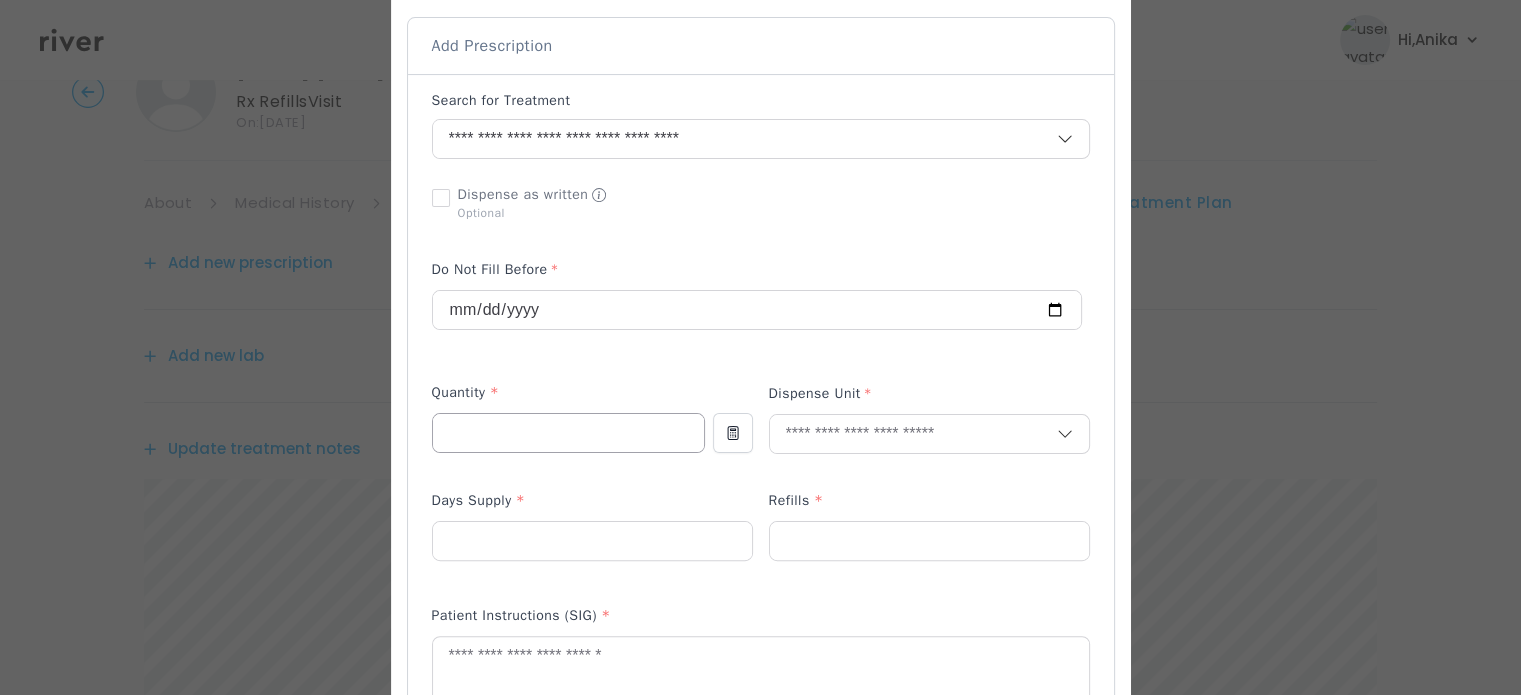 click at bounding box center [568, 433] 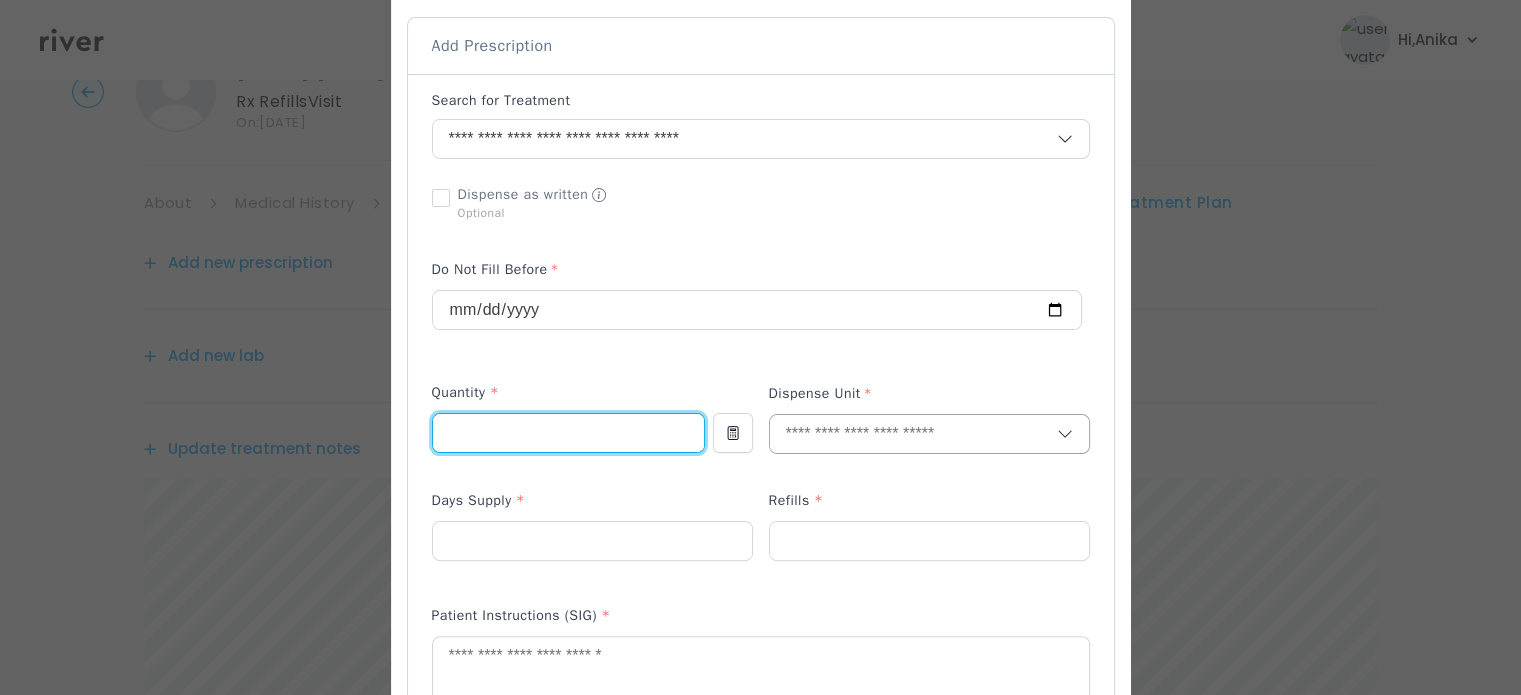 type on "**" 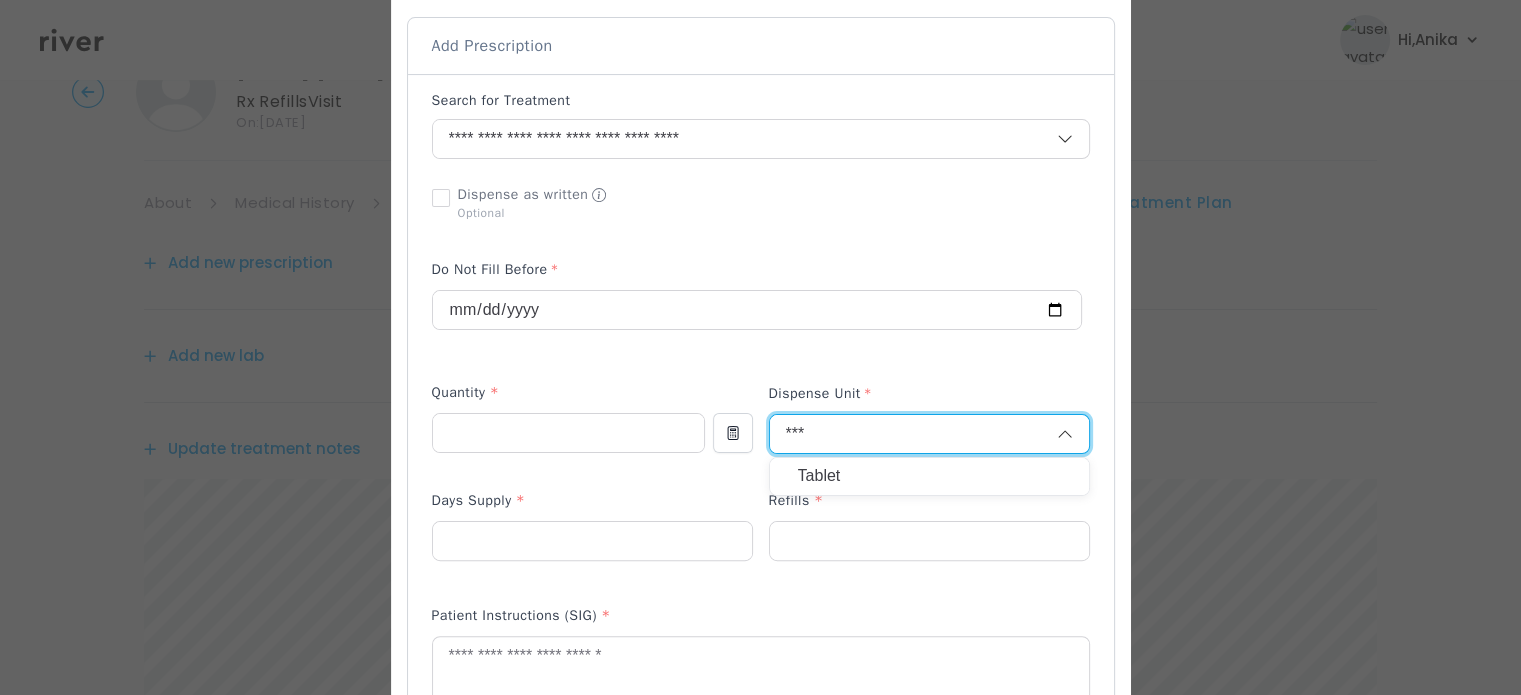 type on "***" 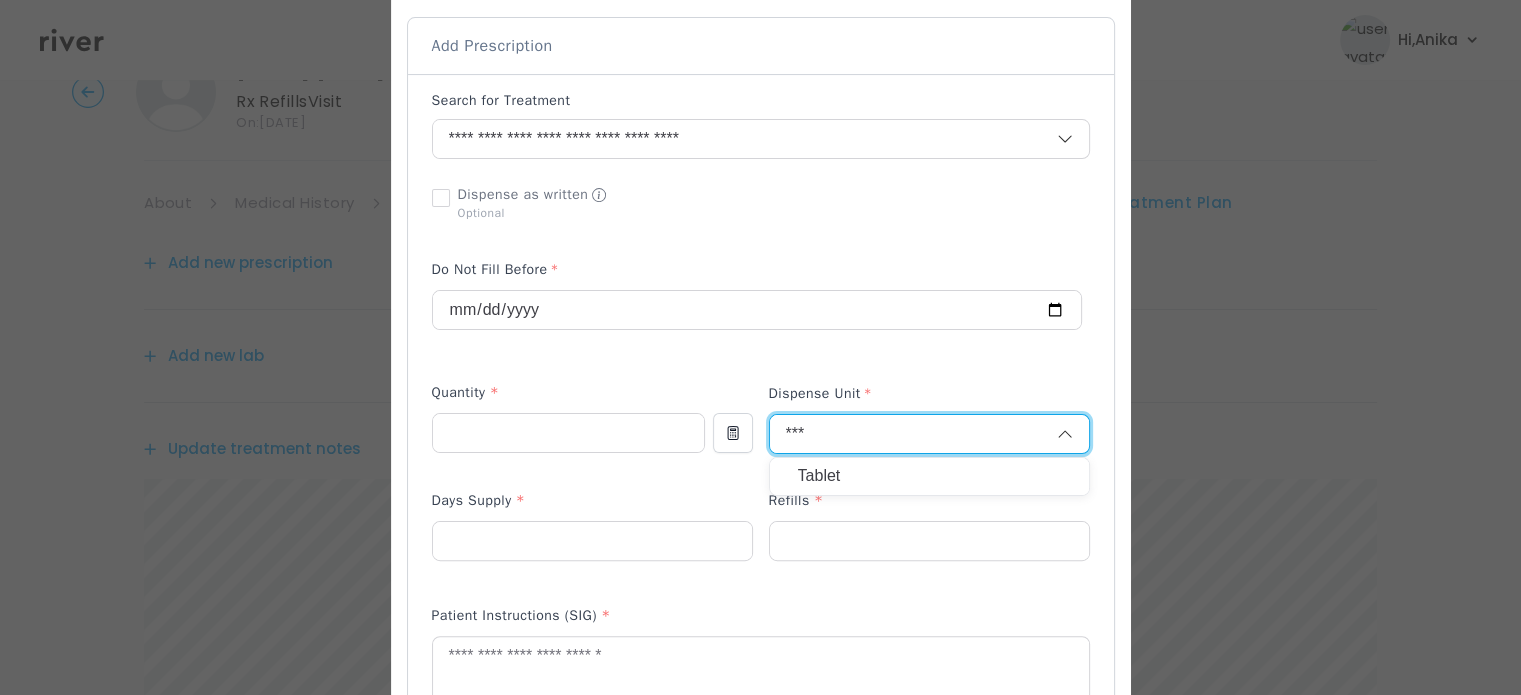 type 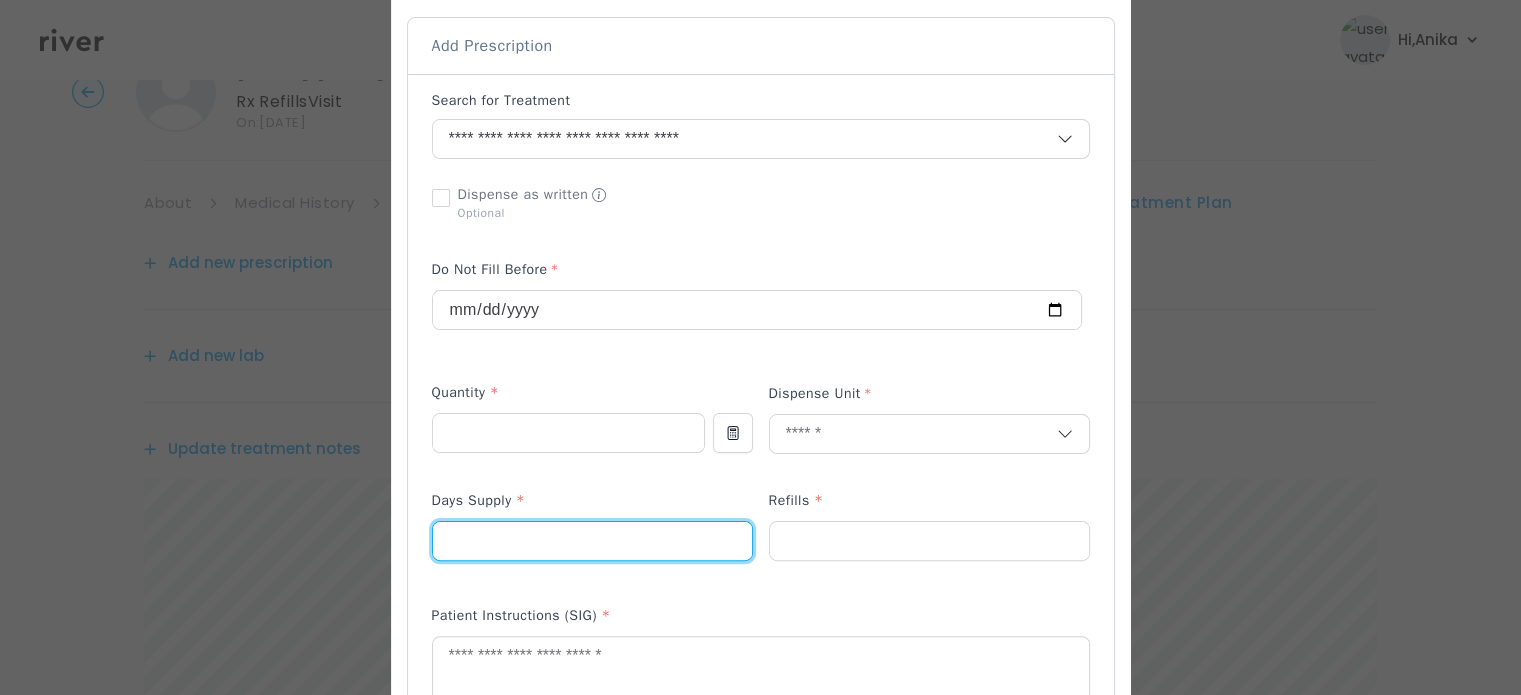 click at bounding box center [592, 541] 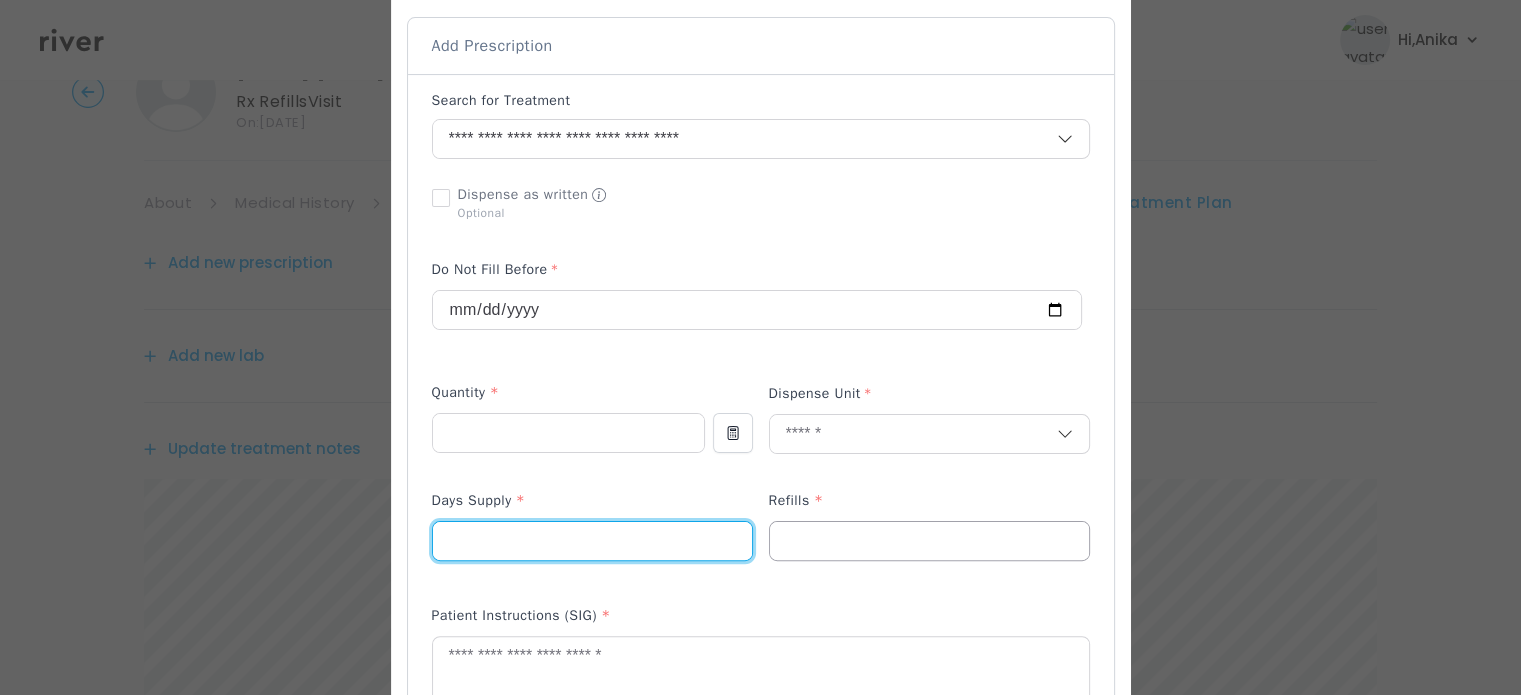 type on "**" 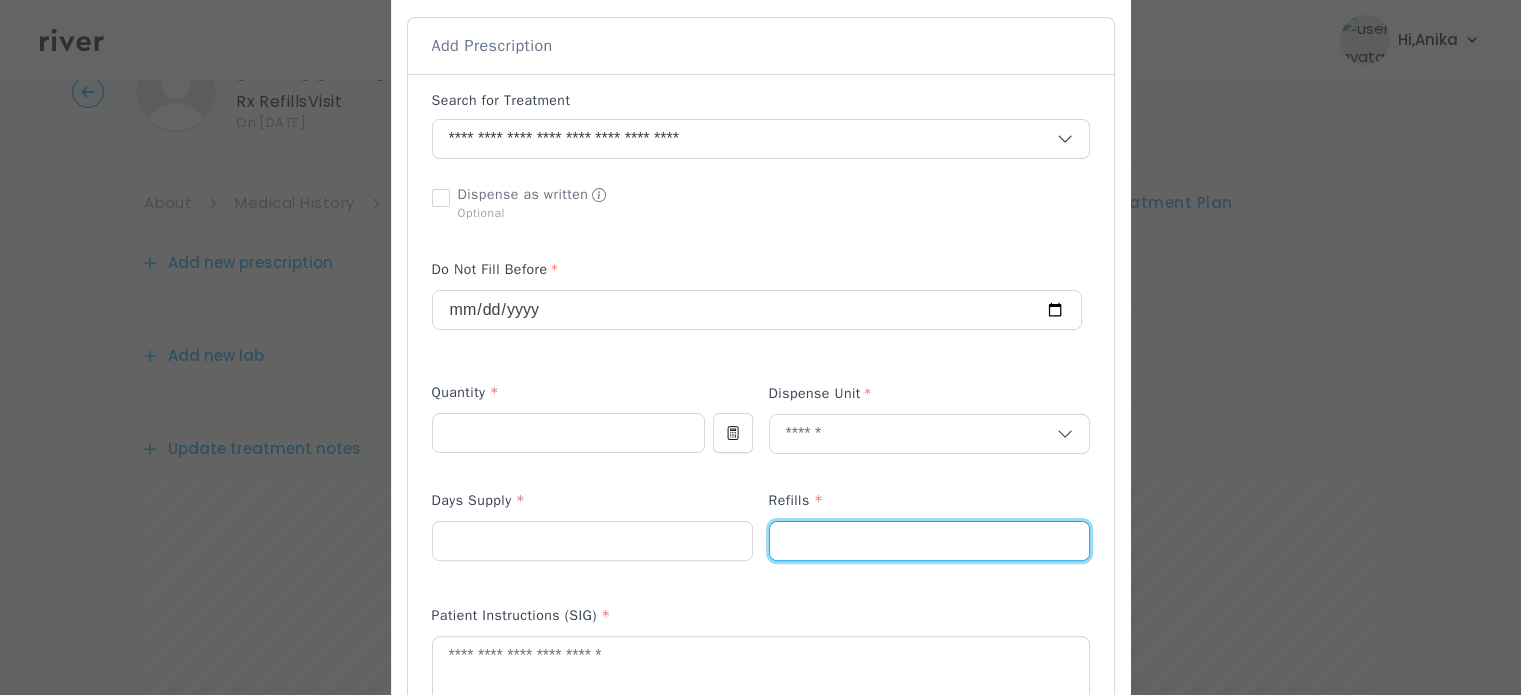 click at bounding box center [929, 541] 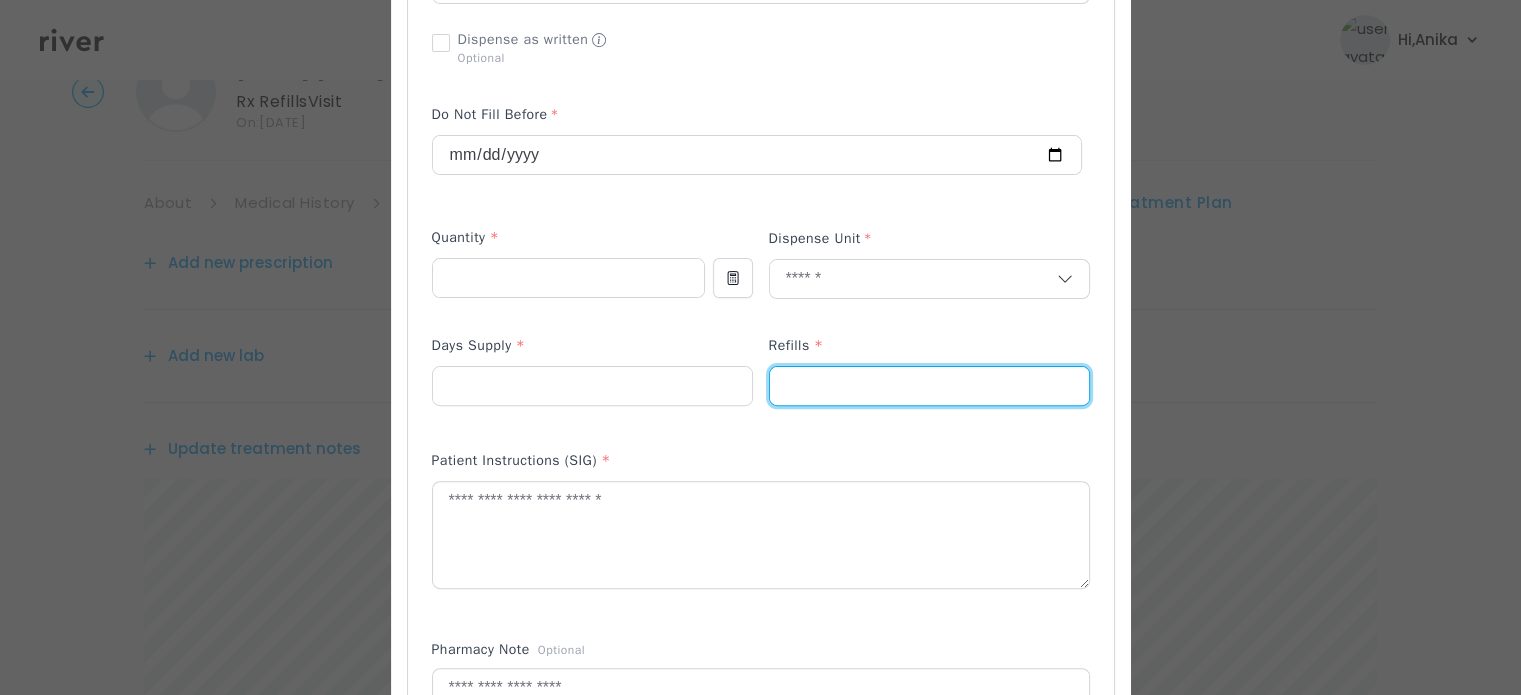scroll, scrollTop: 590, scrollLeft: 0, axis: vertical 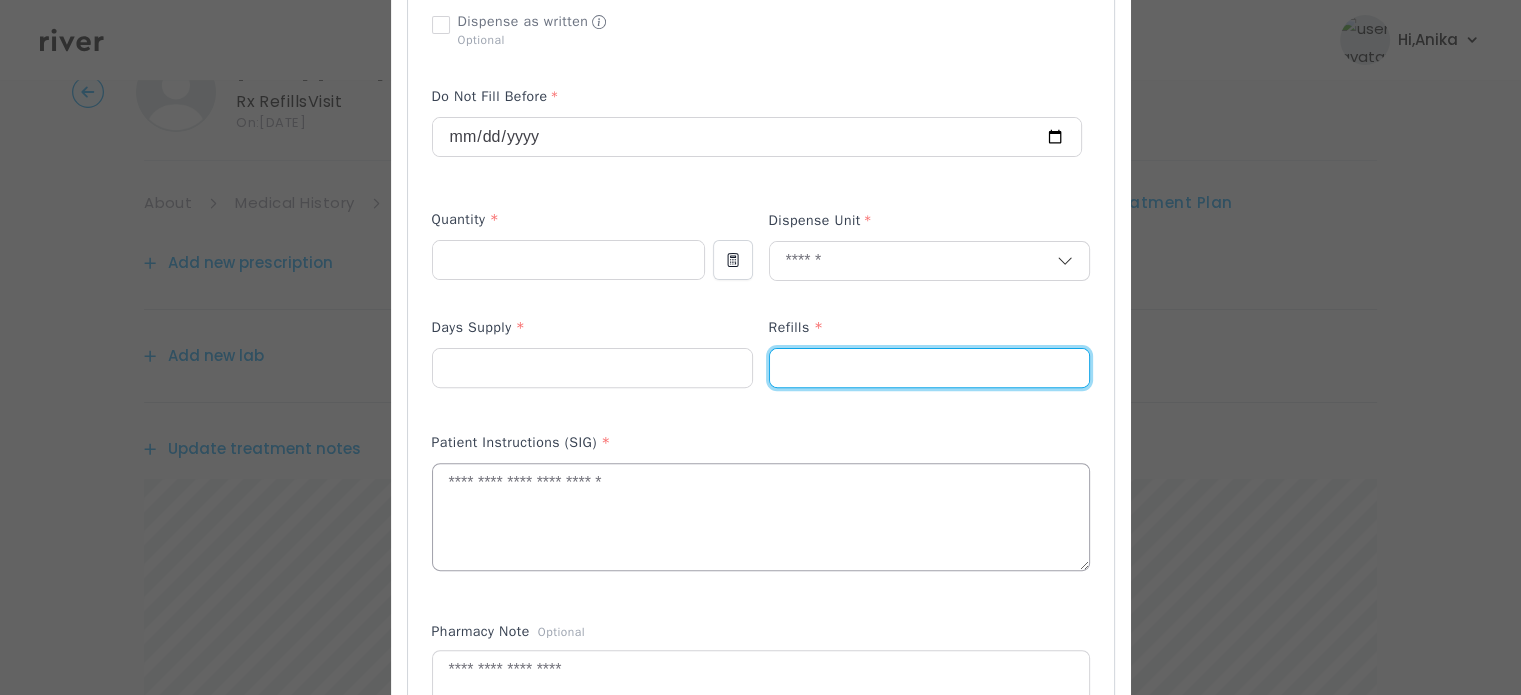 type on "*" 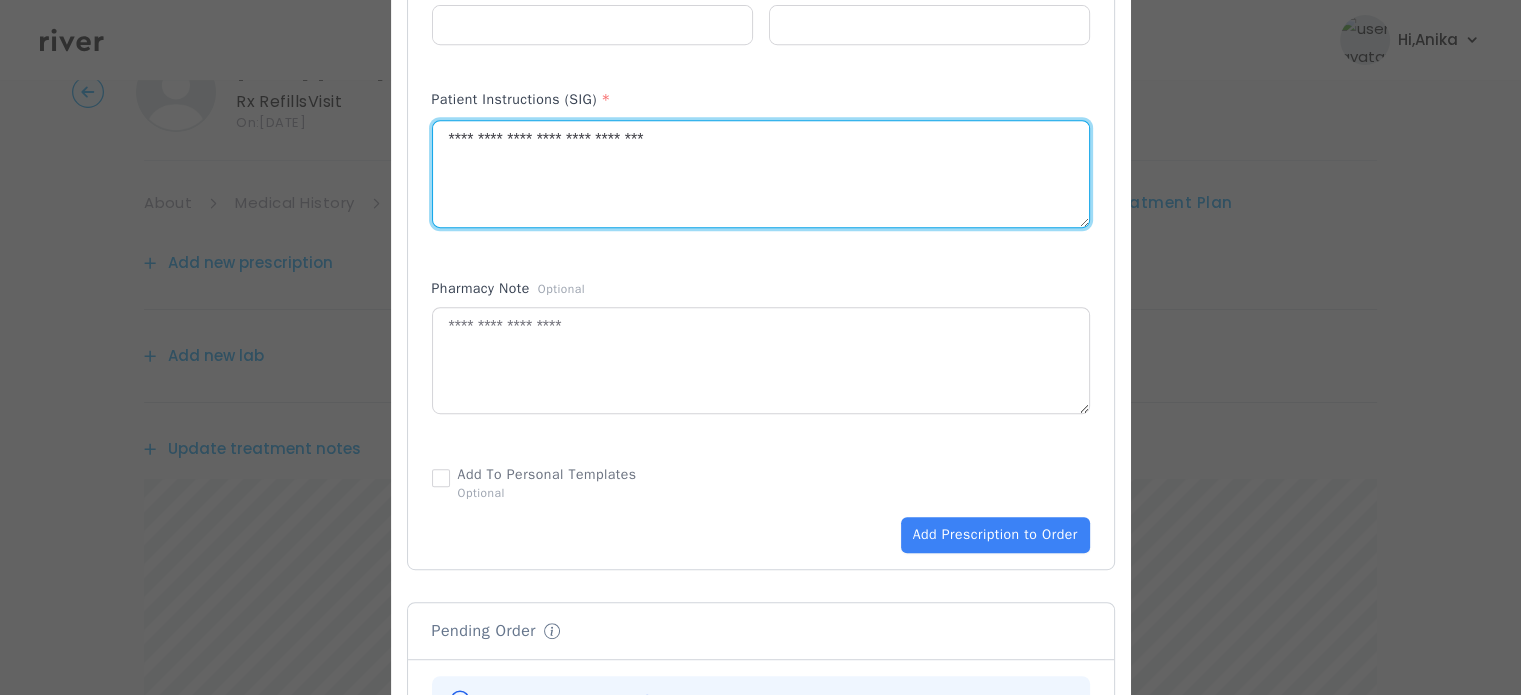 scroll, scrollTop: 963, scrollLeft: 0, axis: vertical 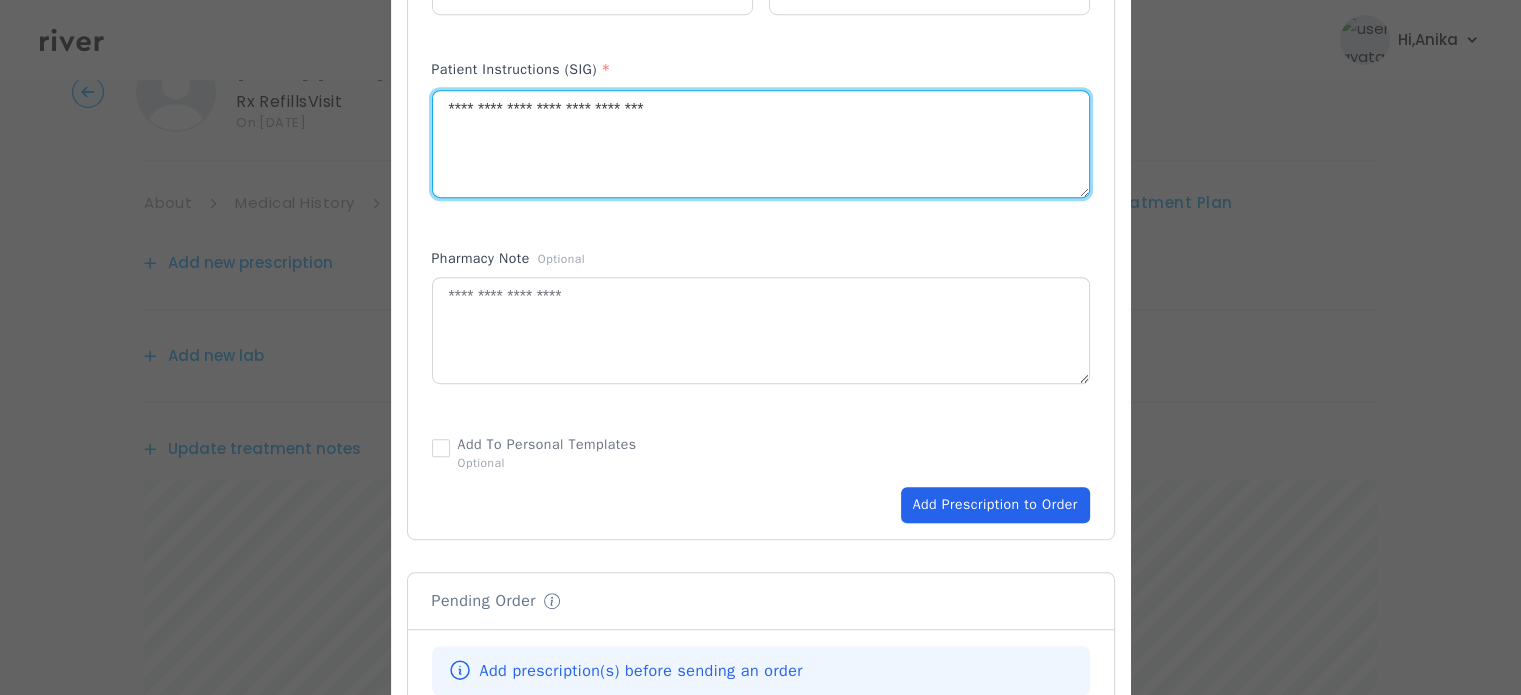 type on "**********" 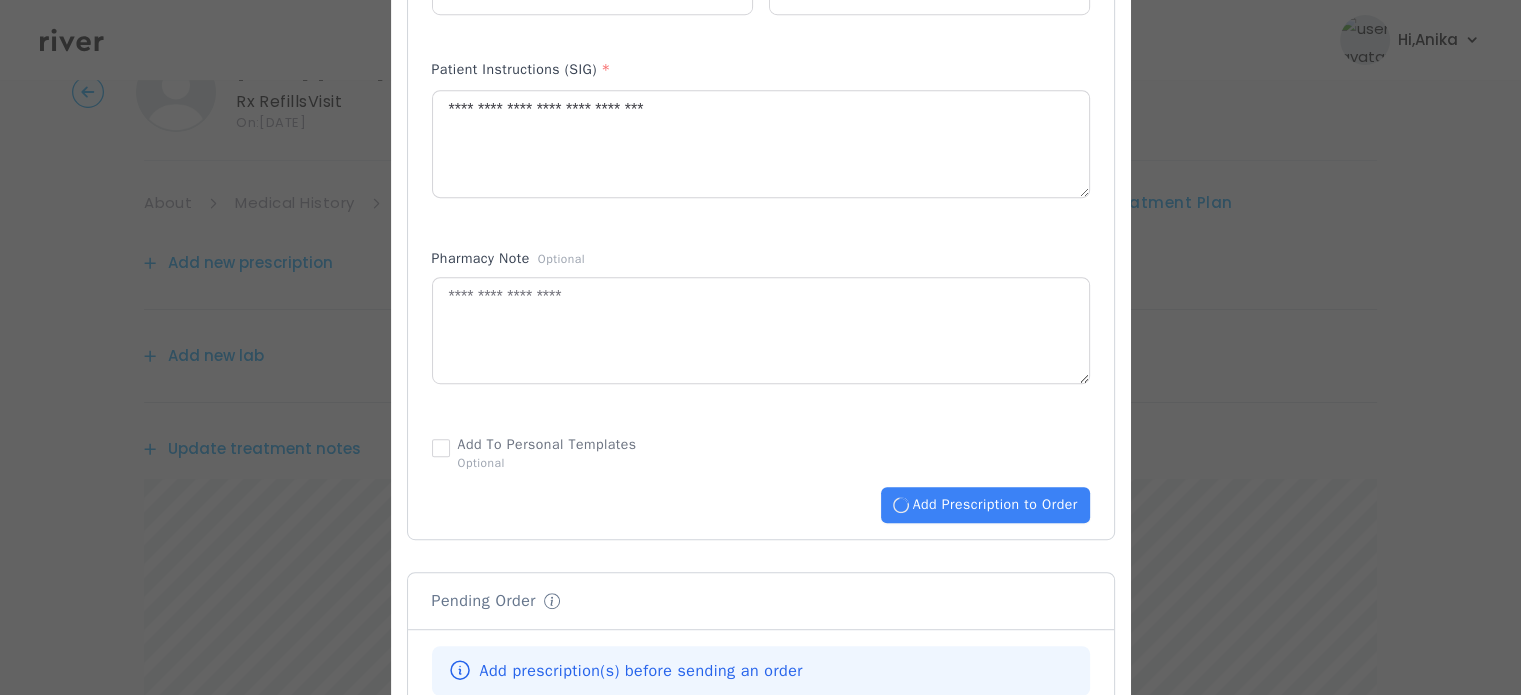 type 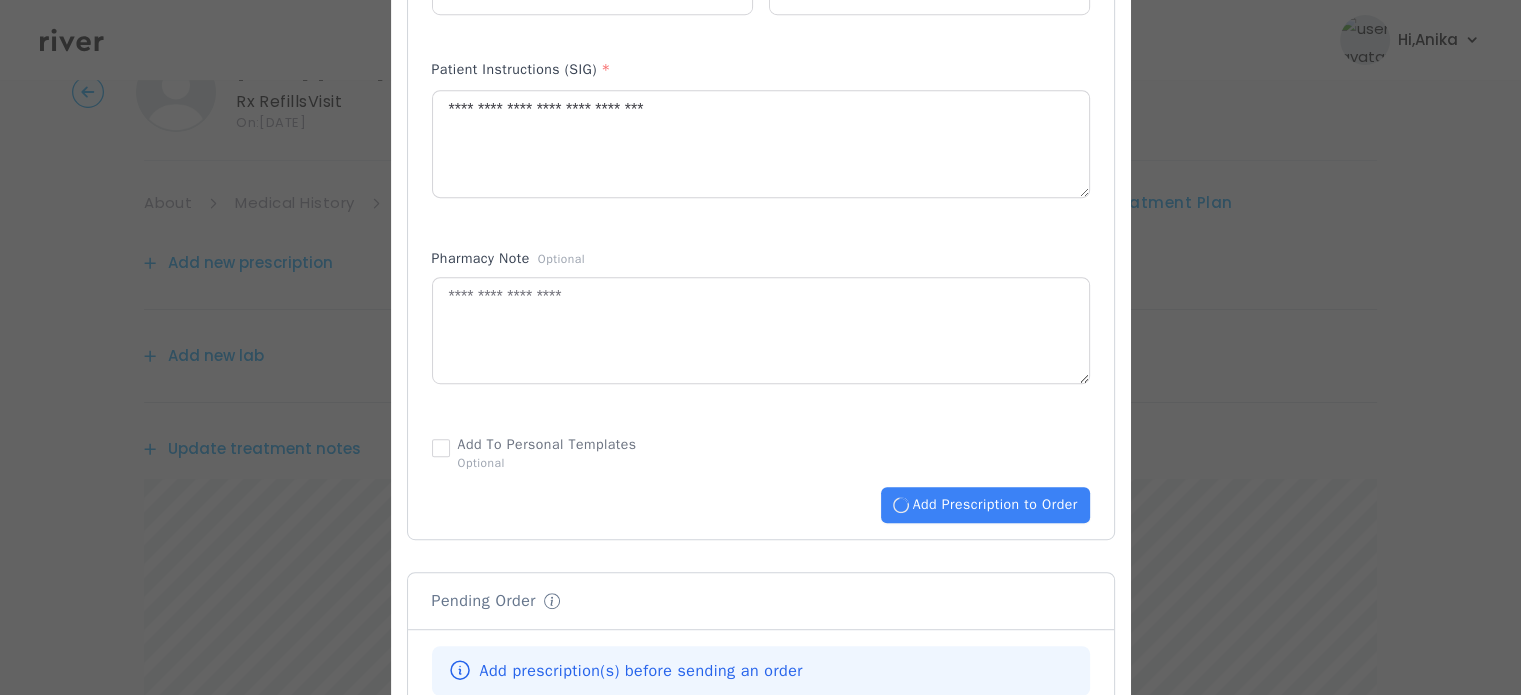 type 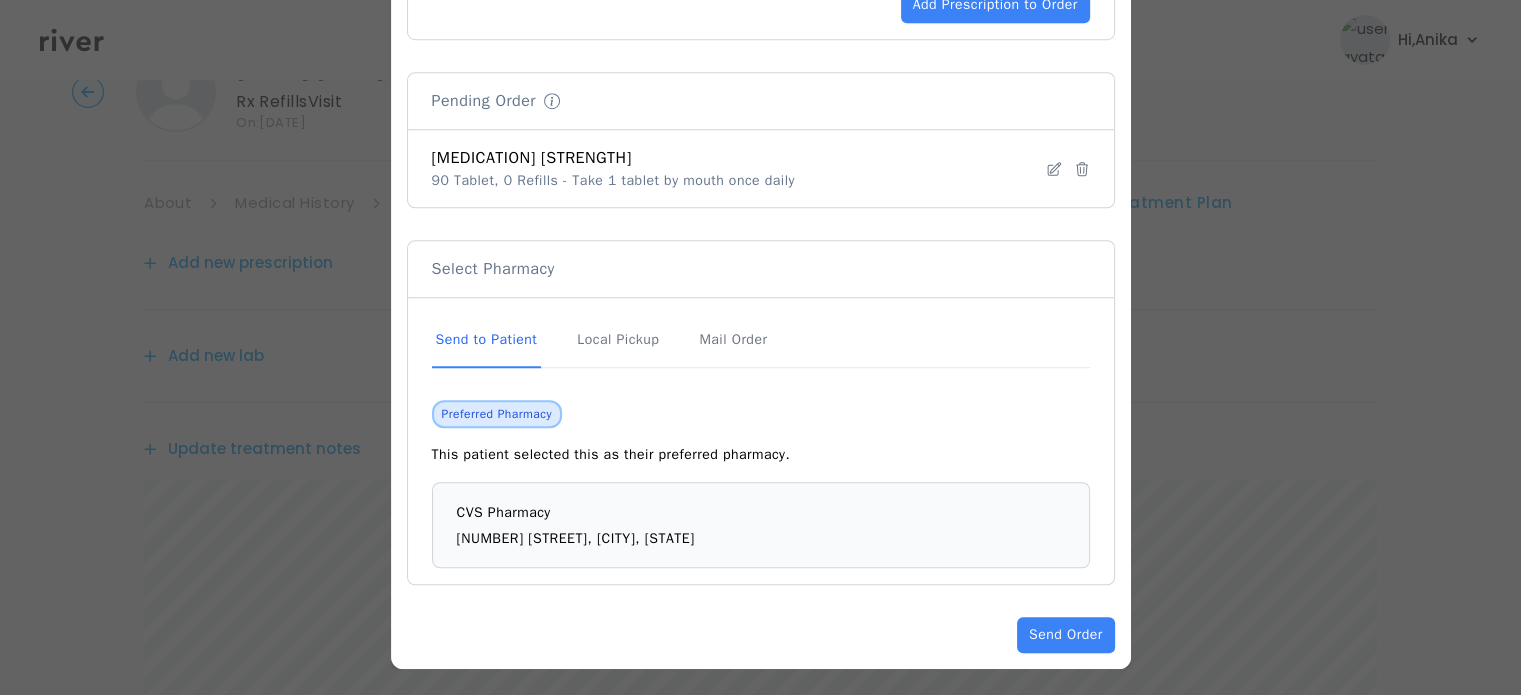 scroll, scrollTop: 1464, scrollLeft: 0, axis: vertical 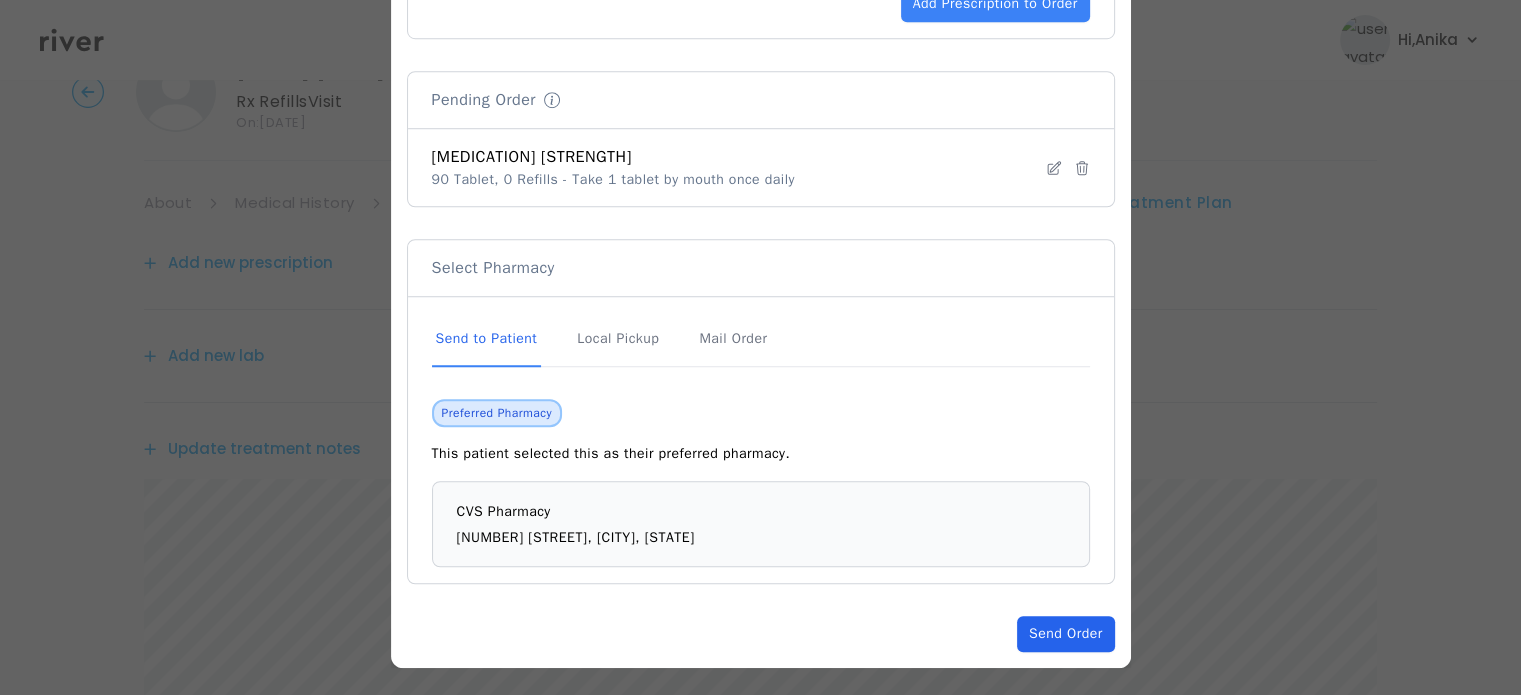 click on "Send Order" 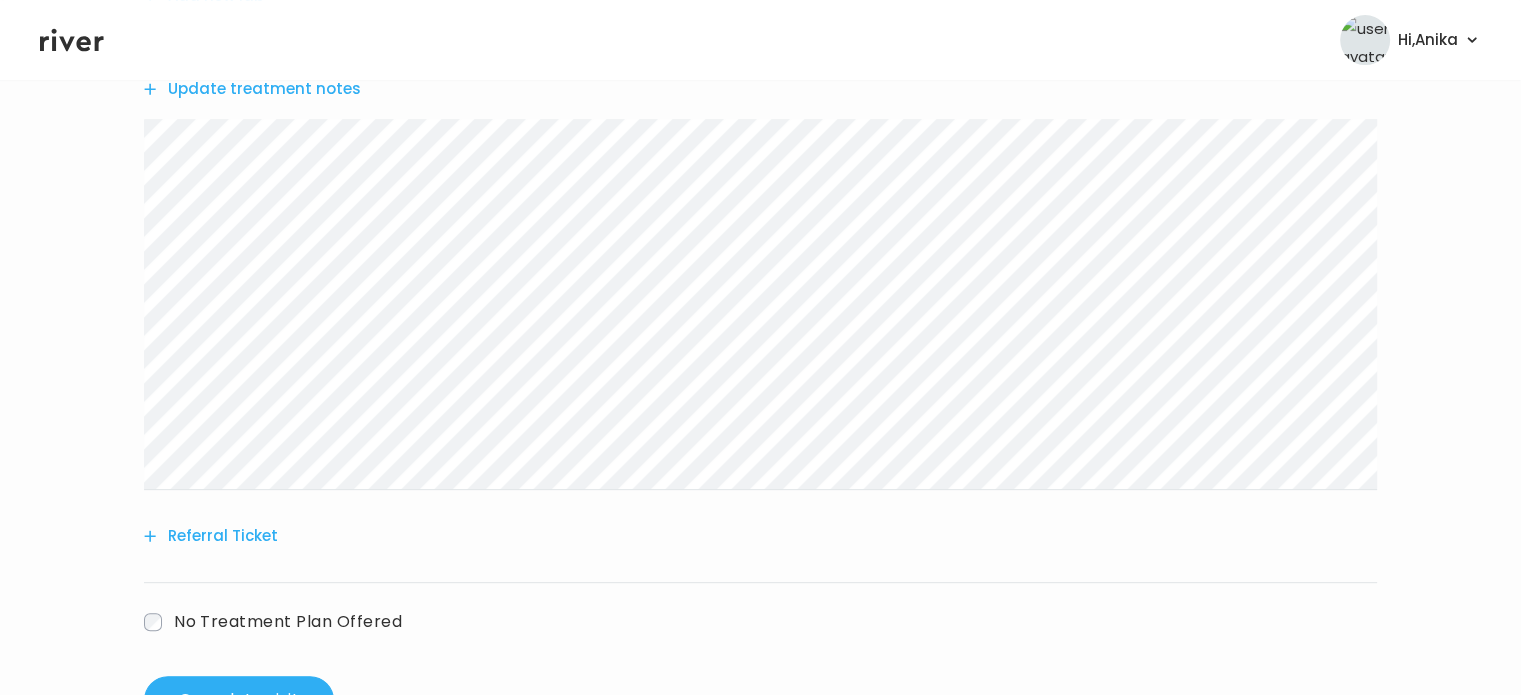 scroll, scrollTop: 716, scrollLeft: 0, axis: vertical 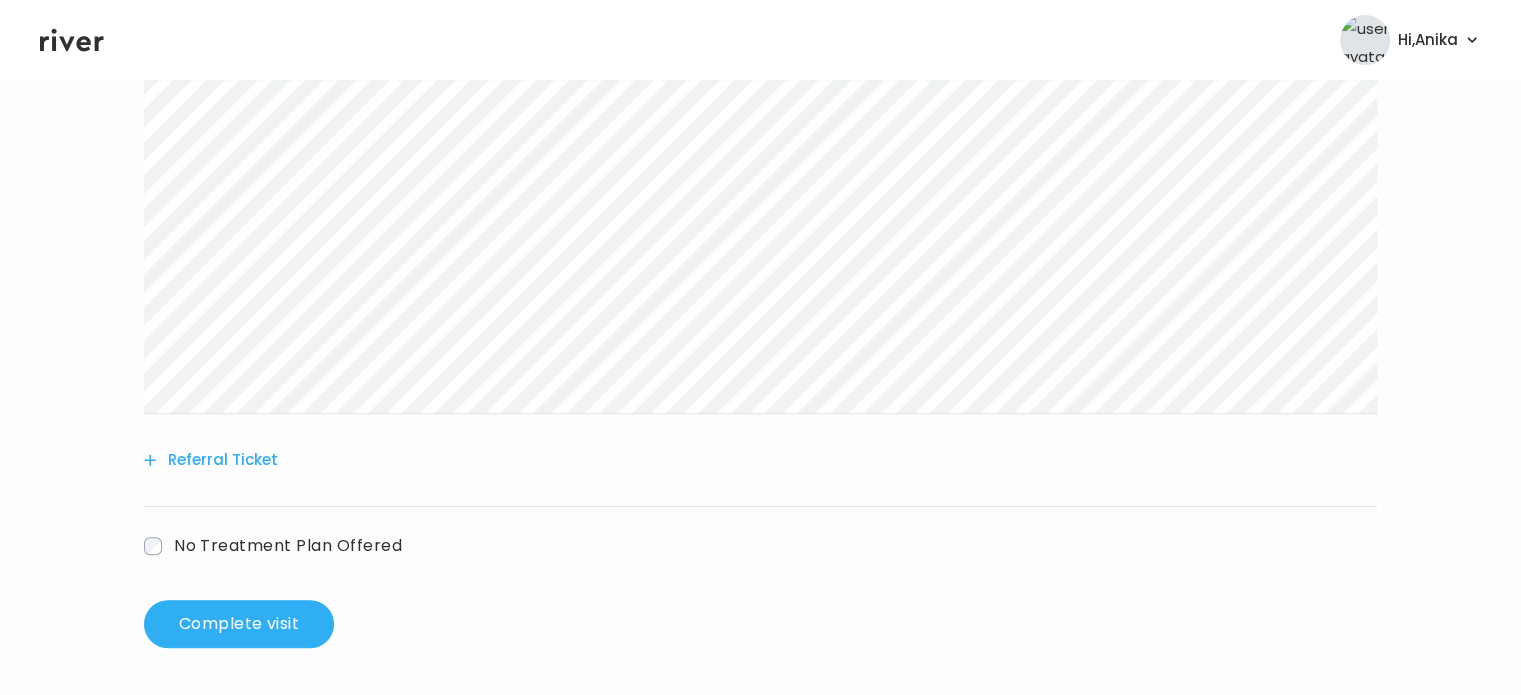 click on "BETH SATTOF Rx Refills  Visit On:  17 Jul 2025 About Medical History Medication History Visit History Labs Notes Symptoms Chat Treatment Plan Add another prescription Add new lab Update treatment notes Referral Ticket No Treatment Plan Offered Complete visit" at bounding box center (760, 30) 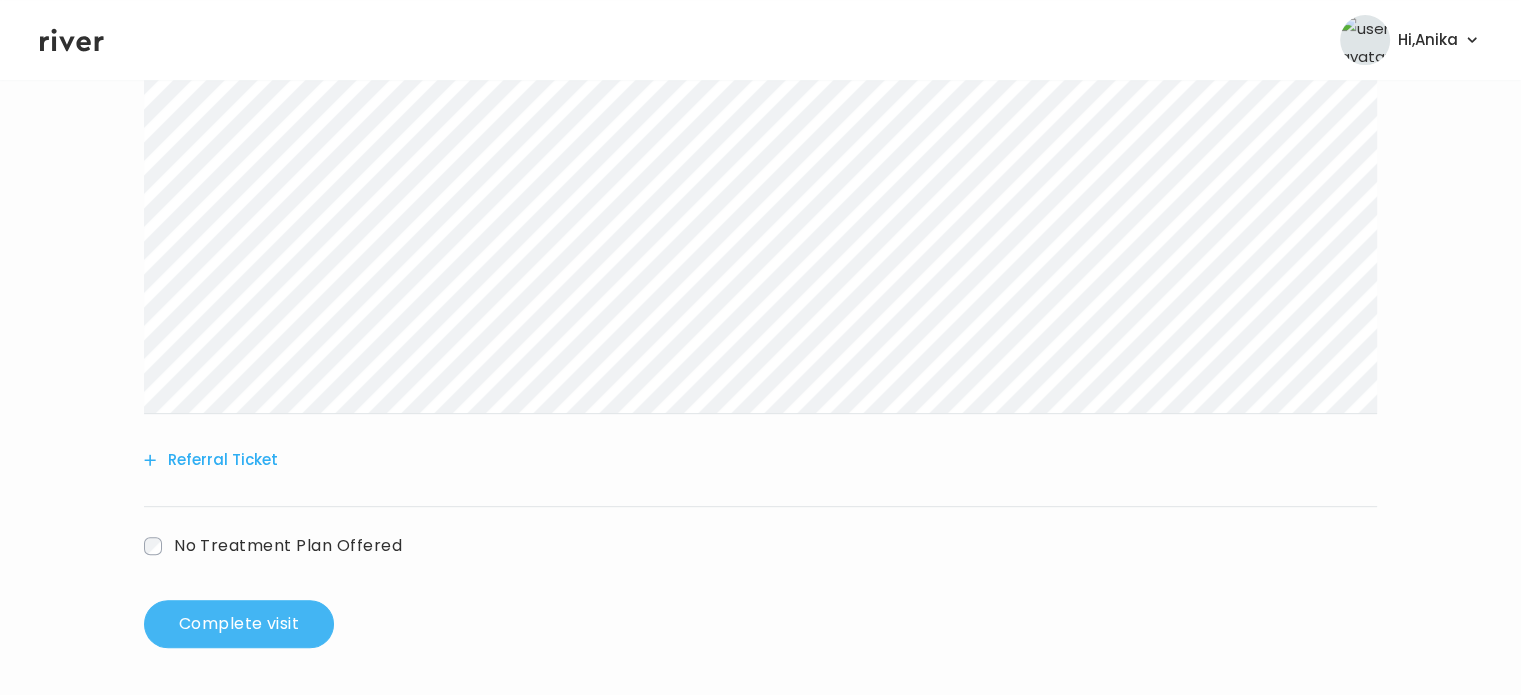 click on "Complete visit" at bounding box center [239, 624] 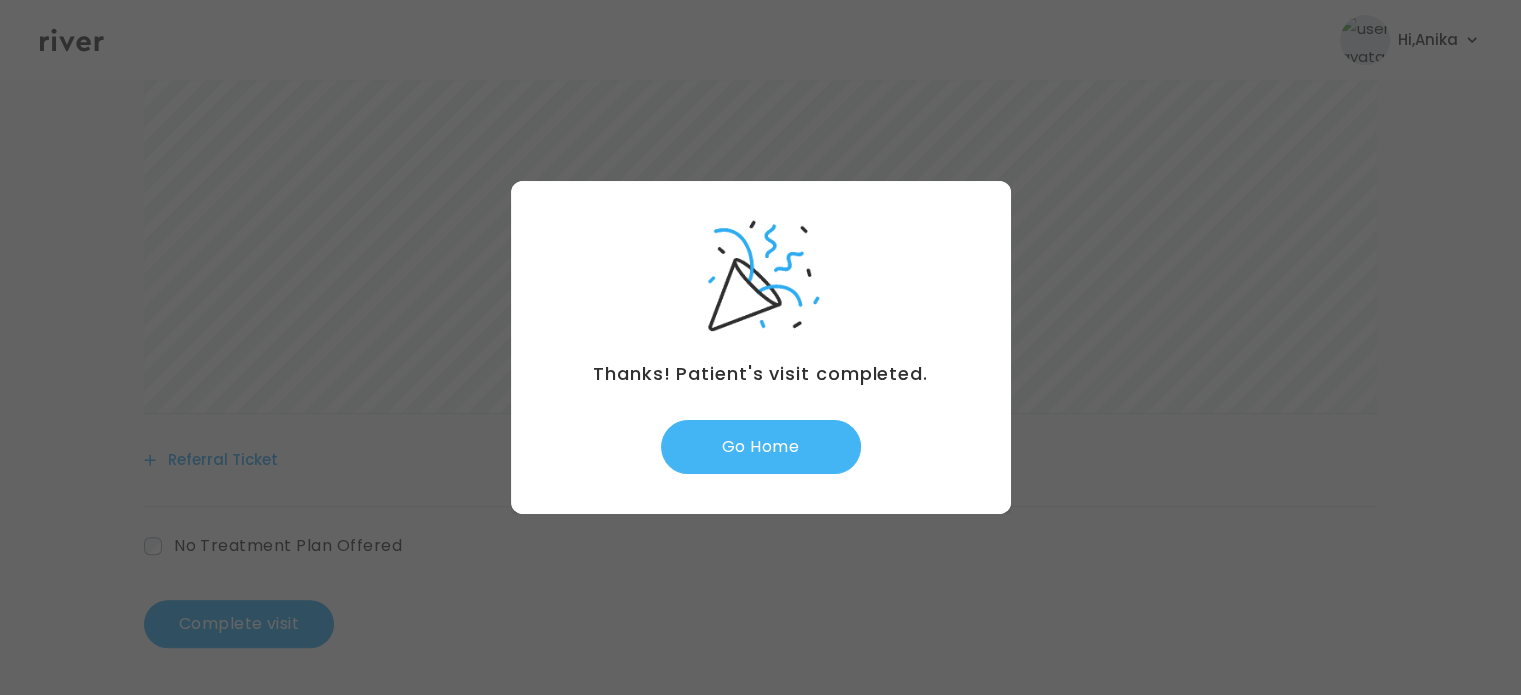 click on "Go Home" at bounding box center [761, 447] 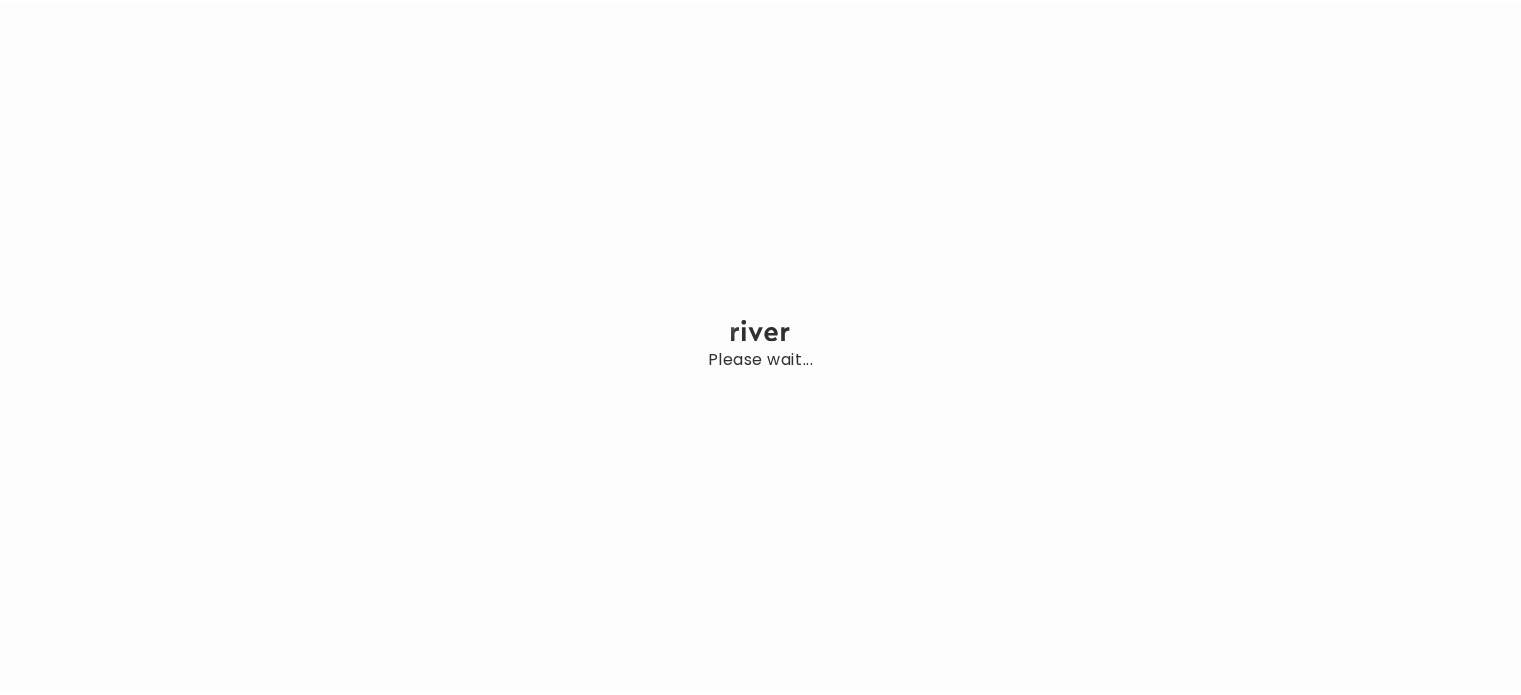 scroll, scrollTop: 0, scrollLeft: 0, axis: both 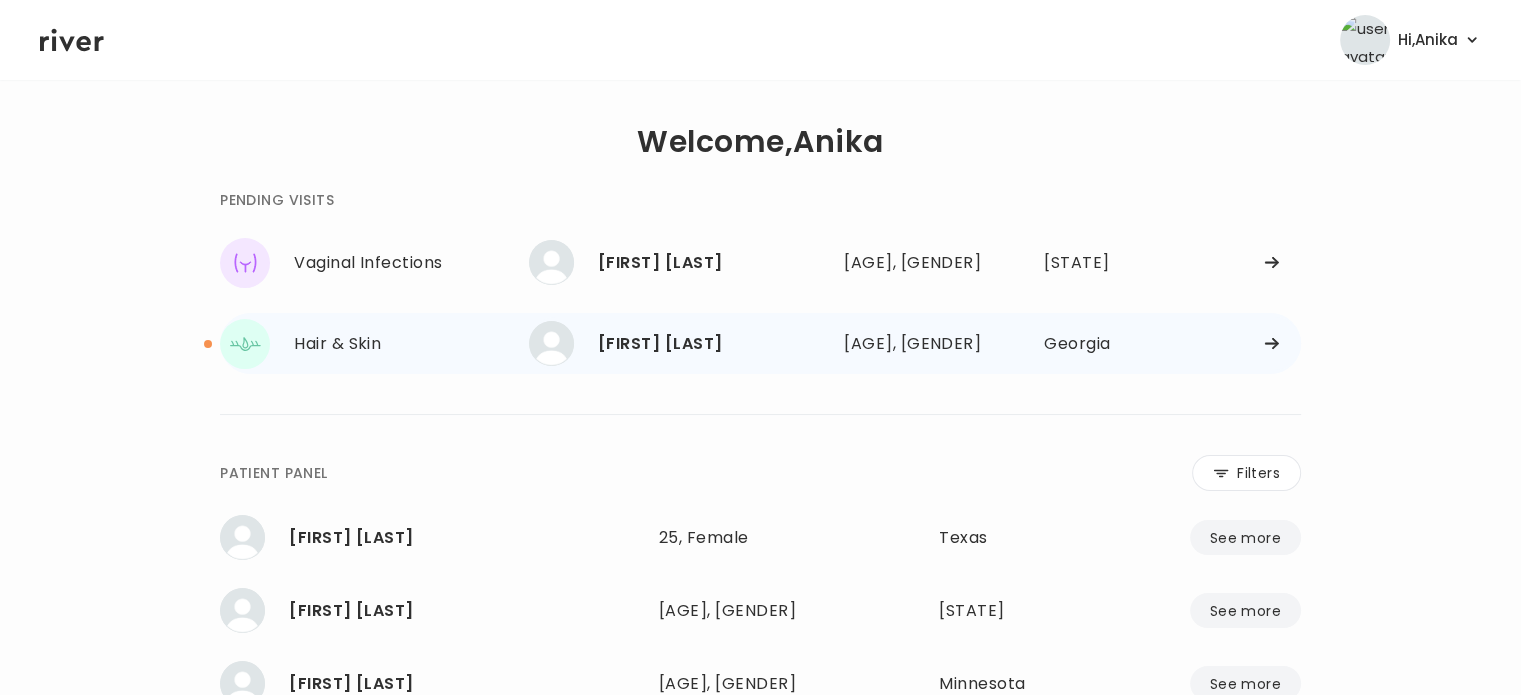 click on "Berto Boudet" at bounding box center (713, 344) 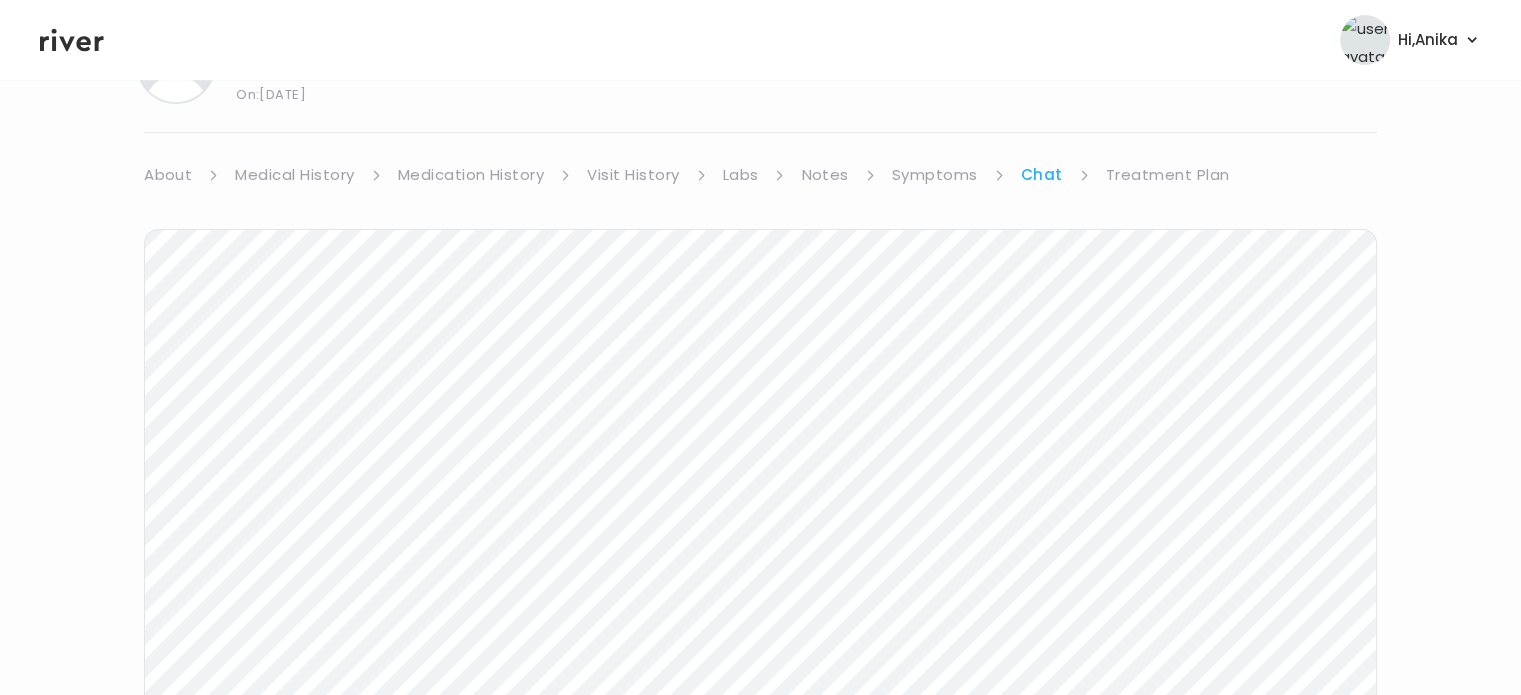 scroll, scrollTop: 0, scrollLeft: 0, axis: both 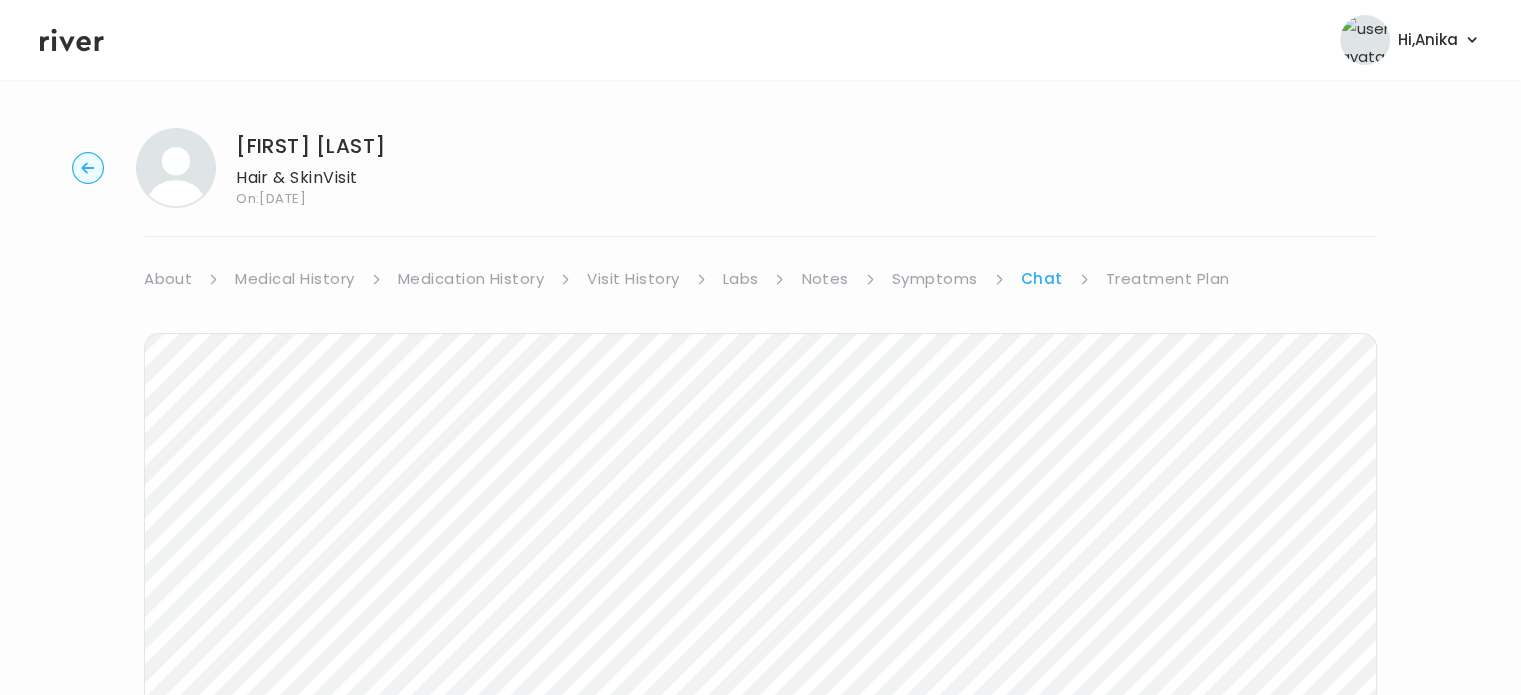 click on "Symptoms" at bounding box center (935, 279) 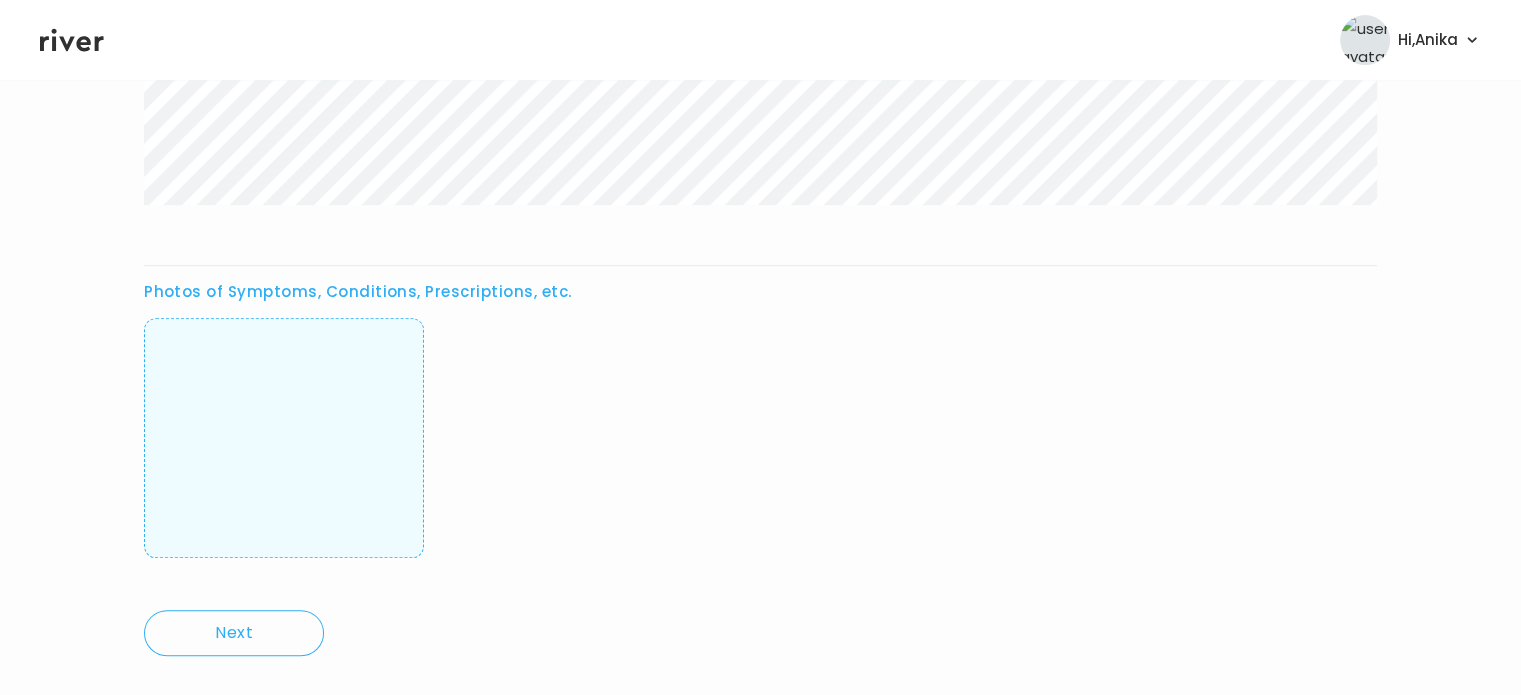 scroll, scrollTop: 756, scrollLeft: 0, axis: vertical 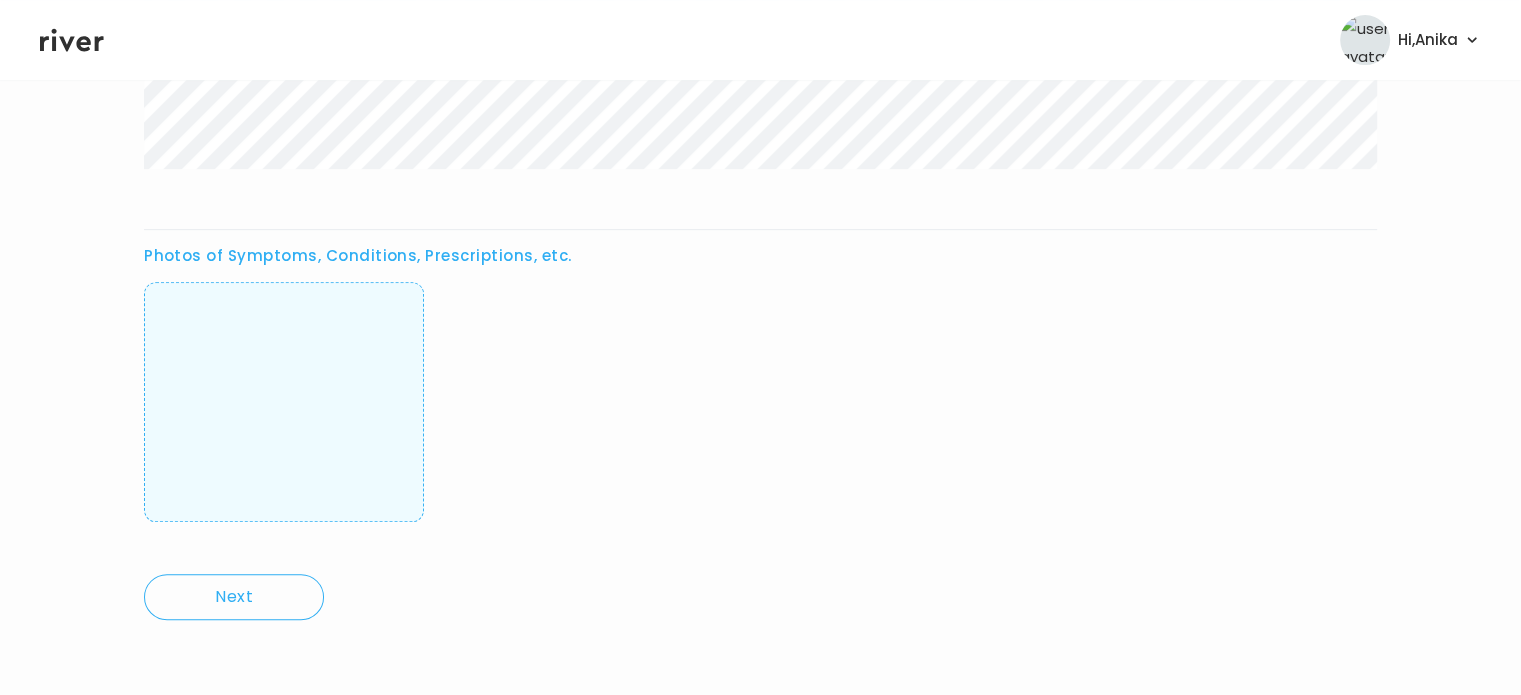 click 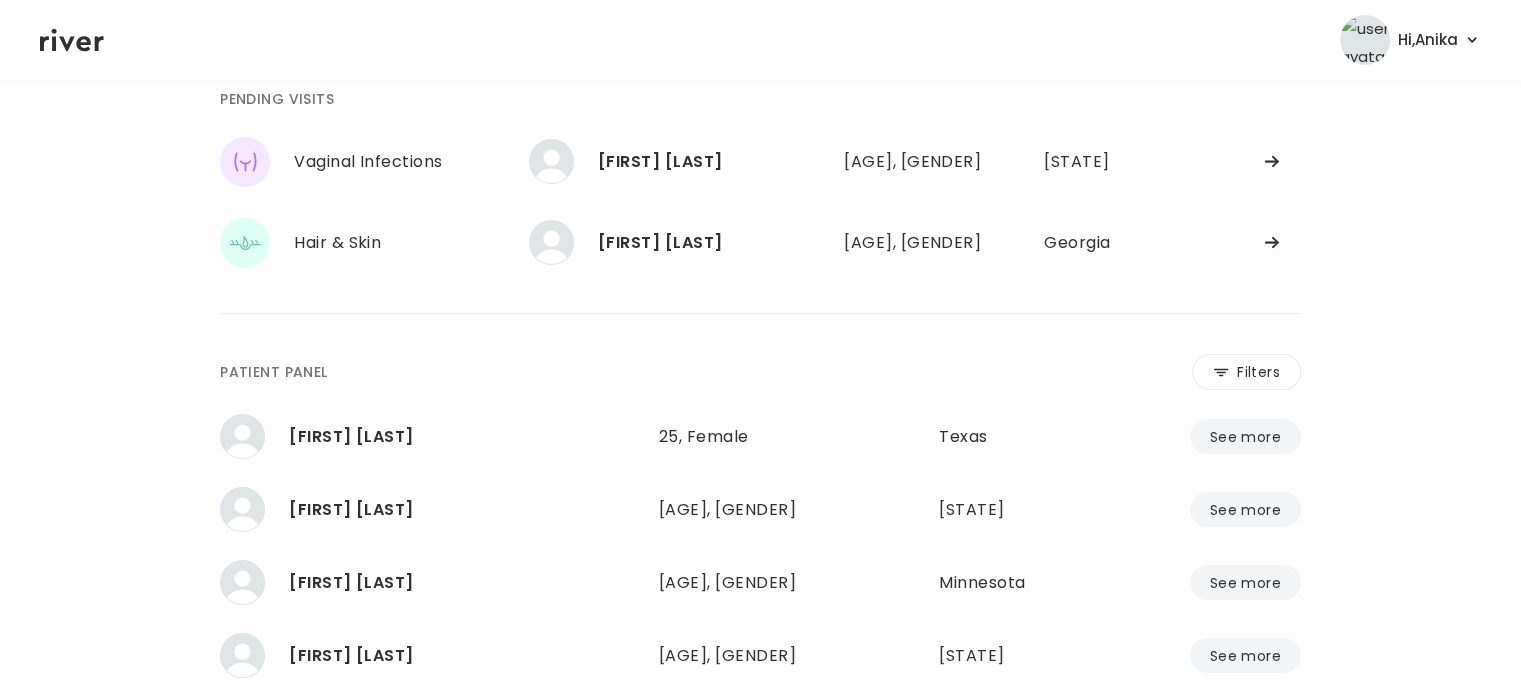 scroll, scrollTop: 42, scrollLeft: 0, axis: vertical 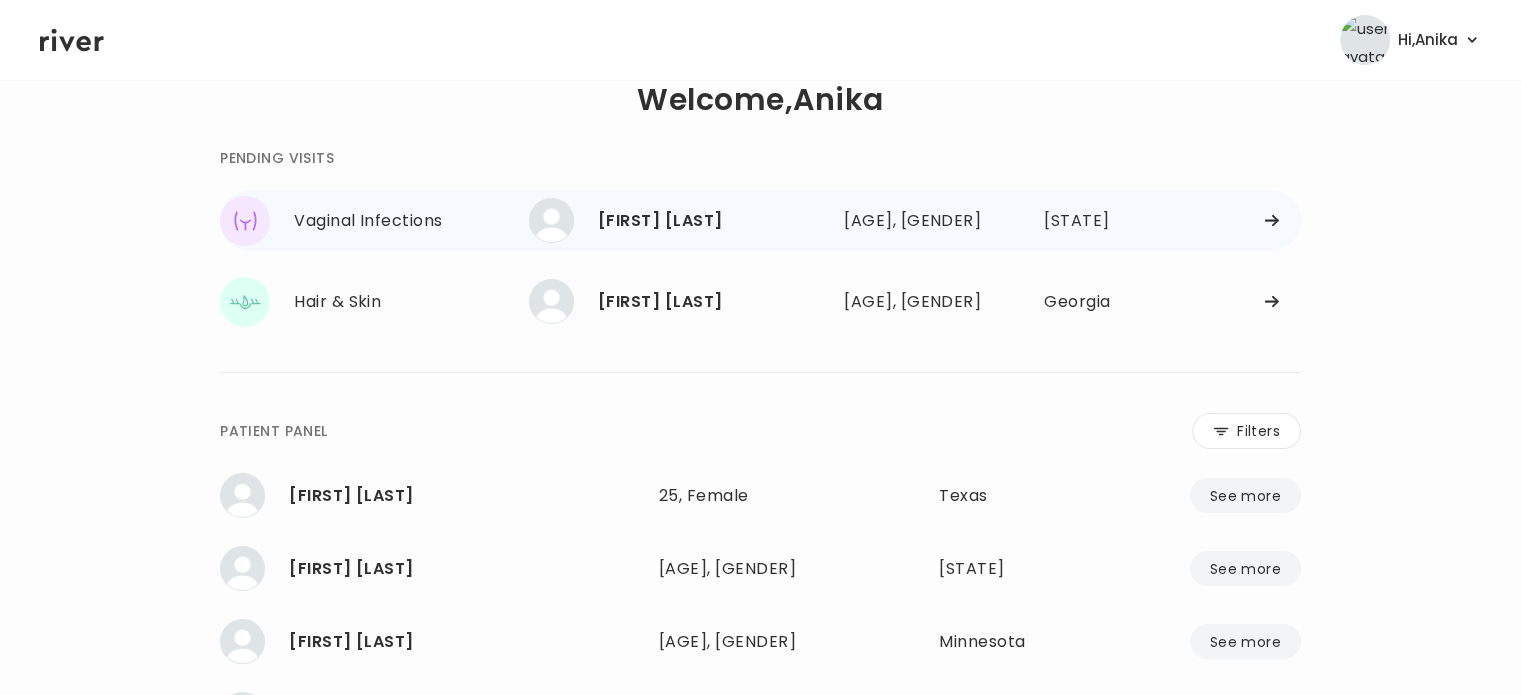 click on "[FIRST] [LAST]" at bounding box center [713, 221] 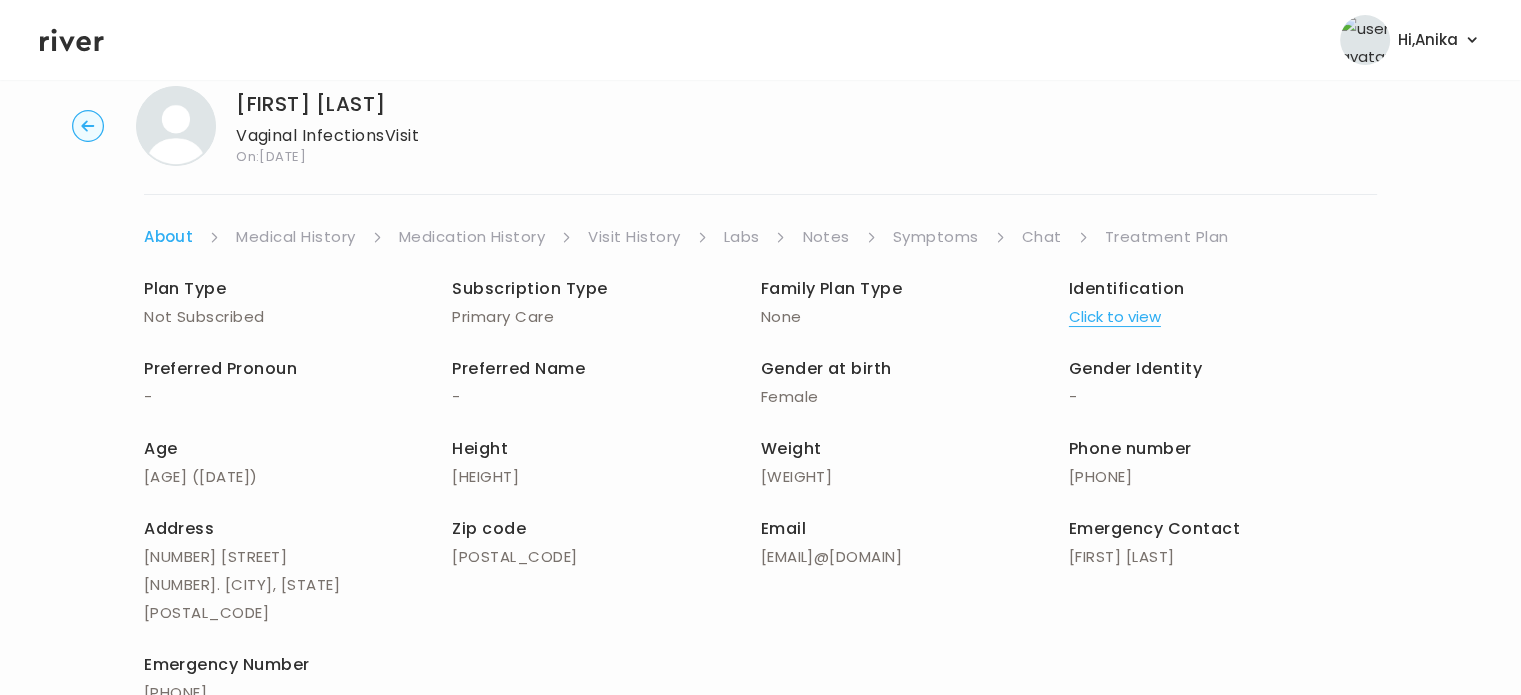 click on "Click to view" at bounding box center (1115, 317) 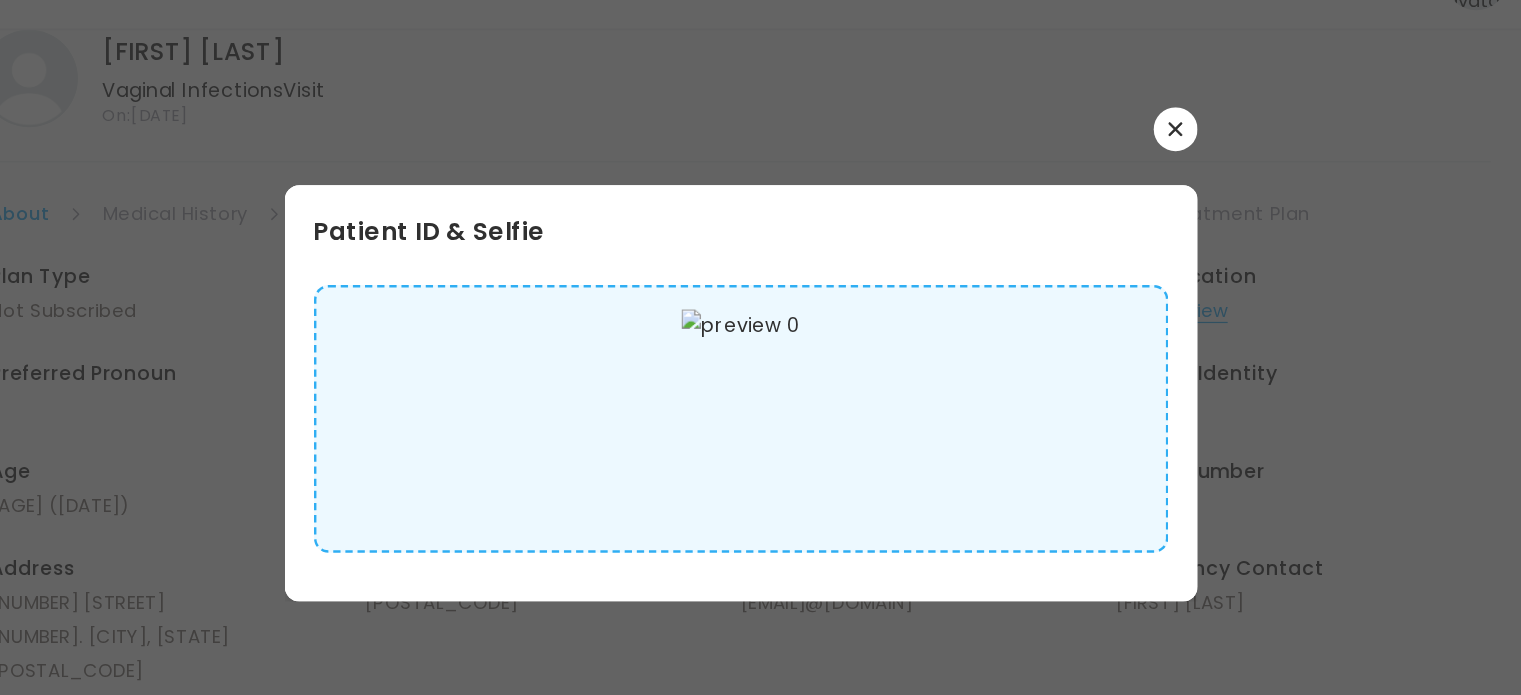 scroll, scrollTop: 40, scrollLeft: 0, axis: vertical 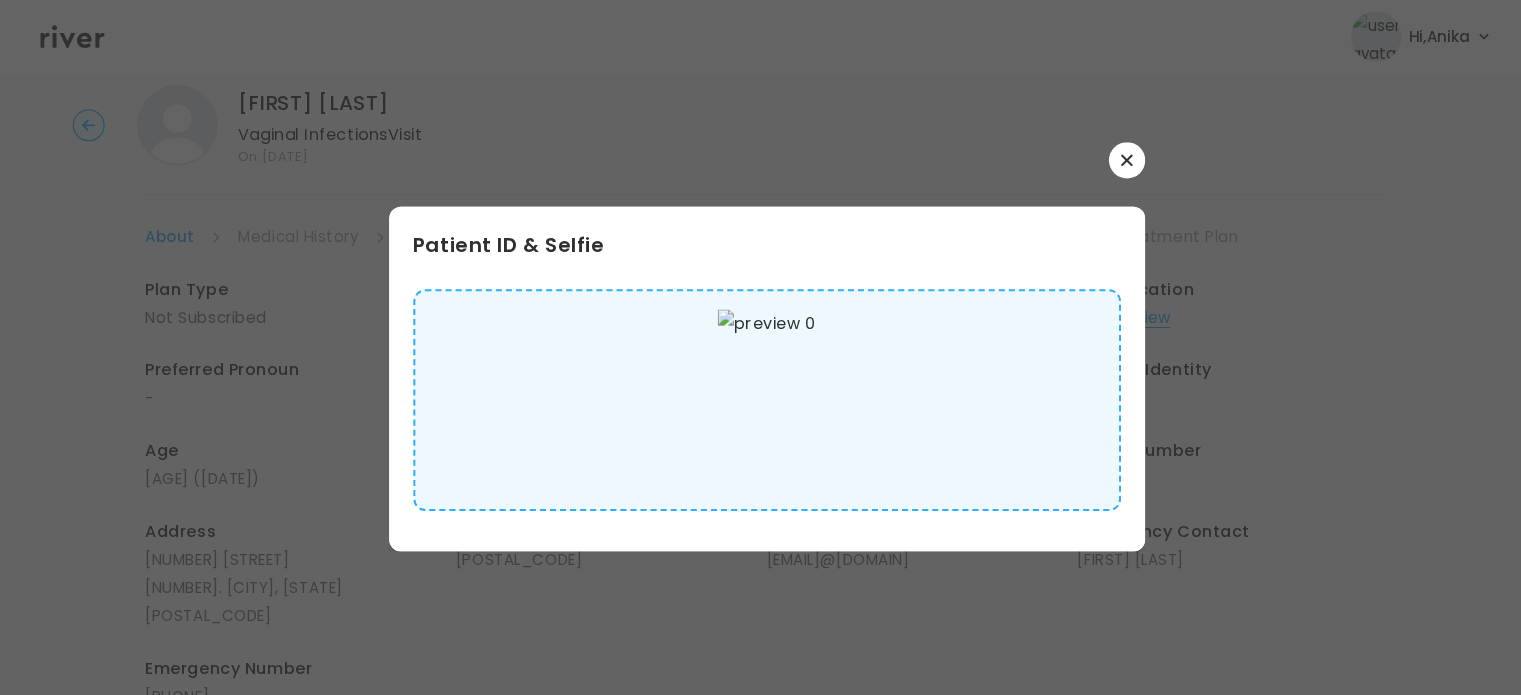 click at bounding box center [1118, 163] 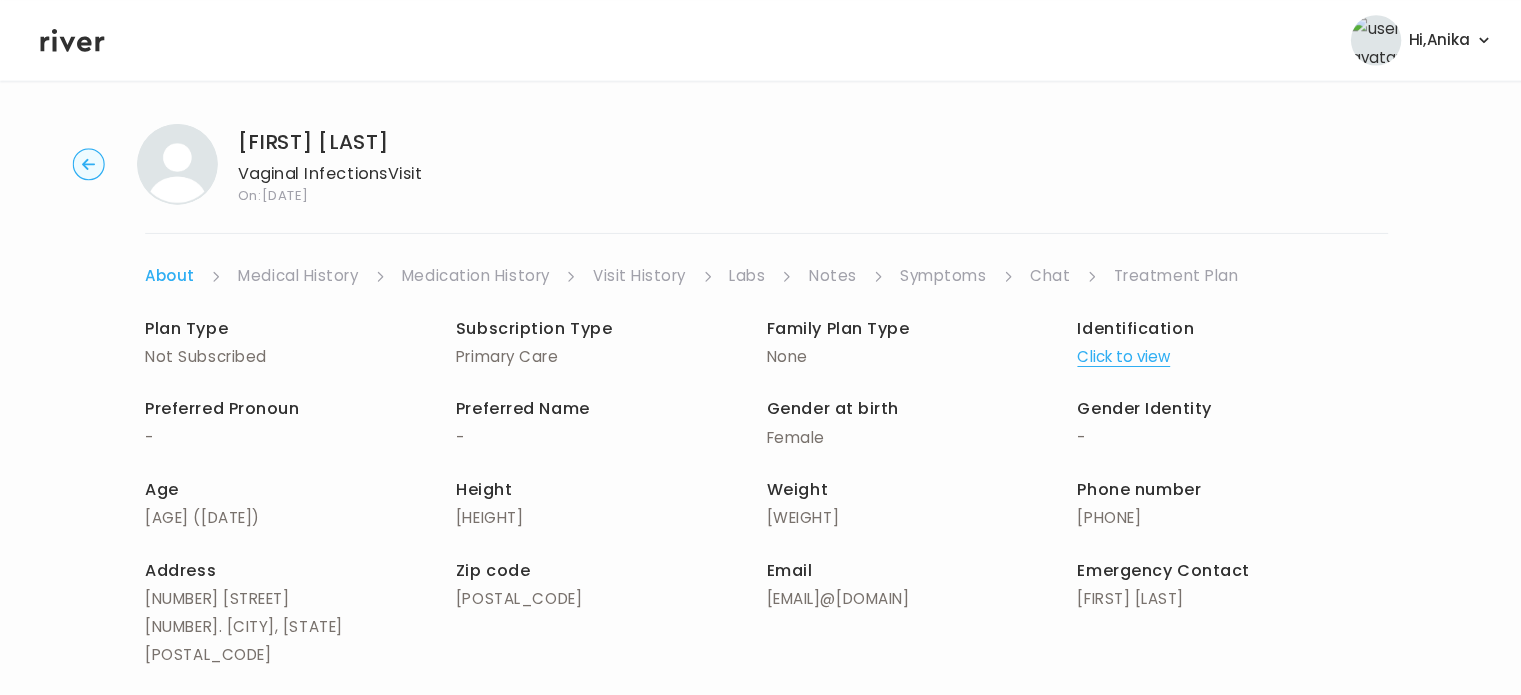 scroll, scrollTop: 0, scrollLeft: 0, axis: both 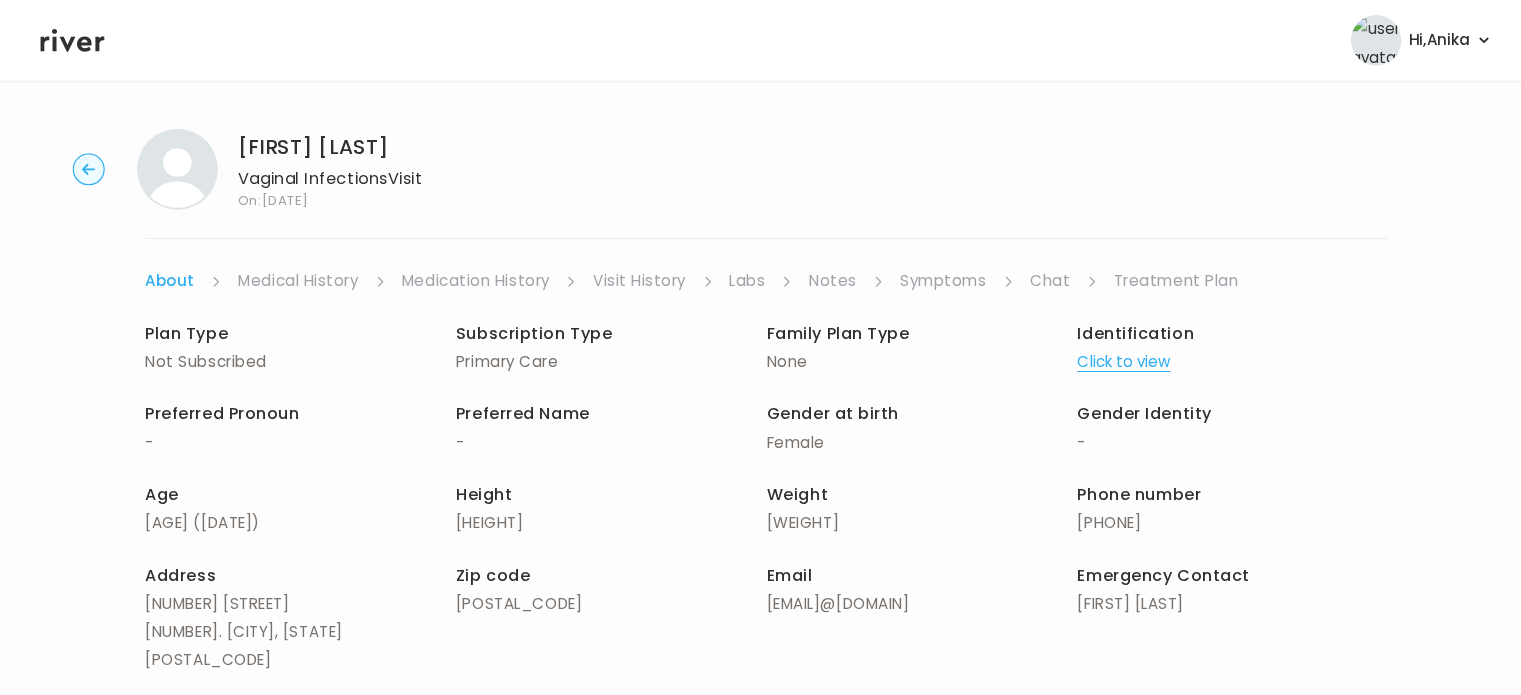 click on "Medical History" at bounding box center [295, 279] 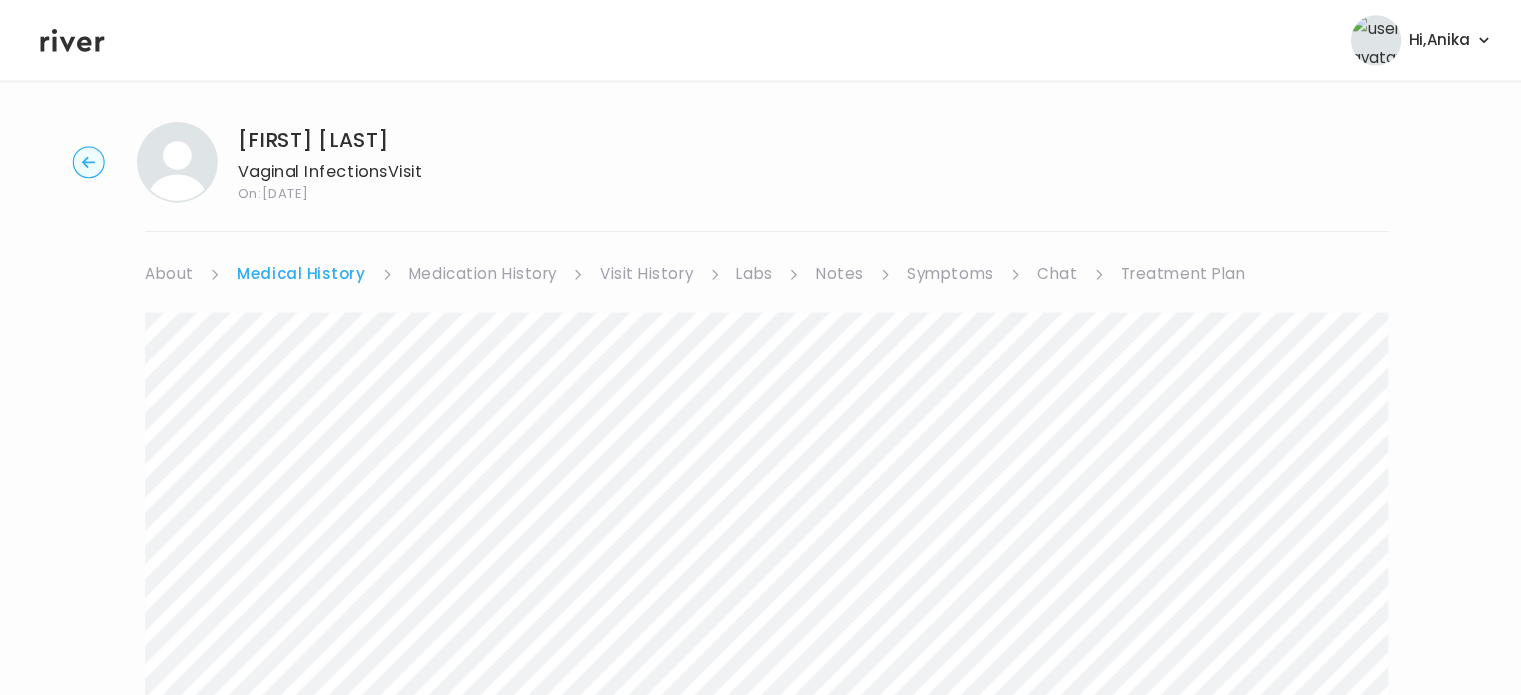 scroll, scrollTop: 0, scrollLeft: 0, axis: both 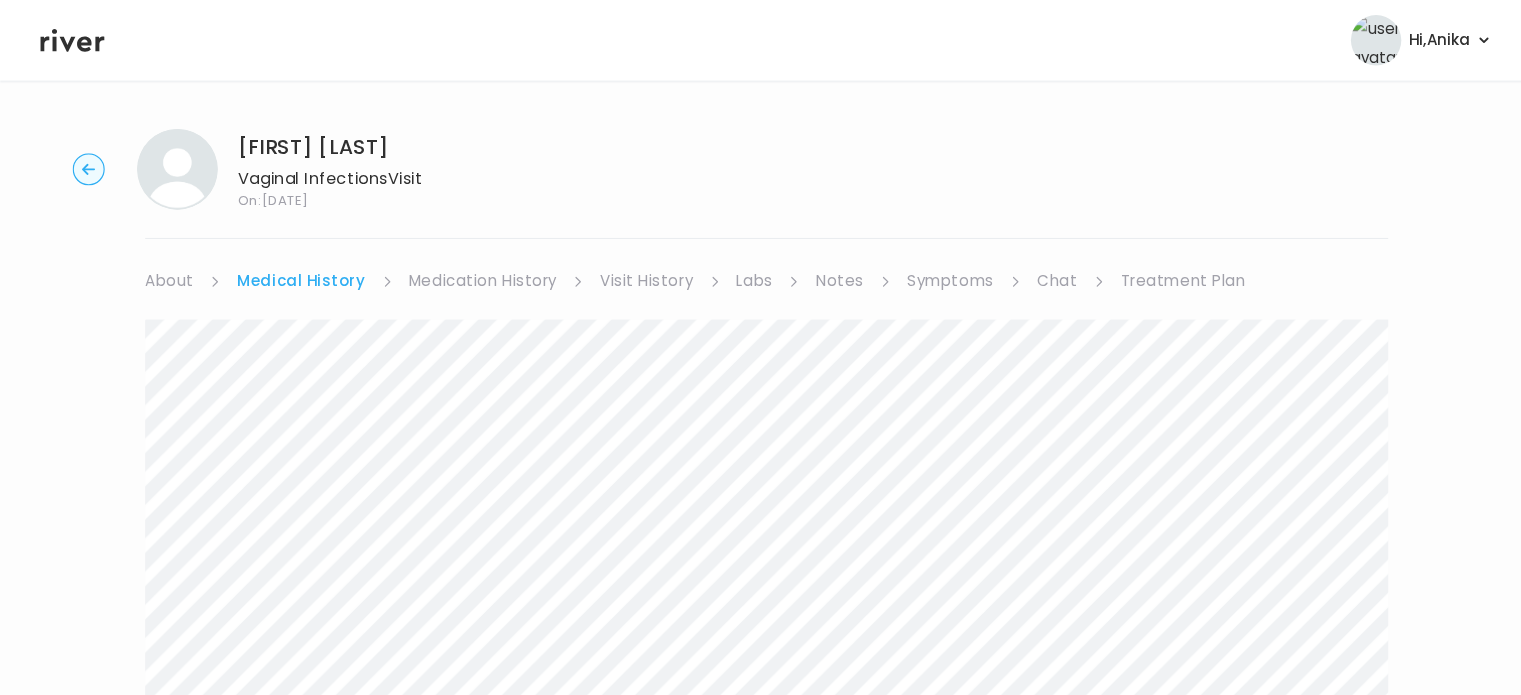 click on "Medication History" at bounding box center [479, 279] 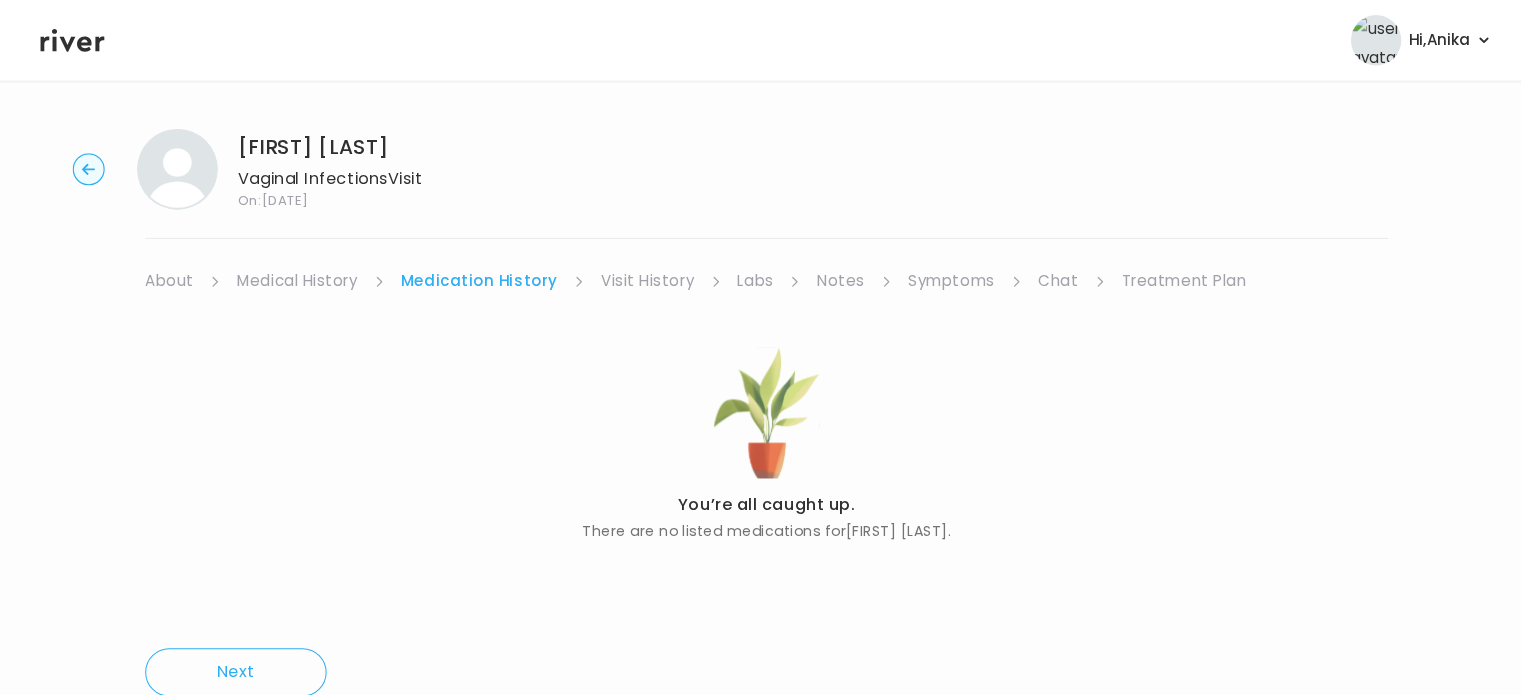 click on "Visit History" at bounding box center (642, 279) 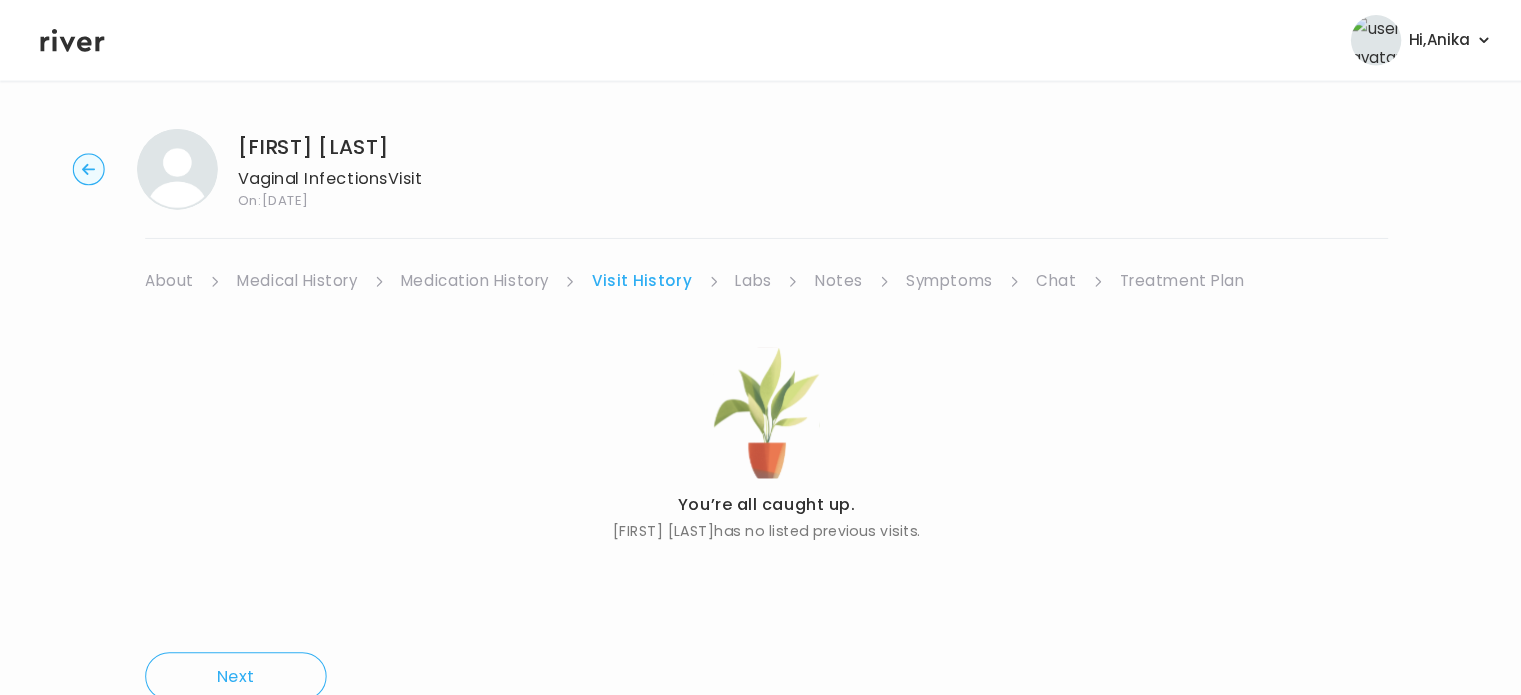 click on "Labs" at bounding box center (748, 279) 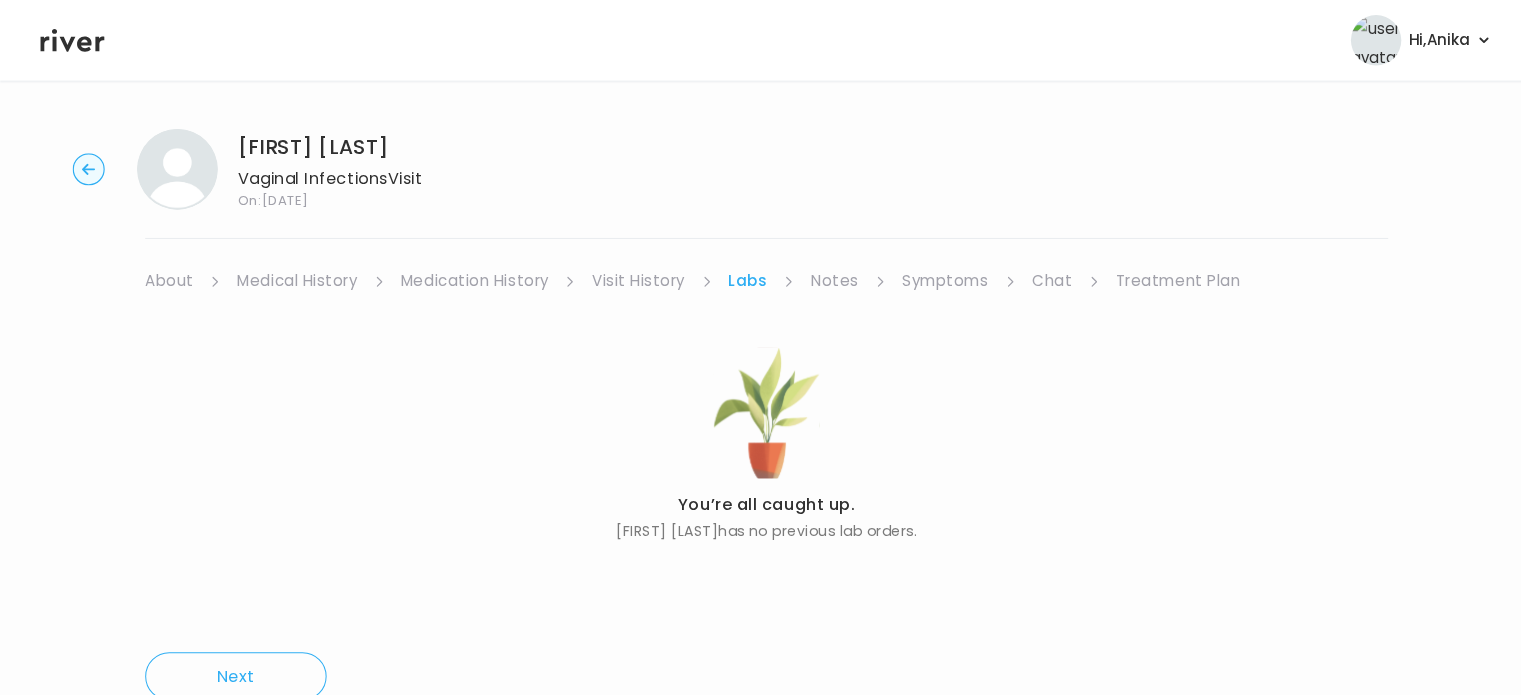 click on "Notes" at bounding box center [827, 279] 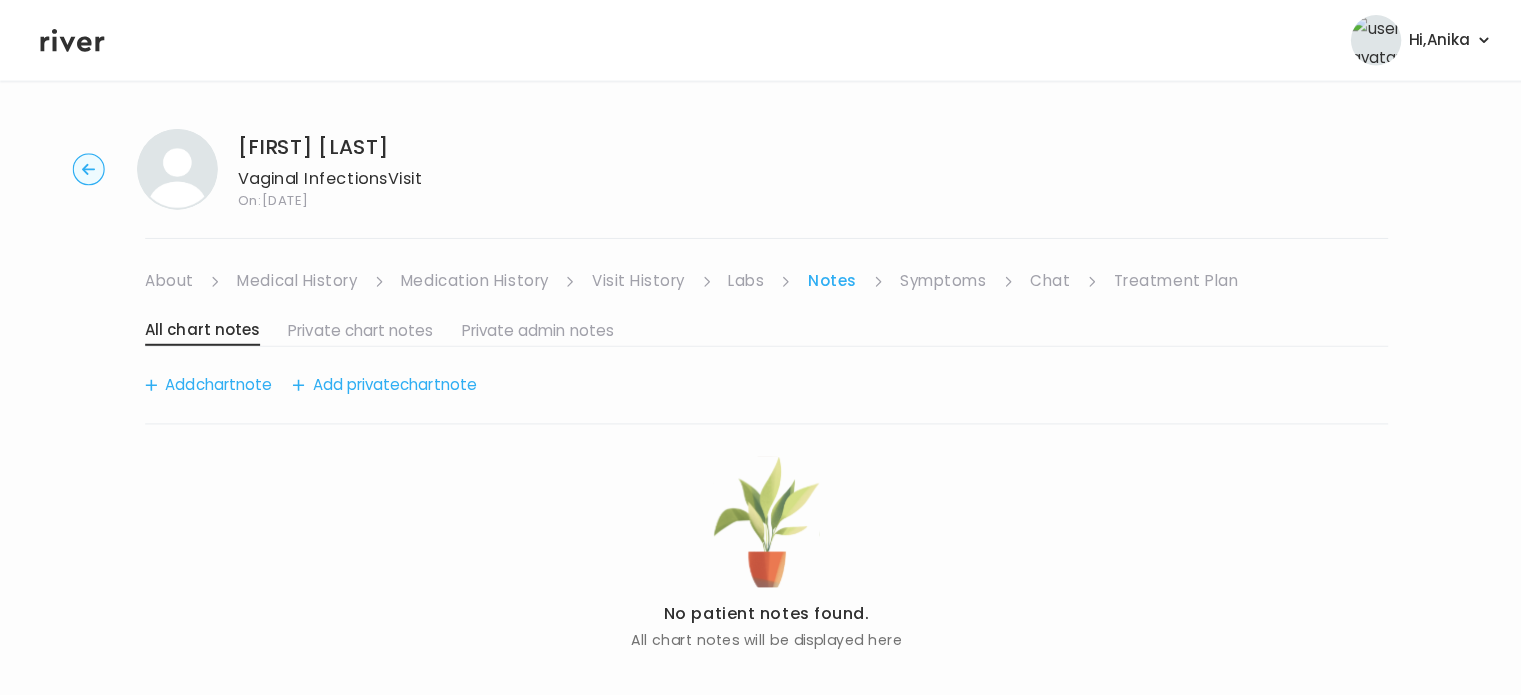 click on "Symptoms" at bounding box center [936, 279] 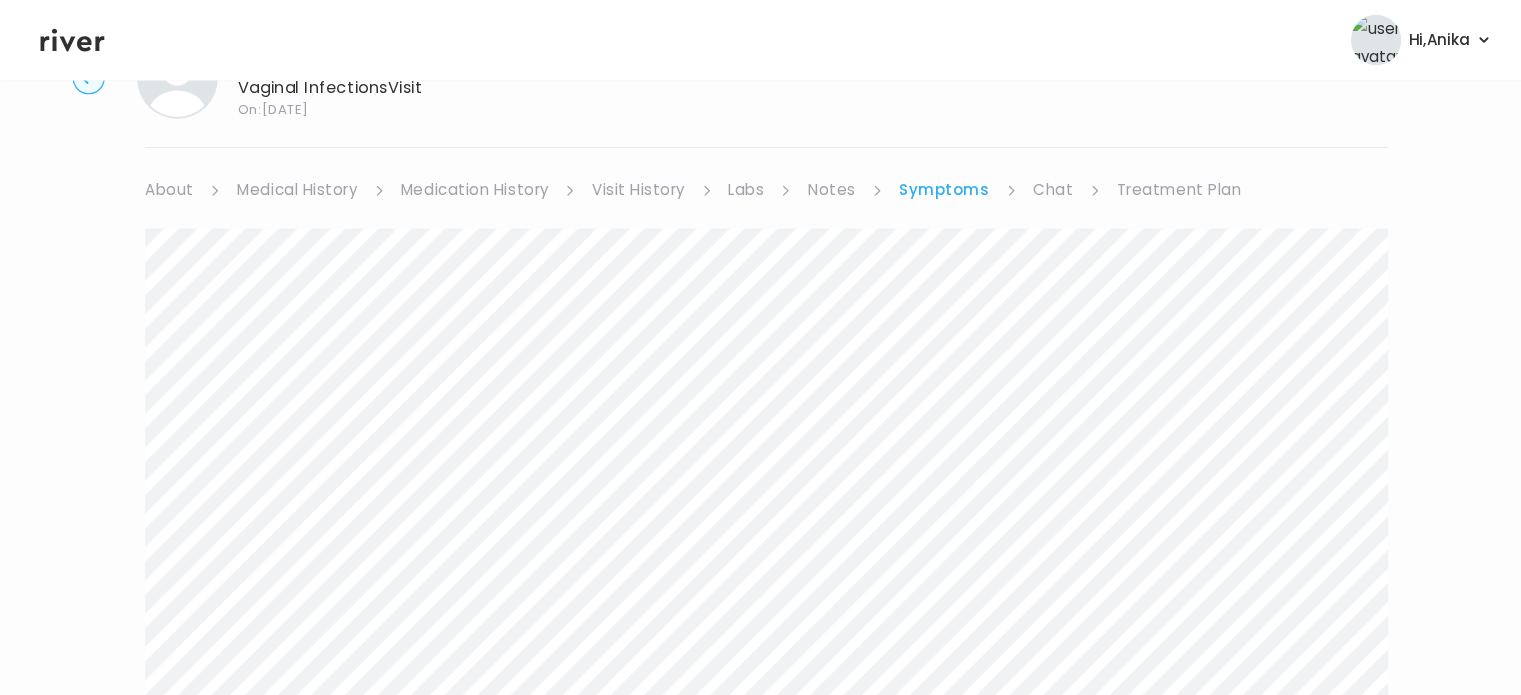 scroll, scrollTop: 62, scrollLeft: 0, axis: vertical 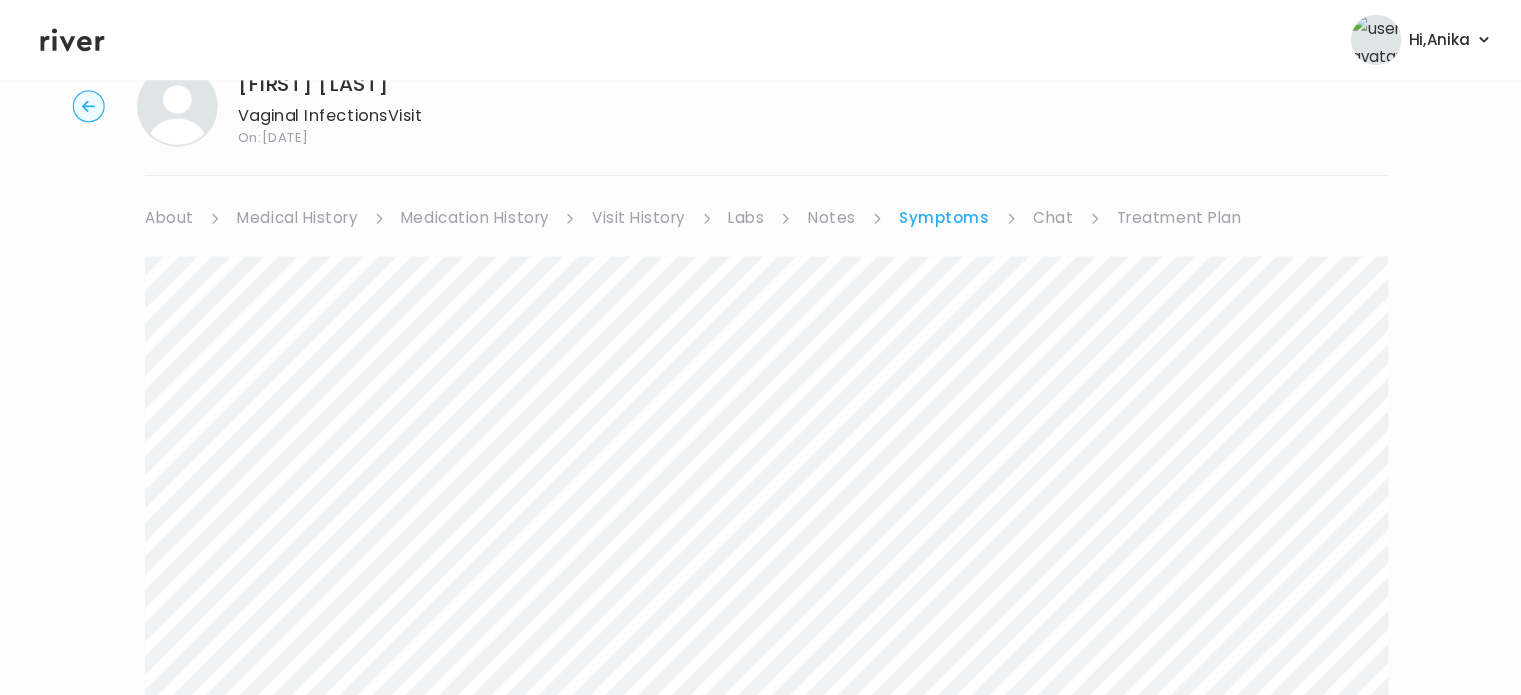 click on "Chat" at bounding box center [1045, 217] 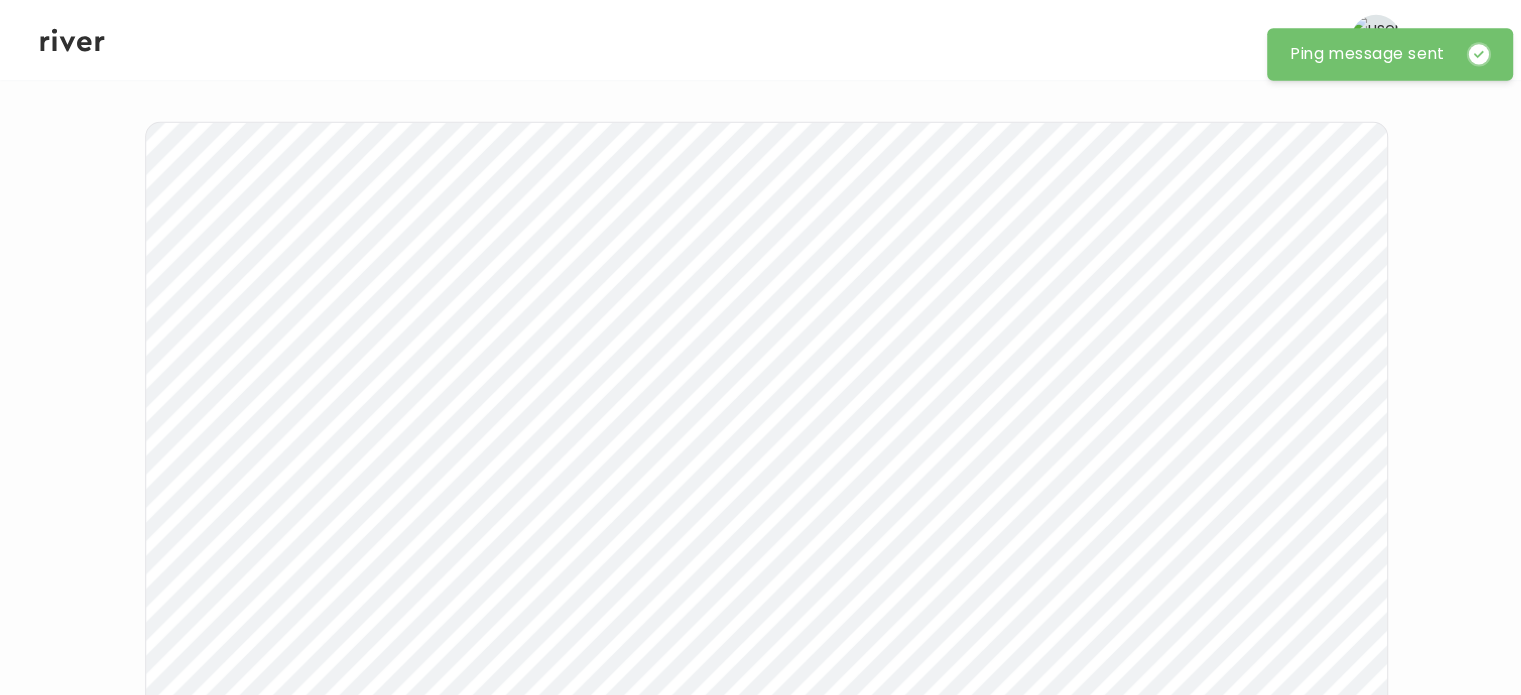 scroll, scrollTop: 204, scrollLeft: 0, axis: vertical 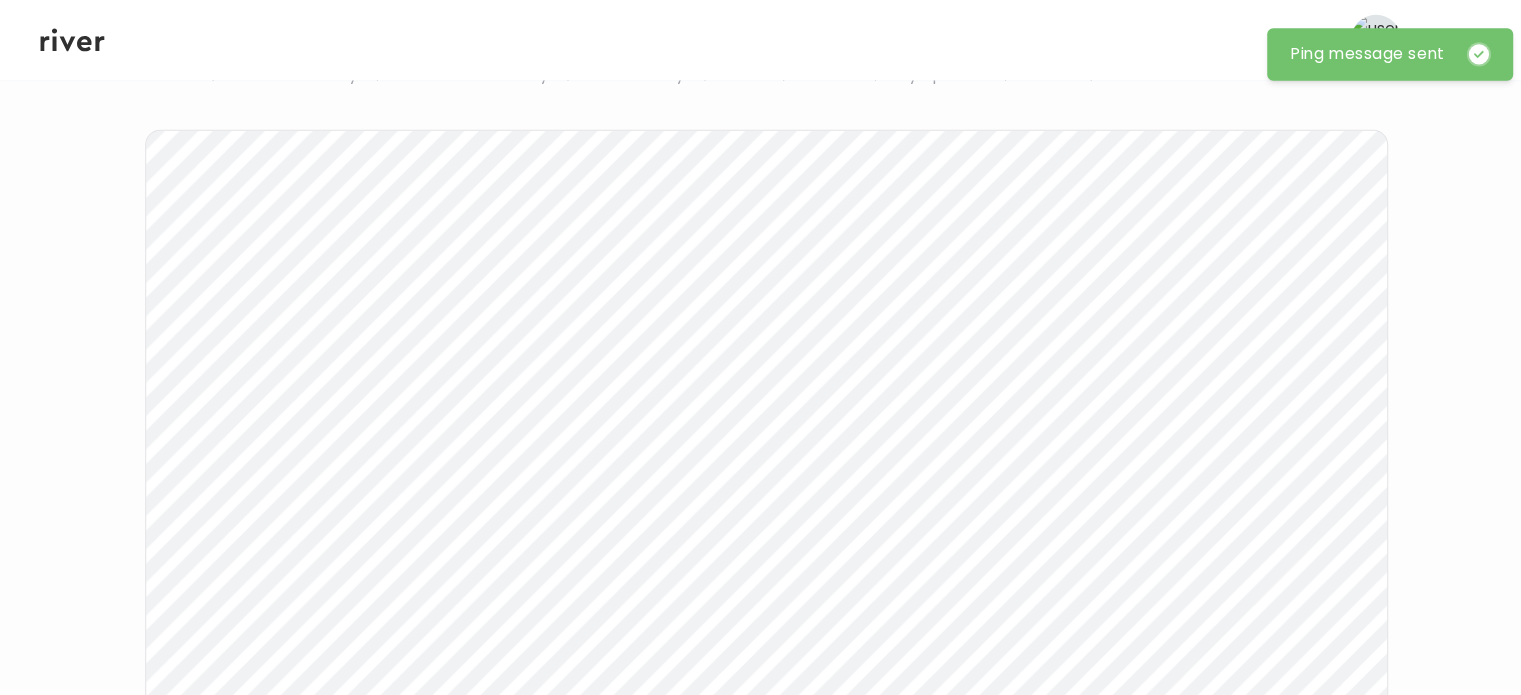 click 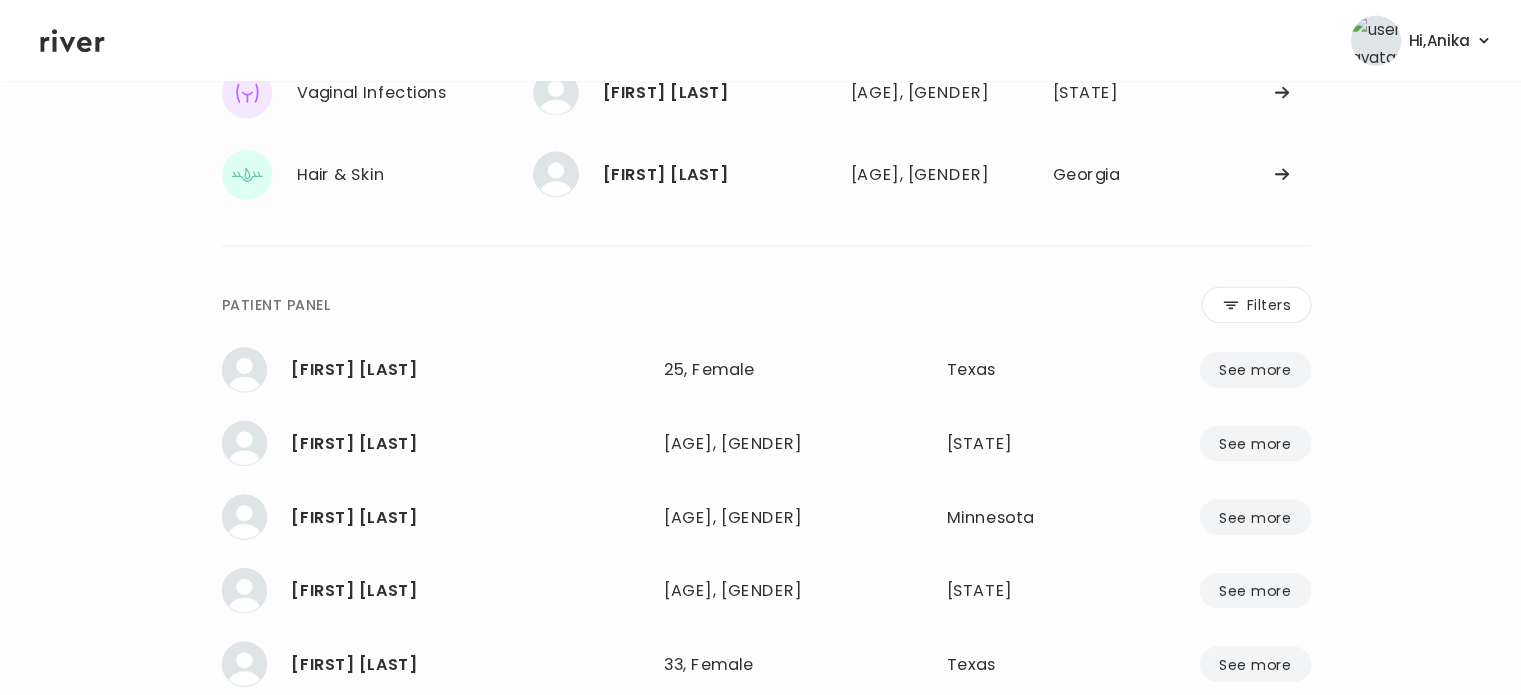 scroll, scrollTop: 24, scrollLeft: 0, axis: vertical 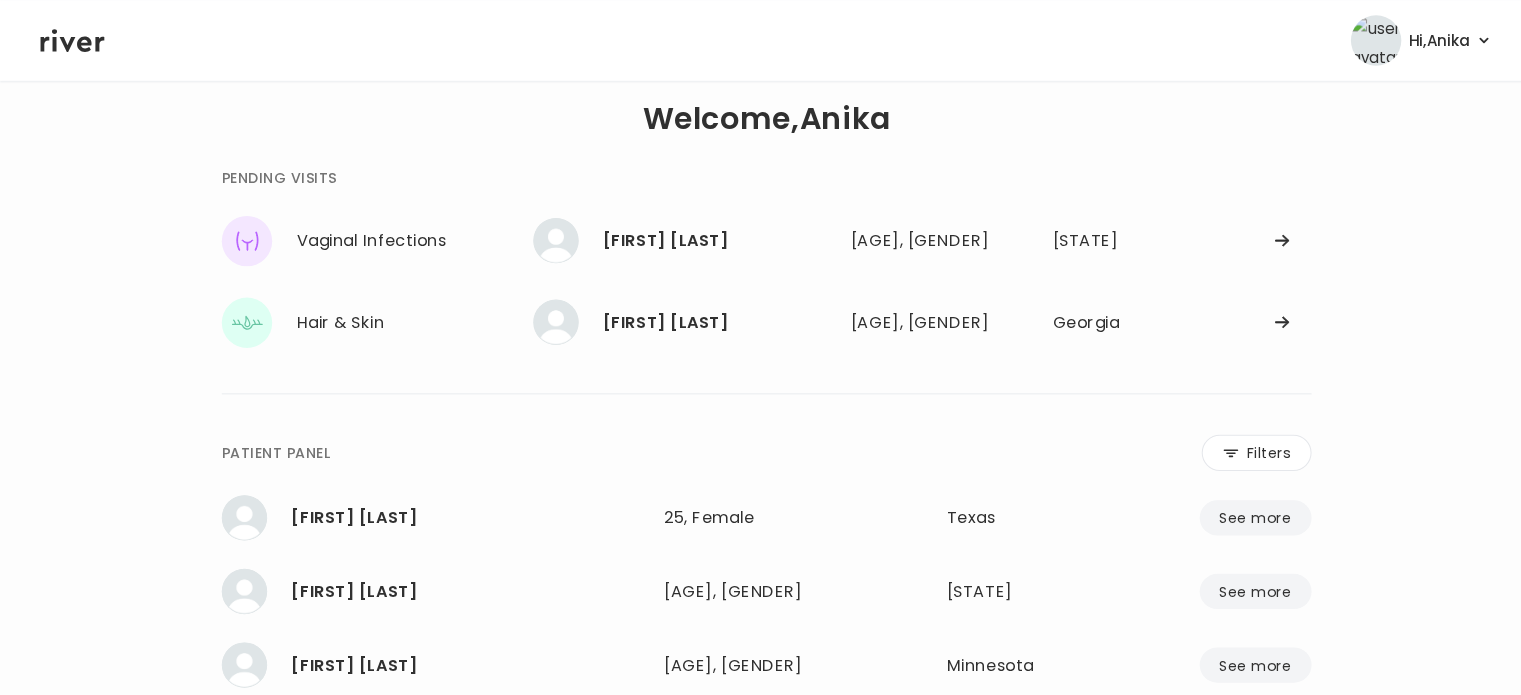 click on "PENDING VISITS" at bounding box center (760, 176) 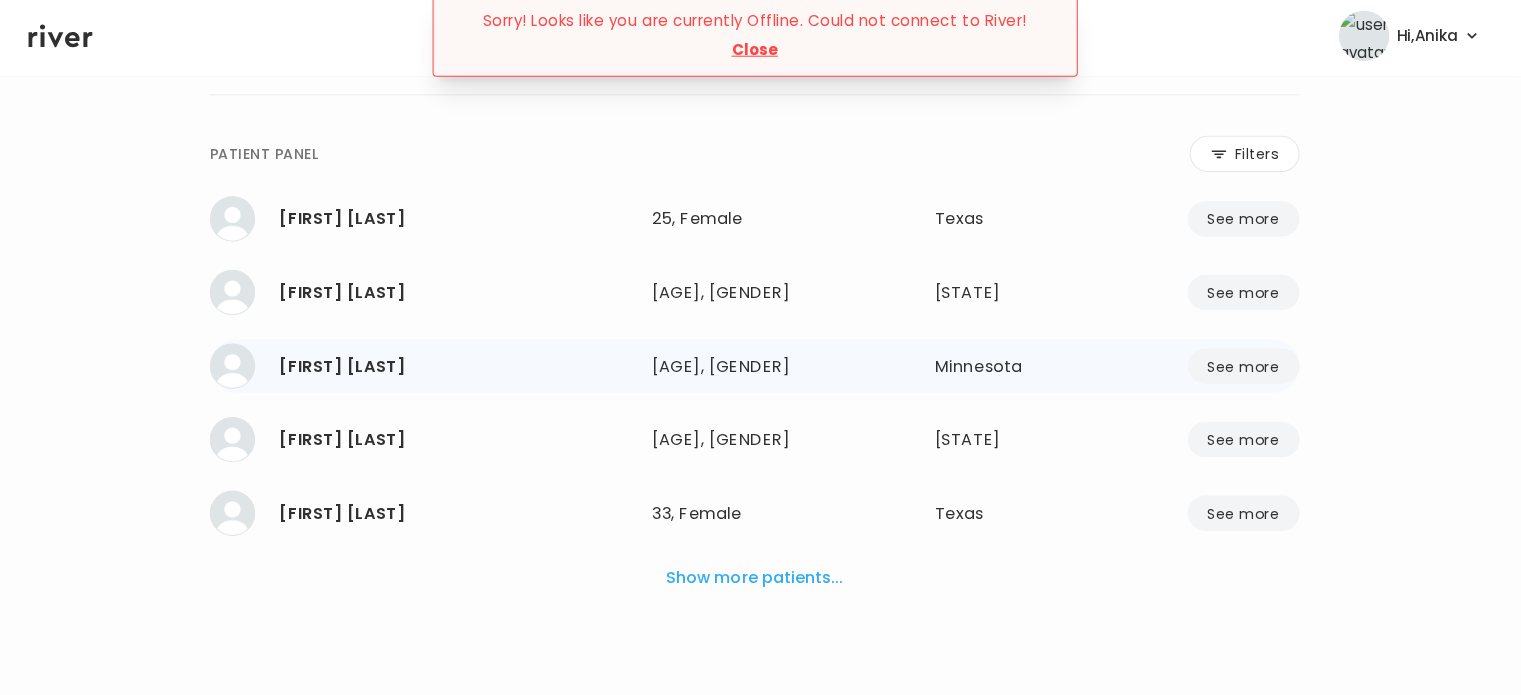 scroll, scrollTop: 315, scrollLeft: 0, axis: vertical 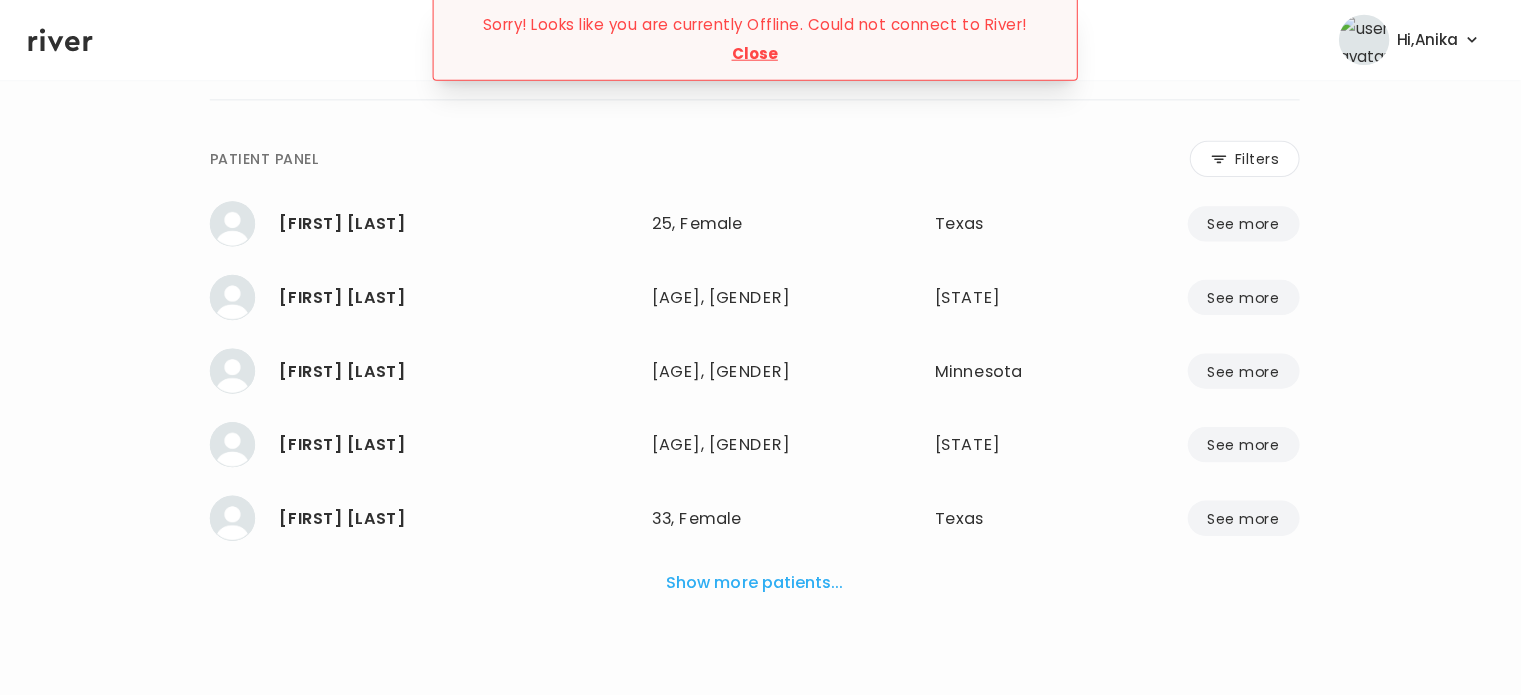 click on "Close" at bounding box center (761, 54) 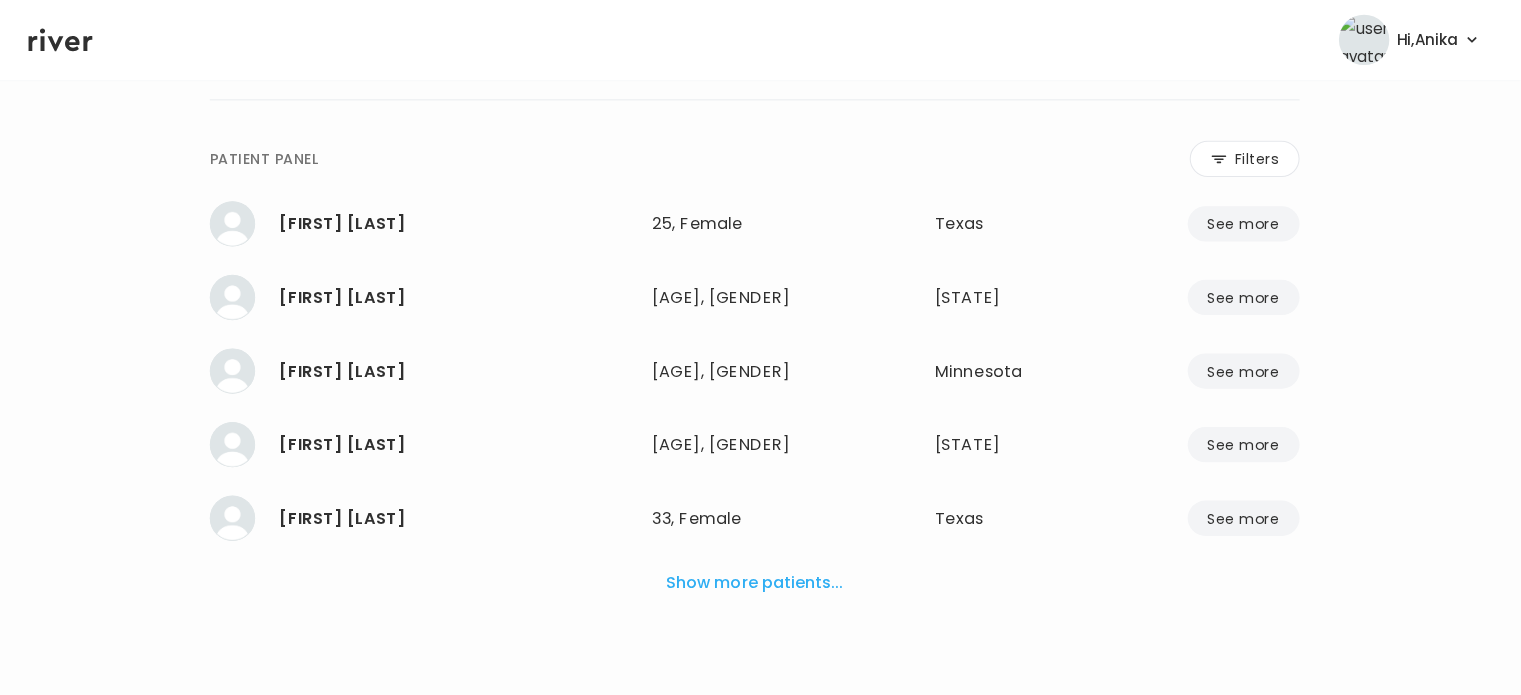 click on "**********" at bounding box center (760, 231) 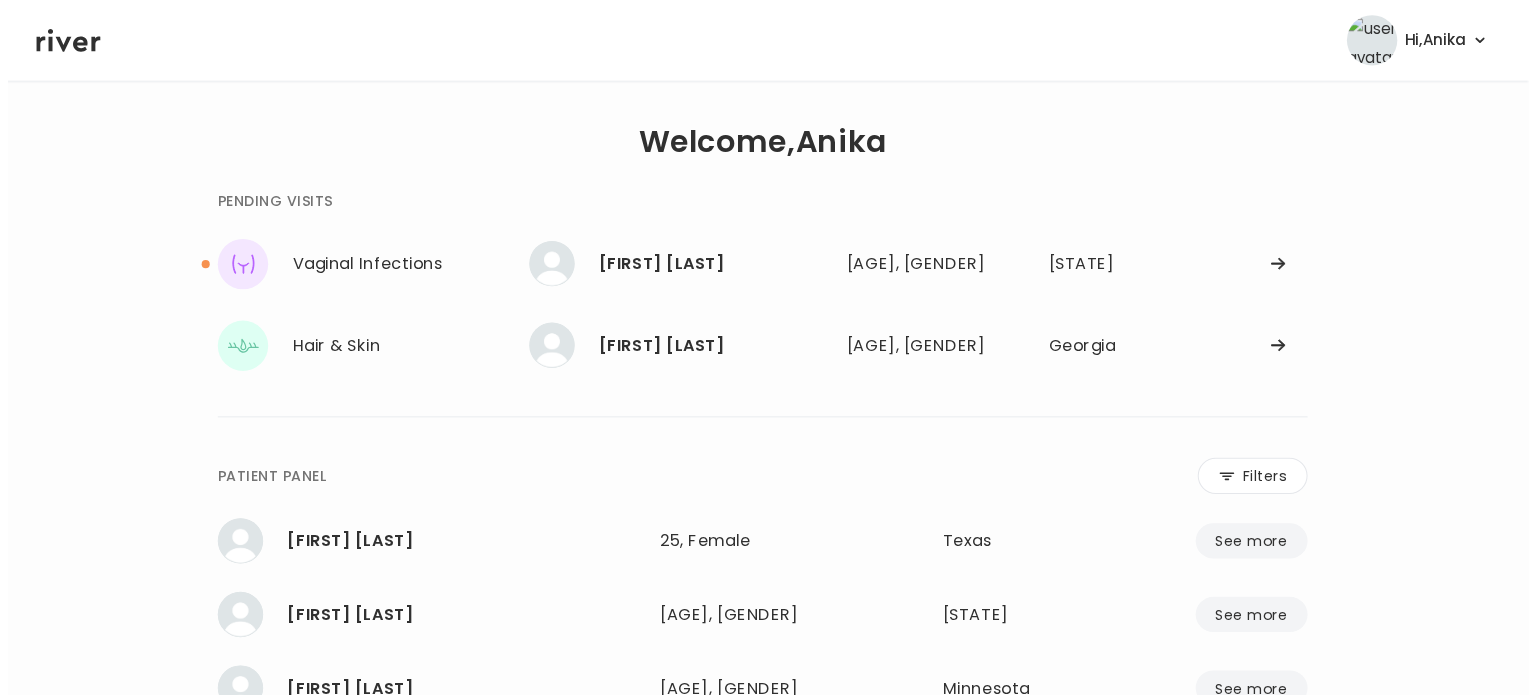 scroll, scrollTop: 0, scrollLeft: 0, axis: both 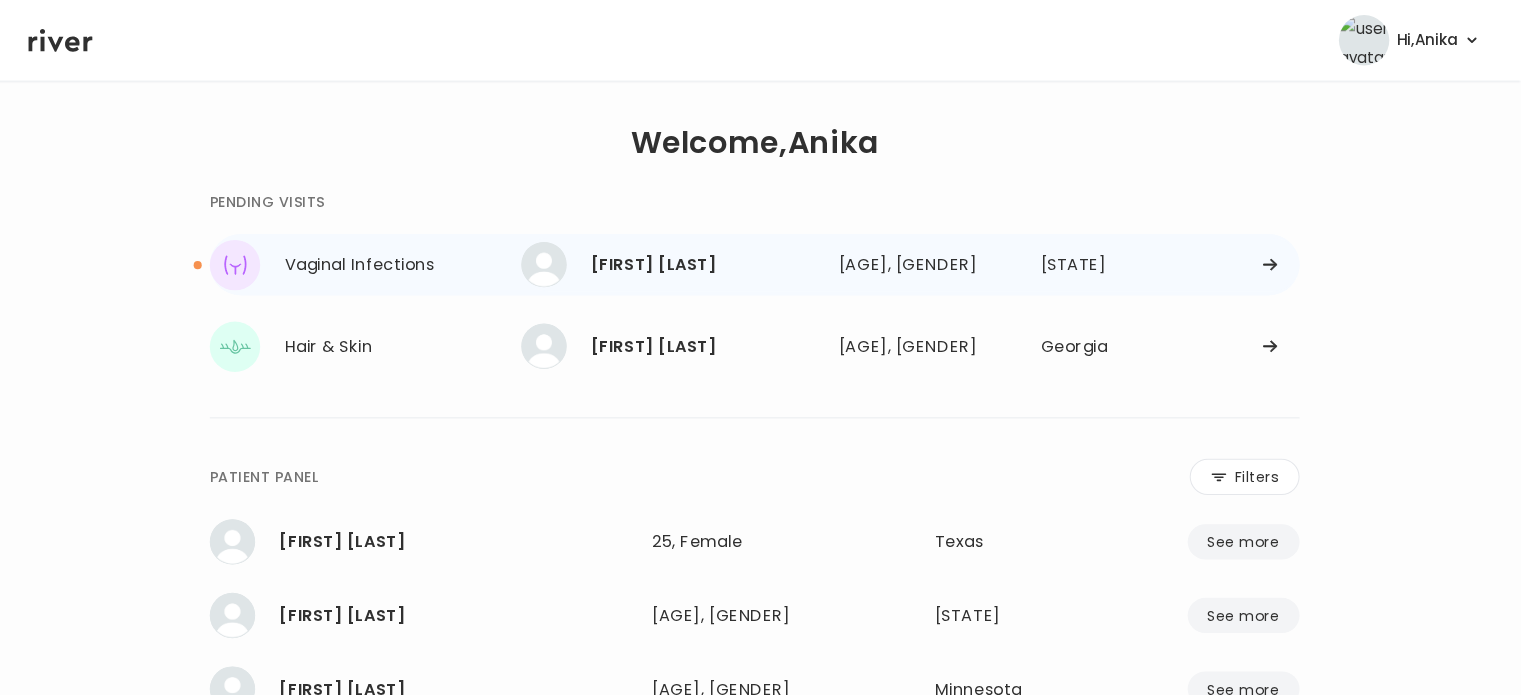 click on "[FIRST] [LAST]" at bounding box center [713, 263] 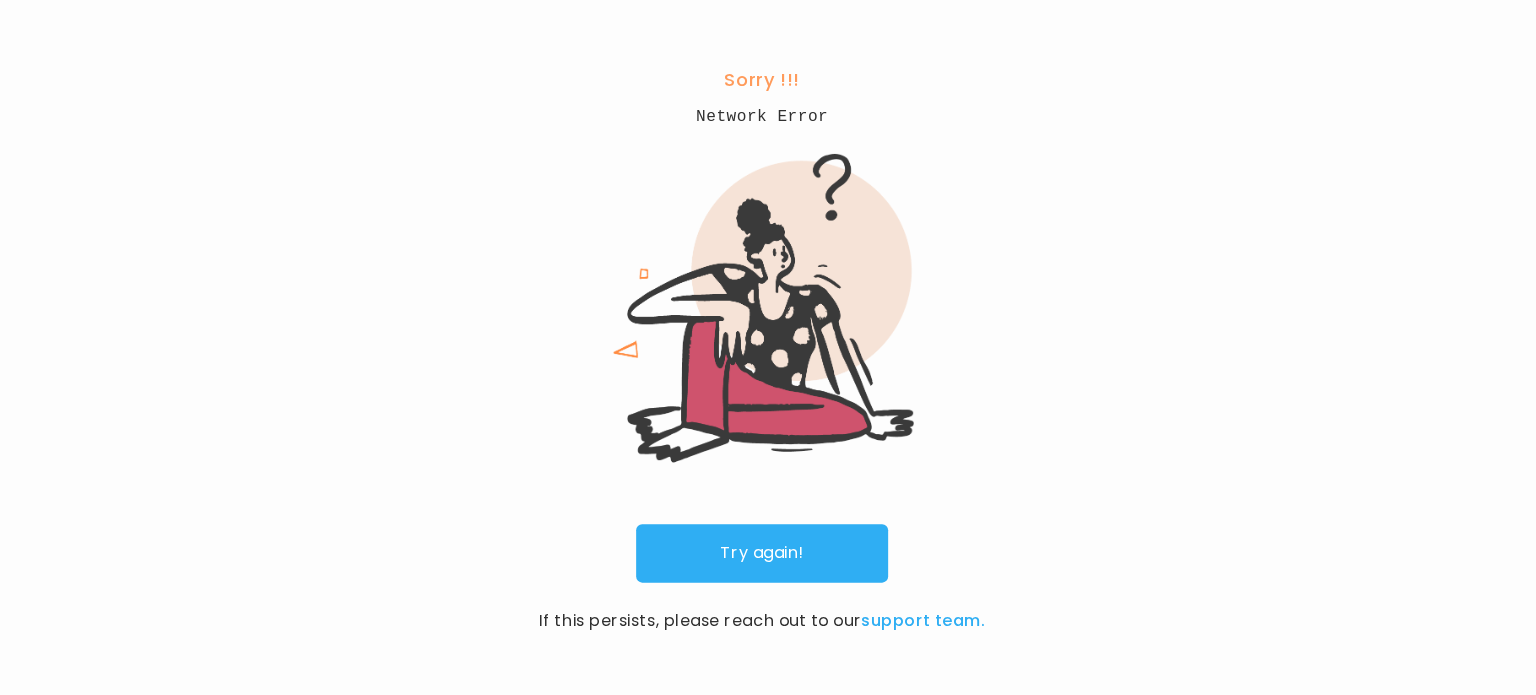 click on "Try again!" at bounding box center [768, 549] 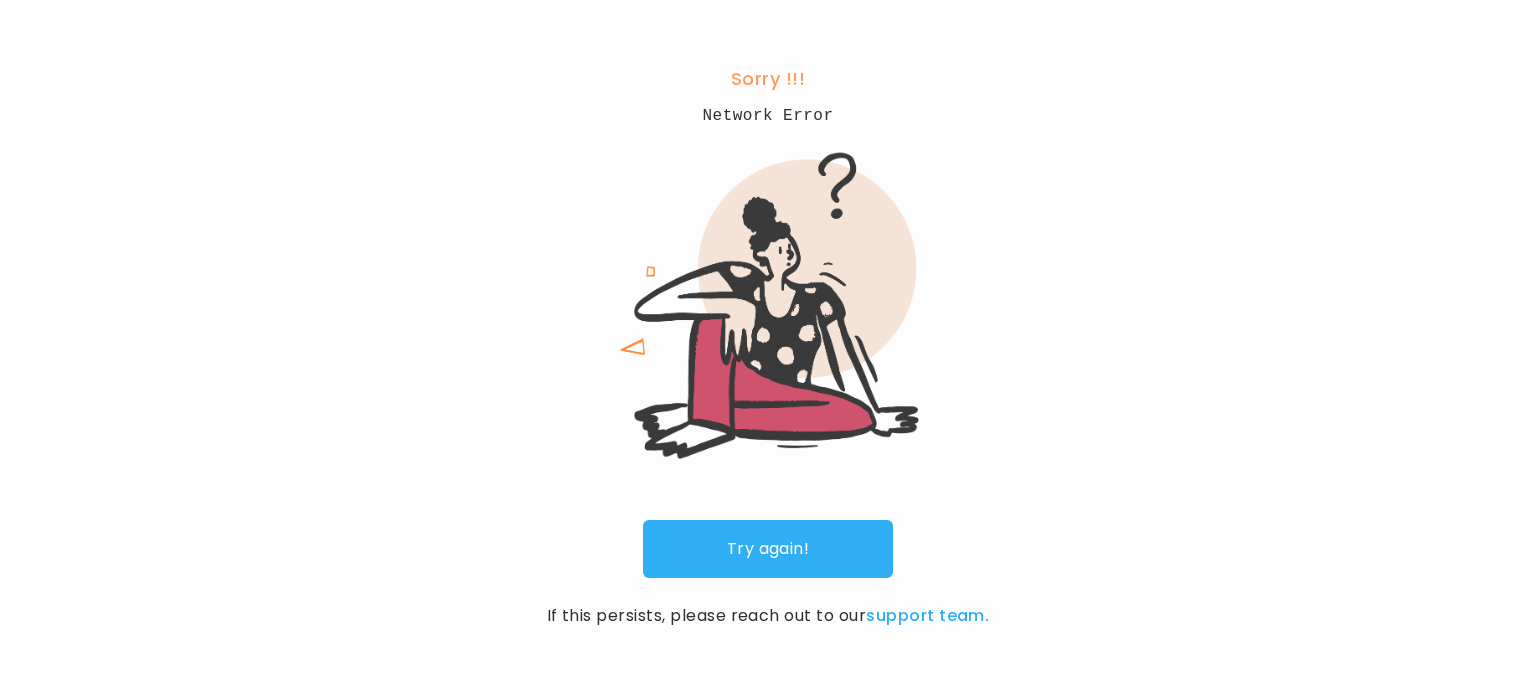 scroll, scrollTop: 0, scrollLeft: 0, axis: both 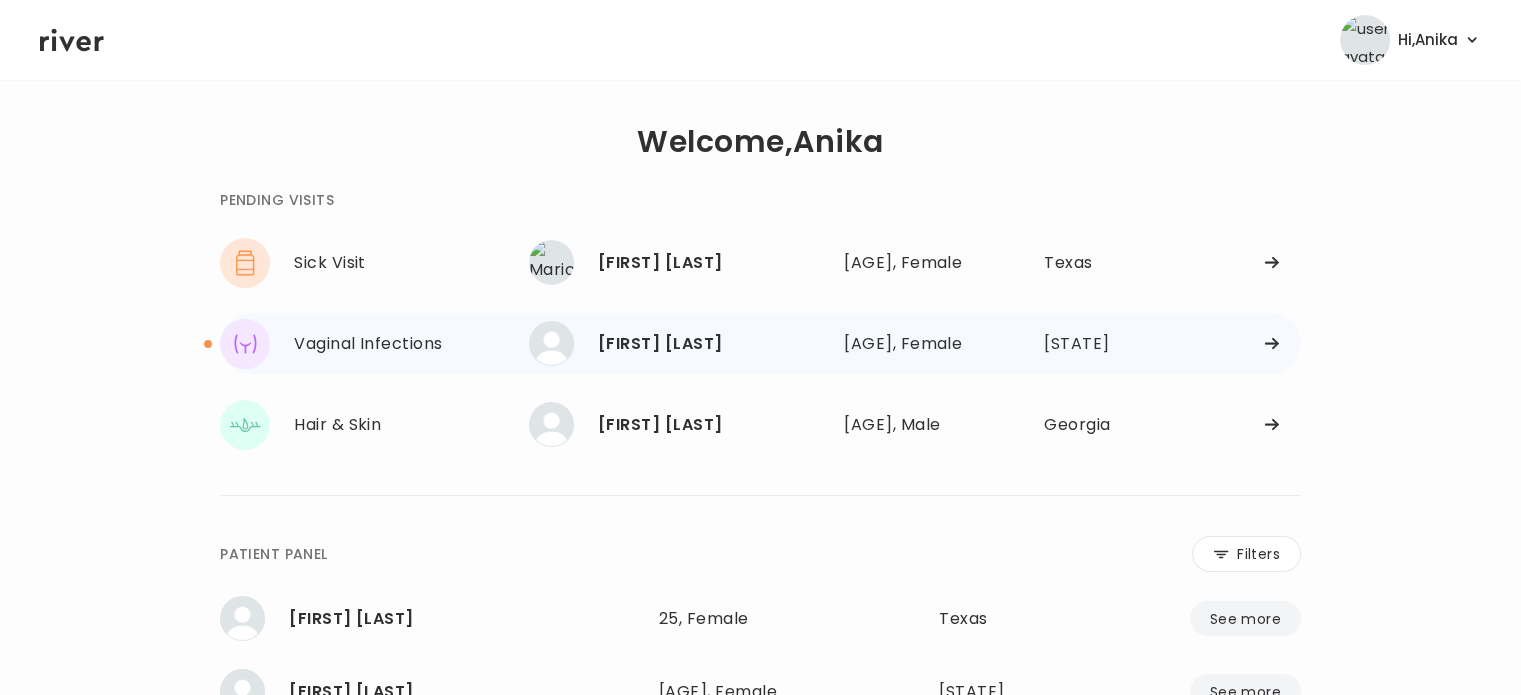 click on "Ashley Williams" at bounding box center (713, 344) 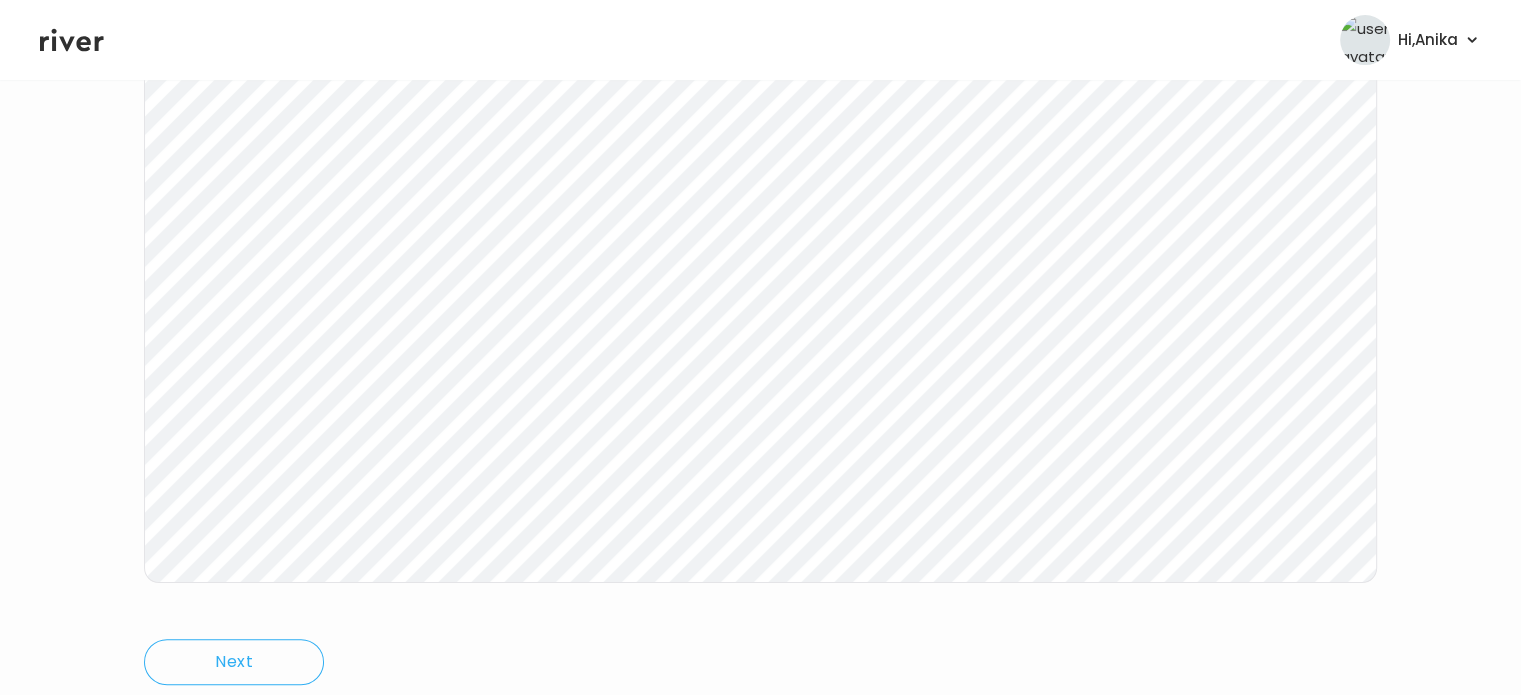 scroll, scrollTop: 356, scrollLeft: 0, axis: vertical 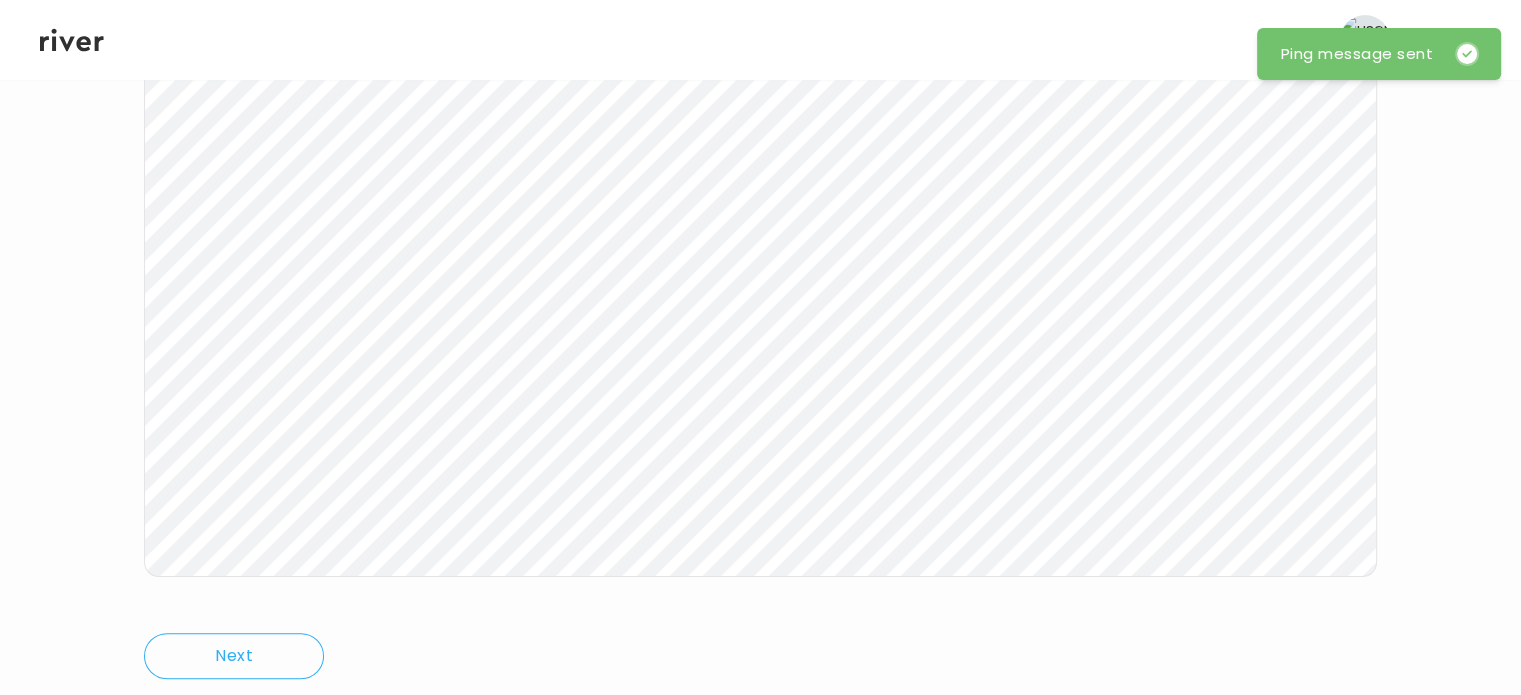 click 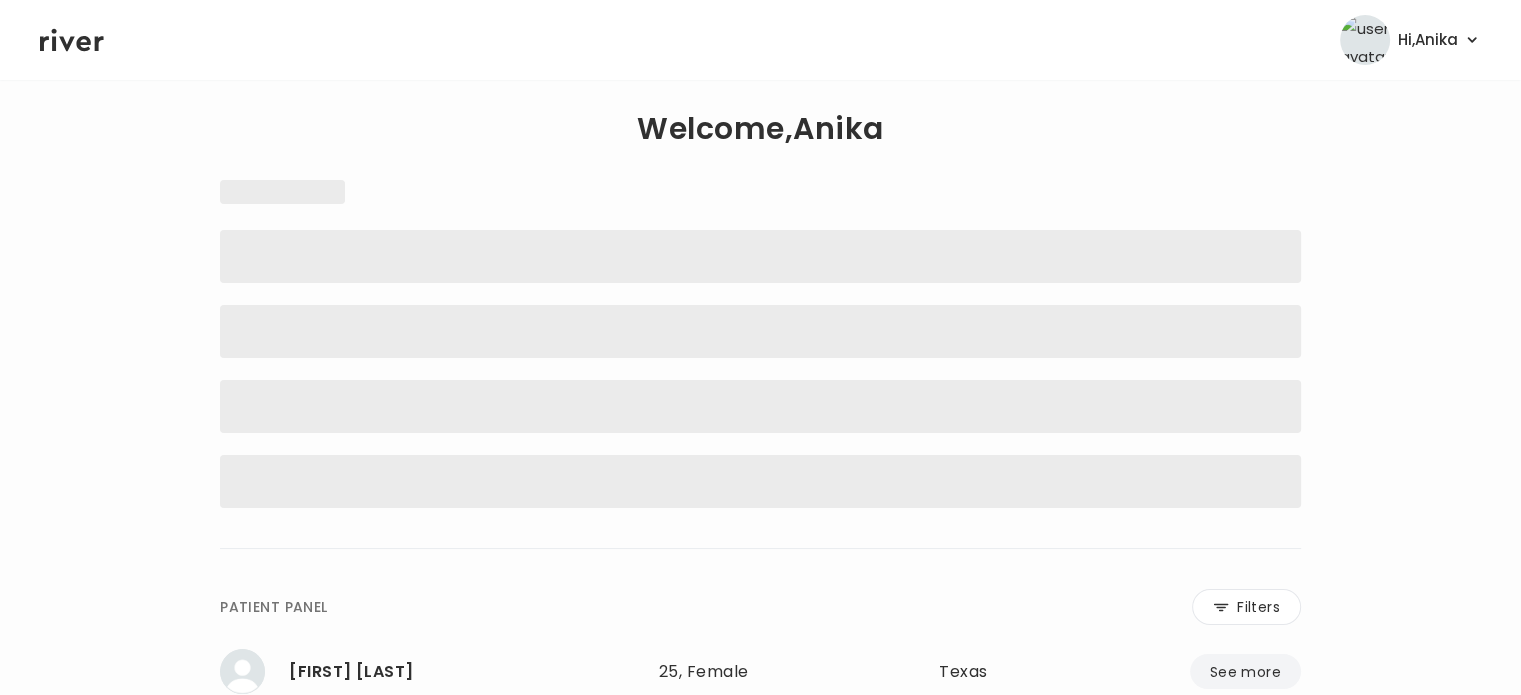 scroll, scrollTop: 0, scrollLeft: 0, axis: both 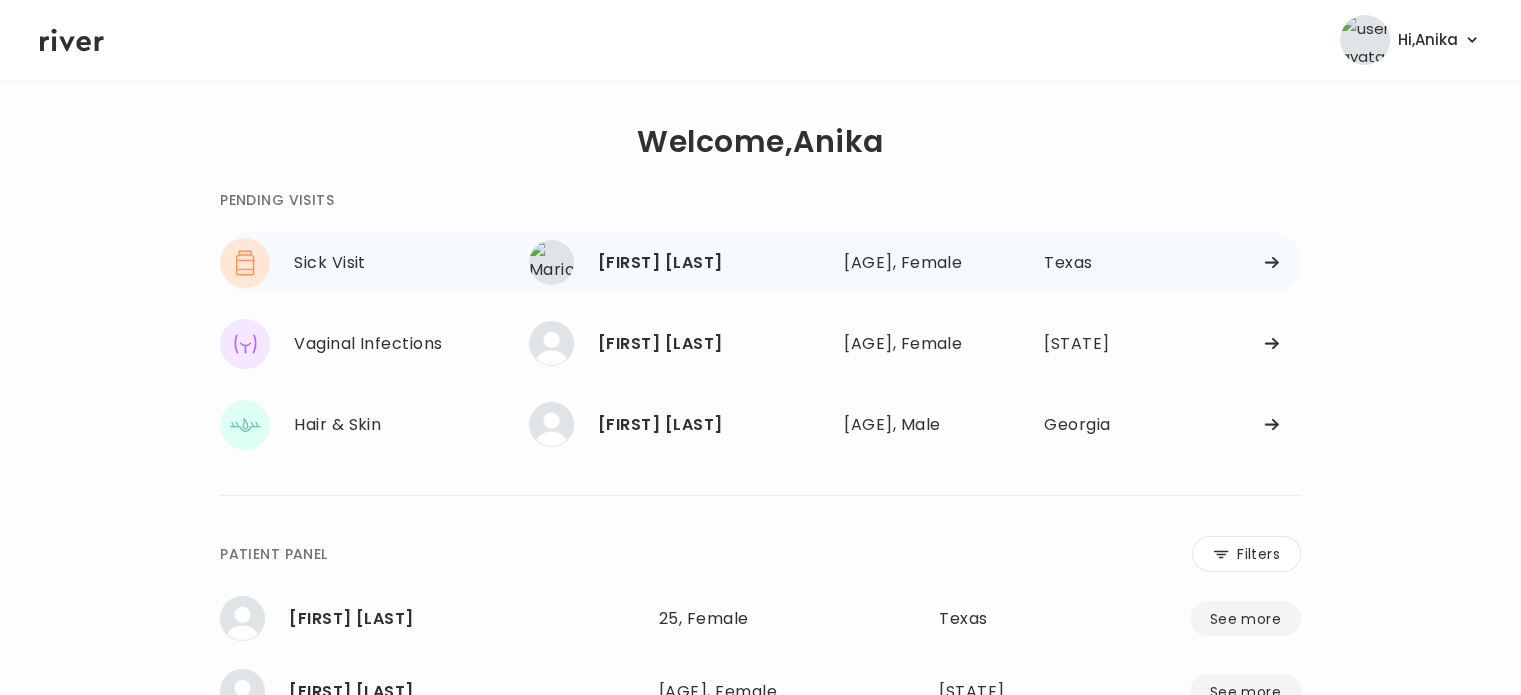 click on "Maricor Laxa" at bounding box center (713, 263) 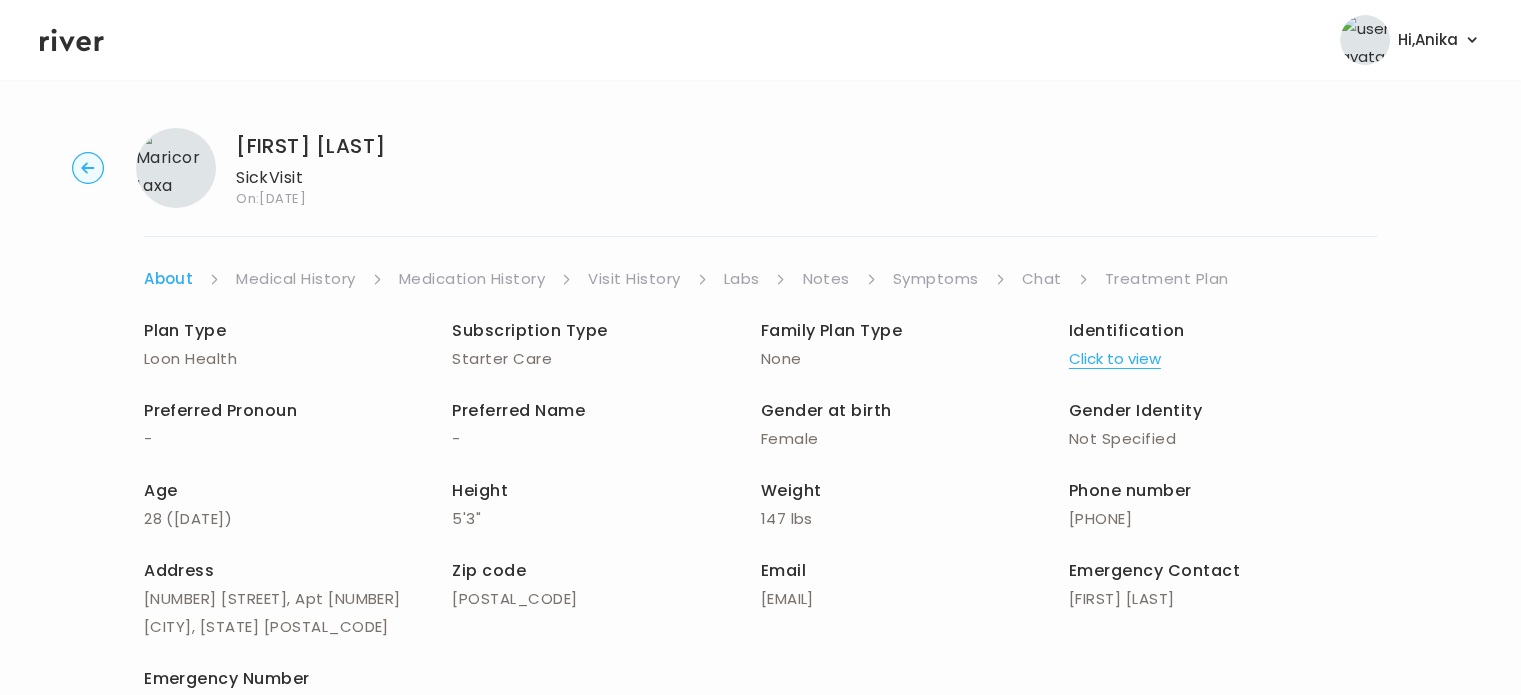 click on "Click to view" at bounding box center (1115, 359) 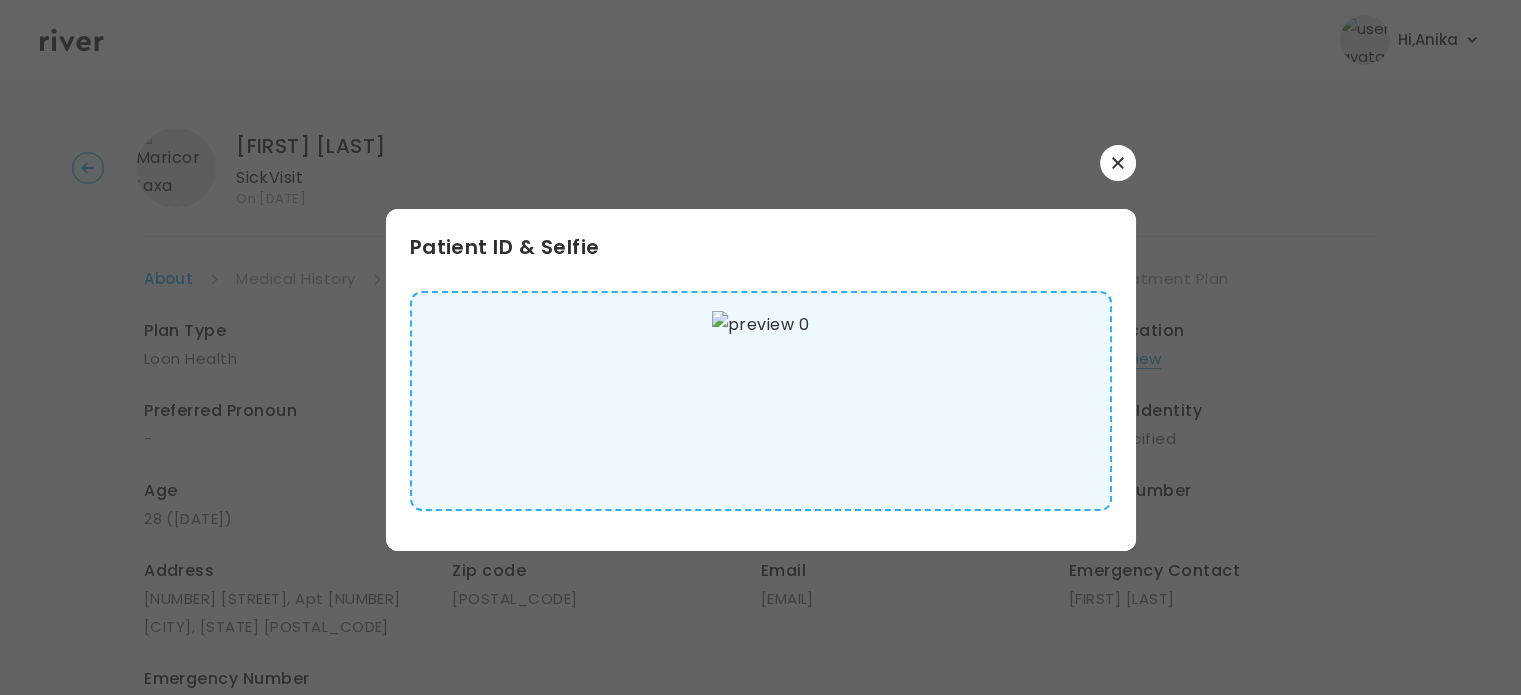 click at bounding box center [1118, 163] 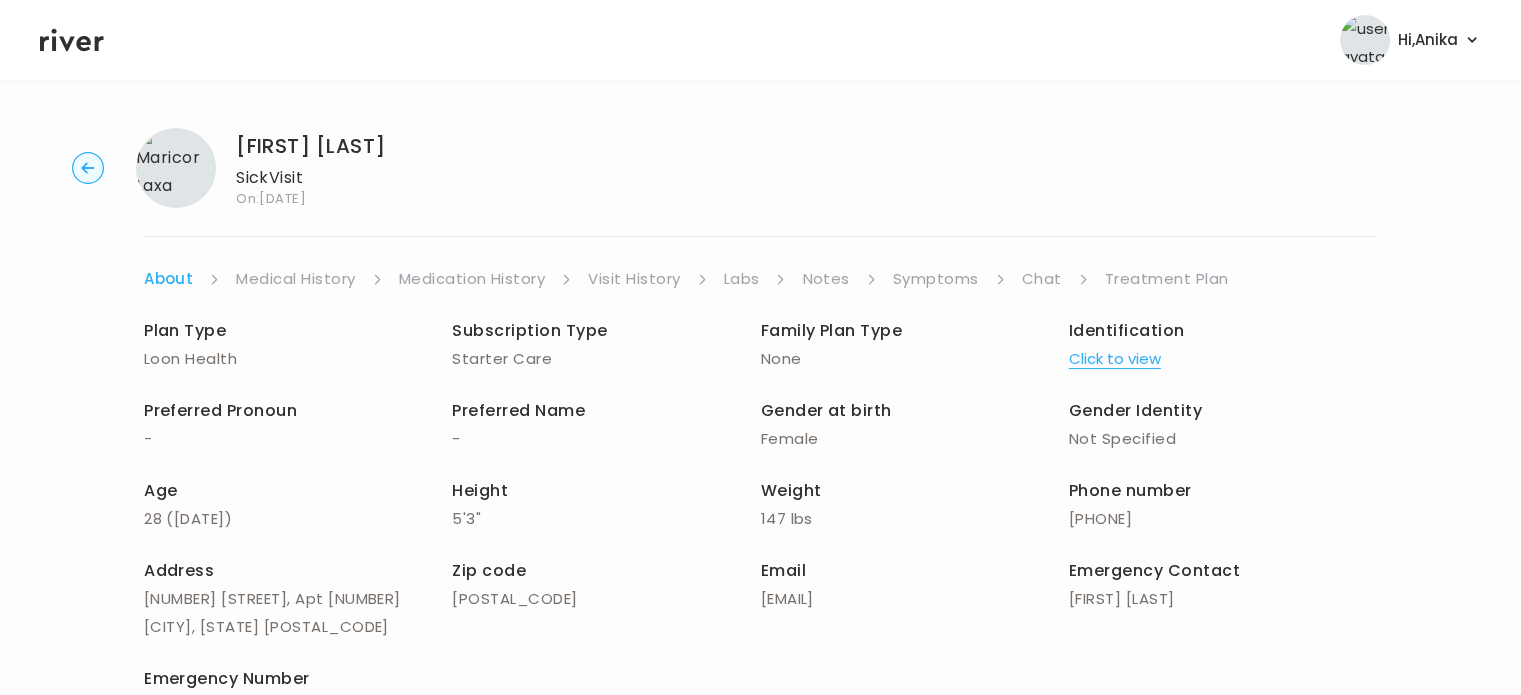 click on "Plan Type Loon Health Subscription Type Starter Care Family Plan Type None Identification Click to view Preferred Pronoun - Preferred Name - Gender at birth Female Gender Identity Not Specified Age 28   ( 05 August 1996 ) Height 5'3" Weight 147 lbs Phone number +1 (713) 933-8351 Address 609 Waverly St, Apt 463  Houston, TX 77007 Zip code 77007 Email maricorlaxa@gmail.com Emergency Contact Christian Lee Emergency Number +1 (470) 378-0051 Identification Click to view" at bounding box center [760, 521] 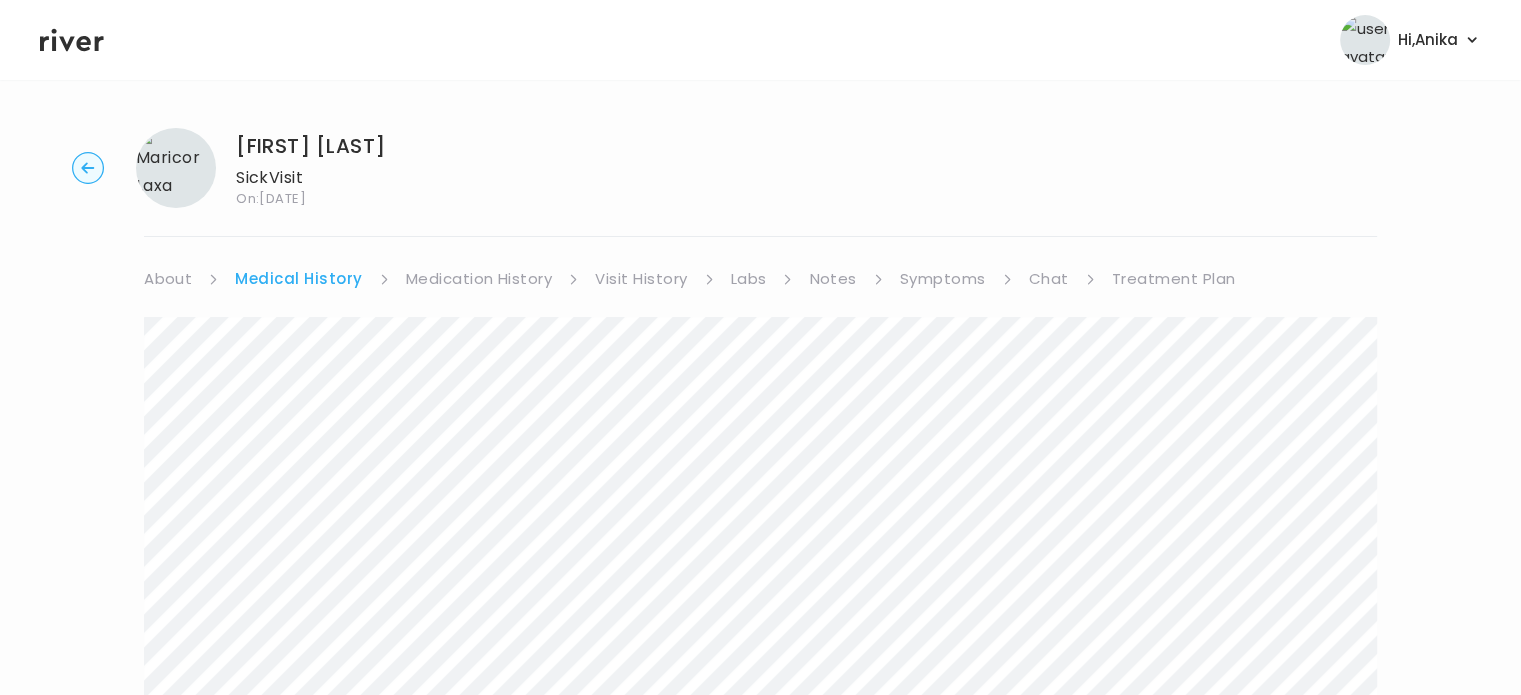 click on "Medication History" at bounding box center [479, 279] 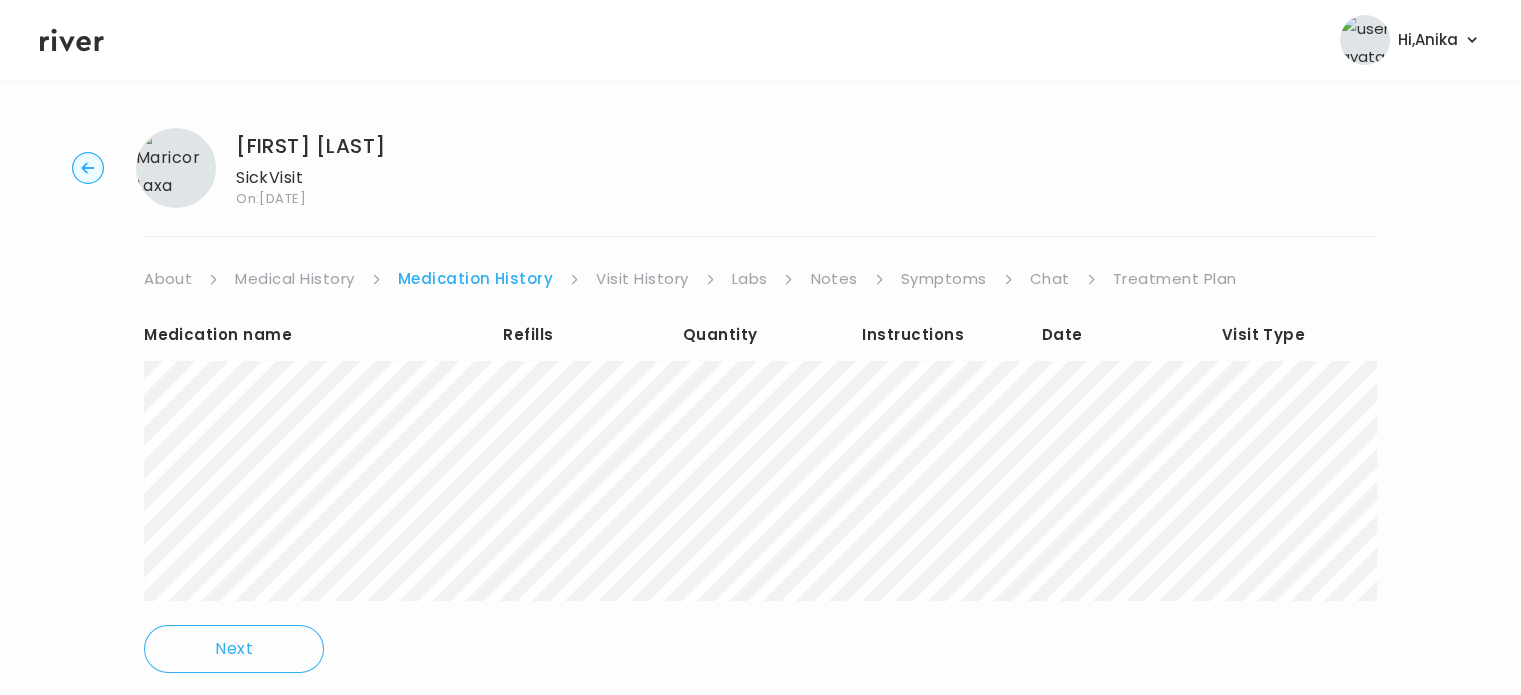 click on "Visit History" at bounding box center [642, 279] 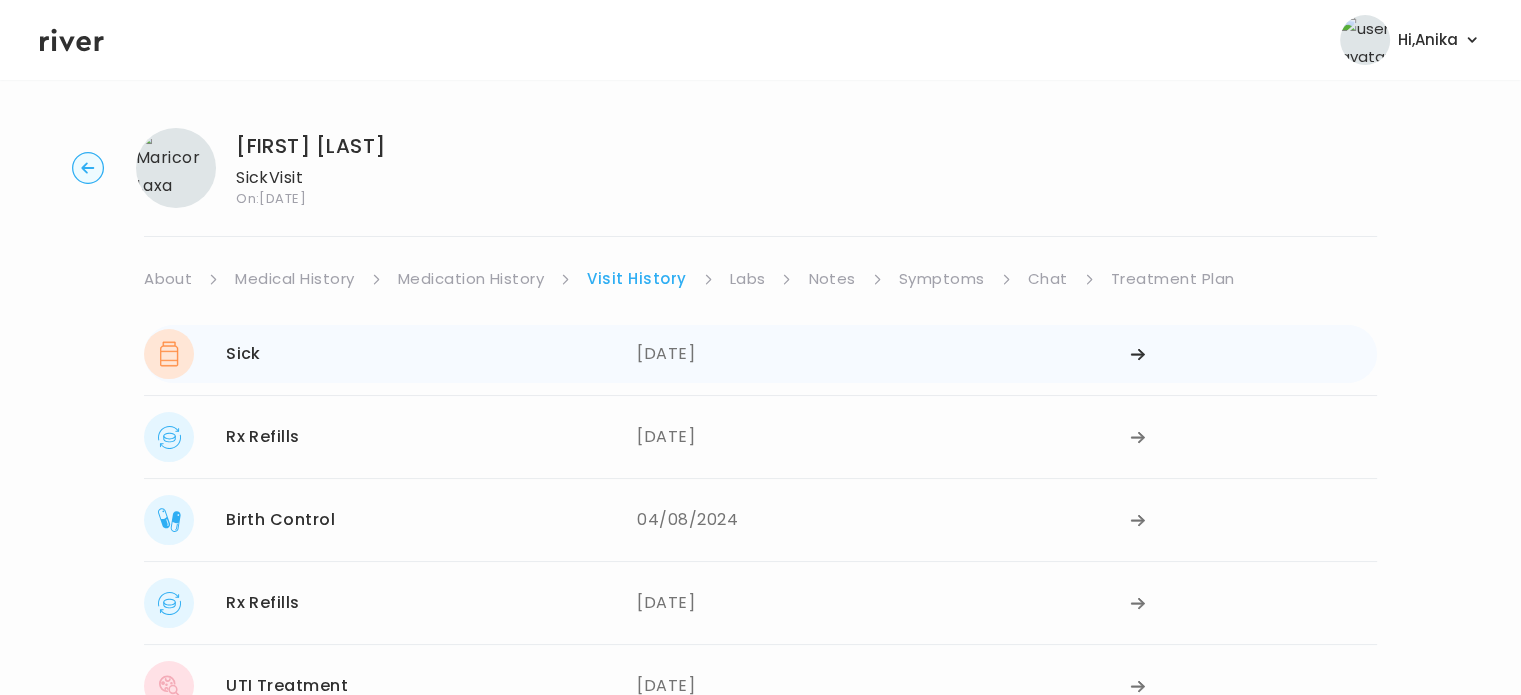click on "06/27/2025" at bounding box center (883, 354) 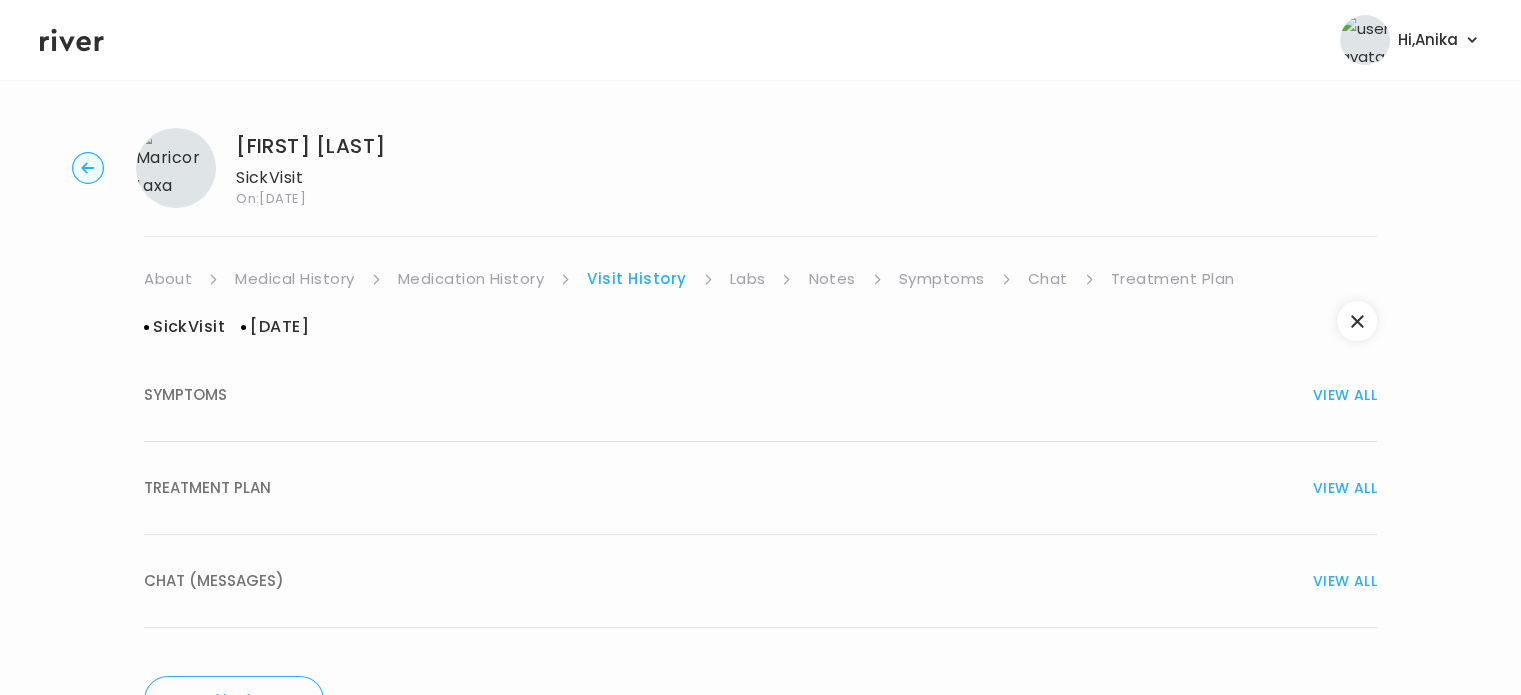 click on "TREATMENT PLAN VIEW ALL" at bounding box center (760, 488) 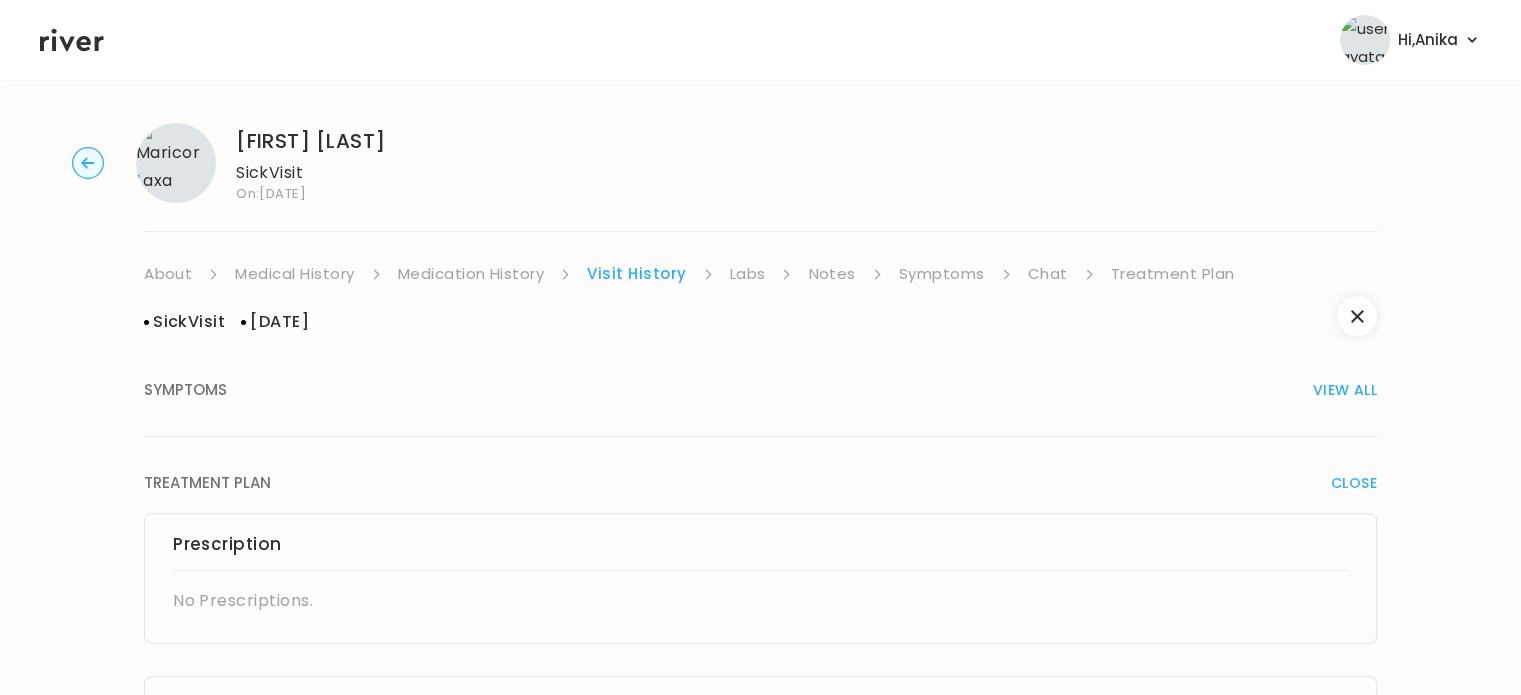 scroll, scrollTop: 0, scrollLeft: 0, axis: both 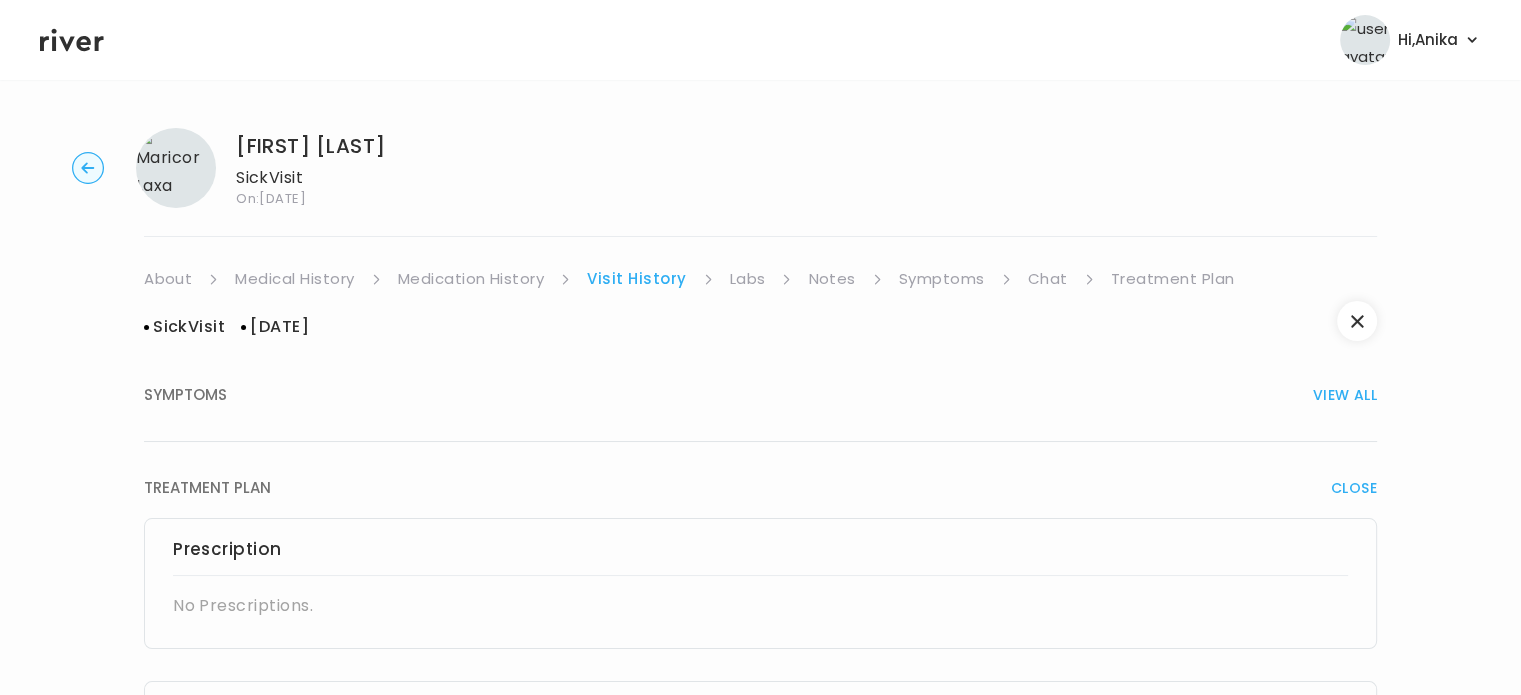 click on "Labs" at bounding box center (748, 279) 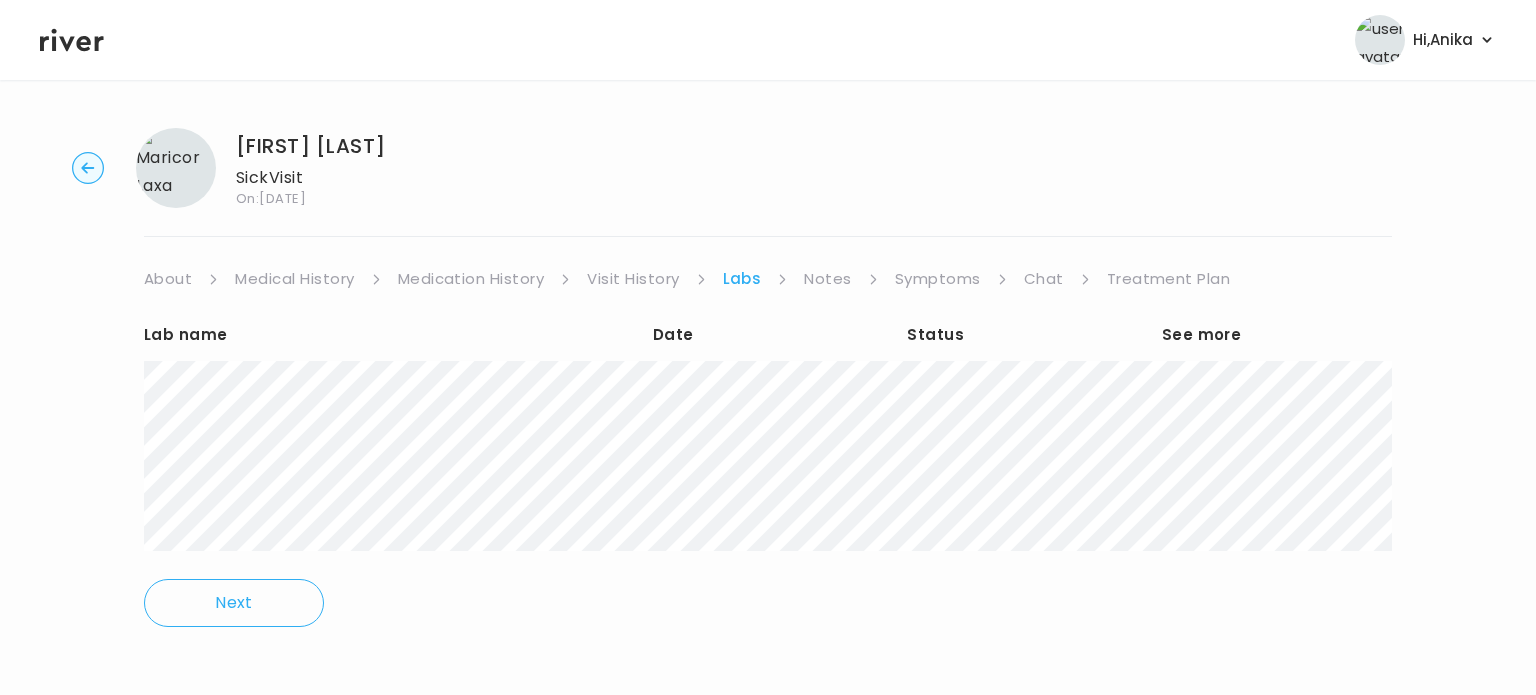 click on "Notes" at bounding box center (827, 279) 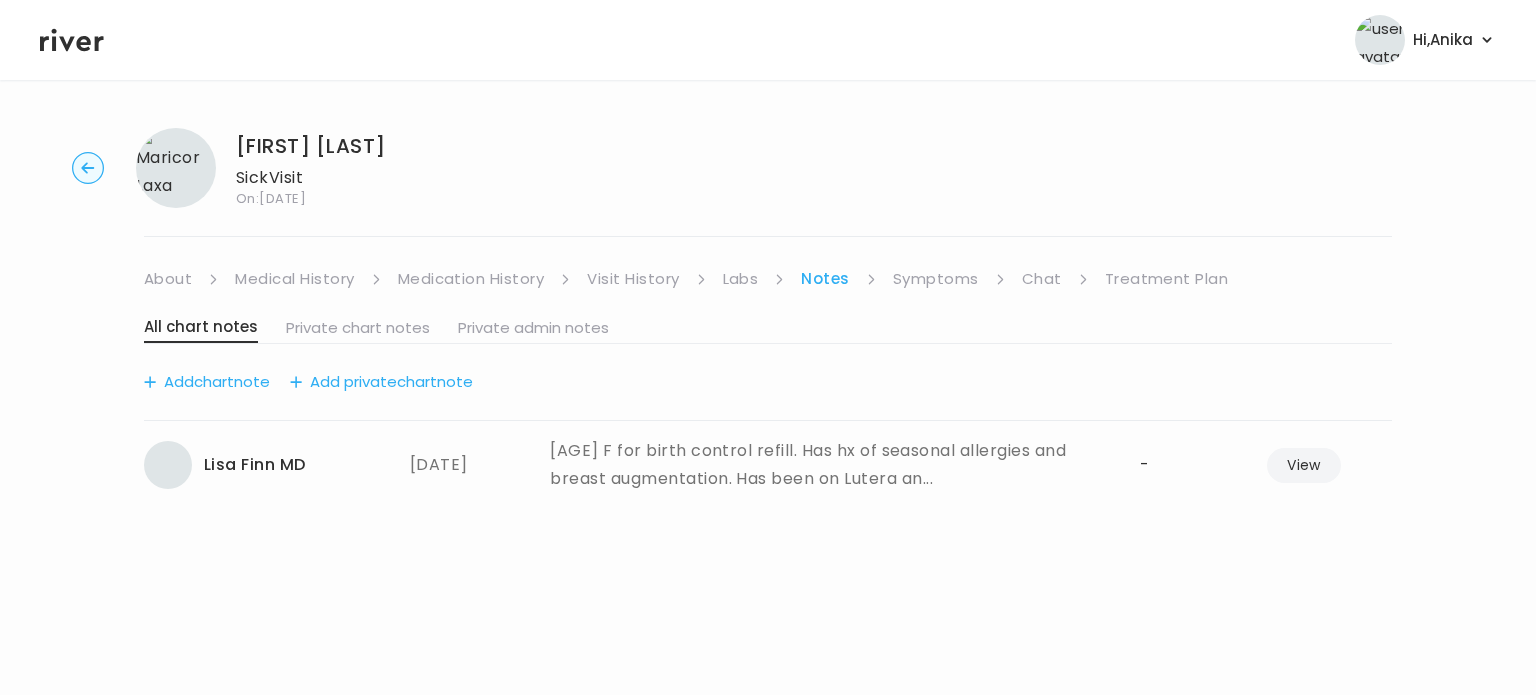 click on "Symptoms" at bounding box center [936, 279] 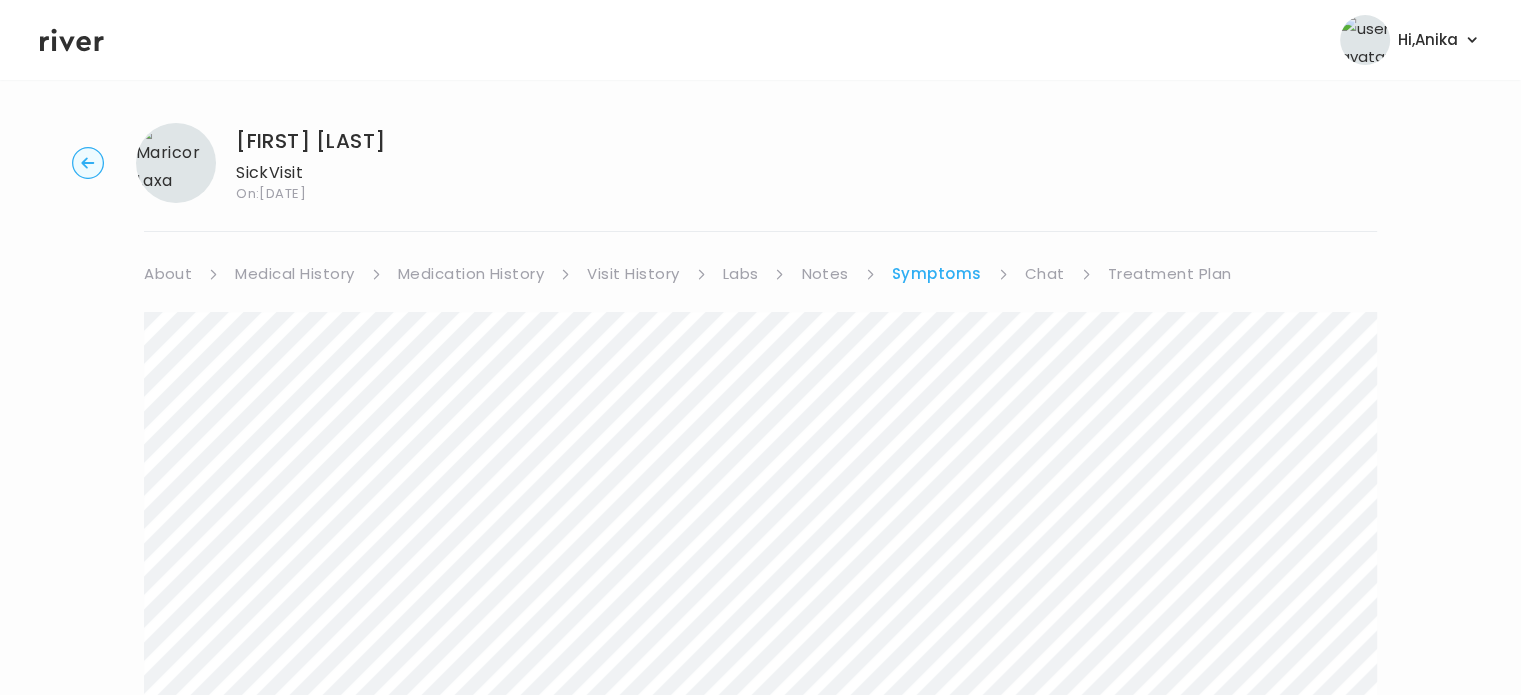 scroll, scrollTop: 0, scrollLeft: 0, axis: both 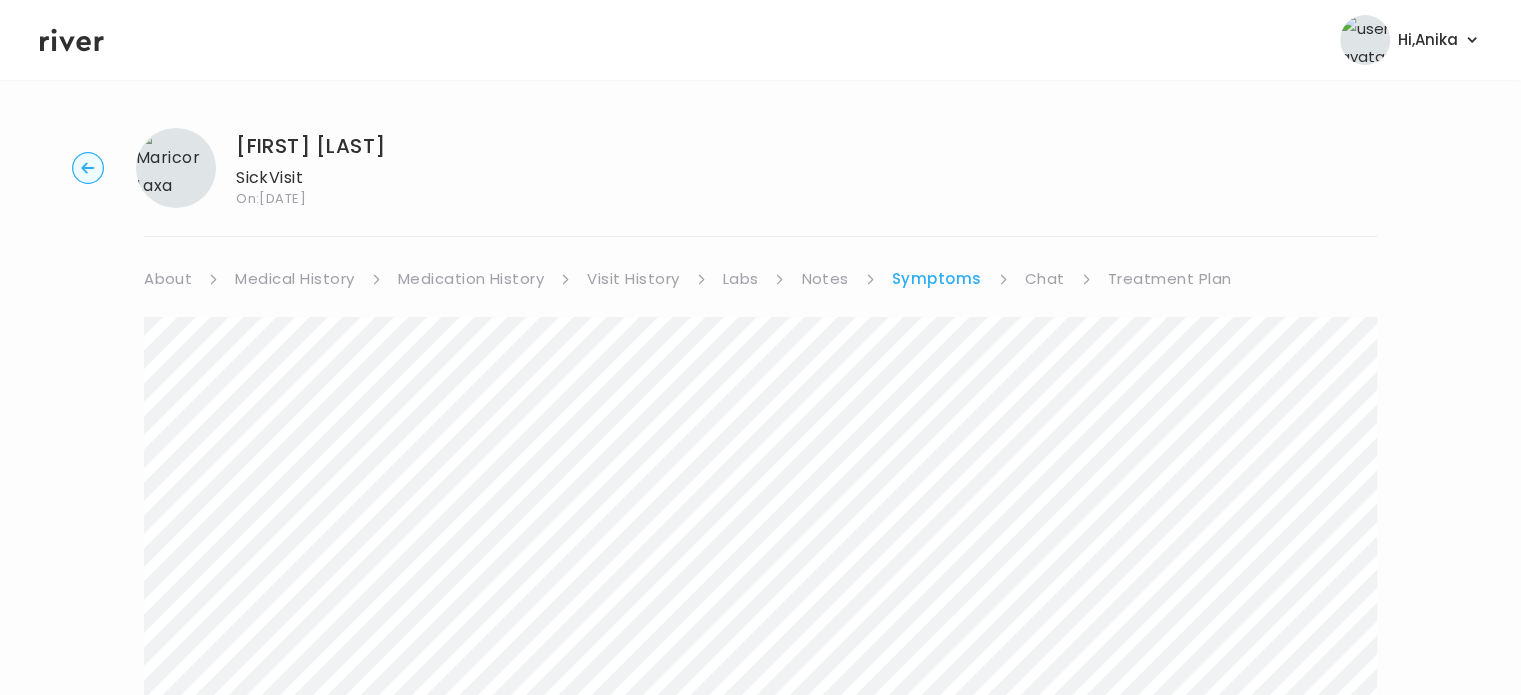click on "Treatment Plan" at bounding box center [1170, 279] 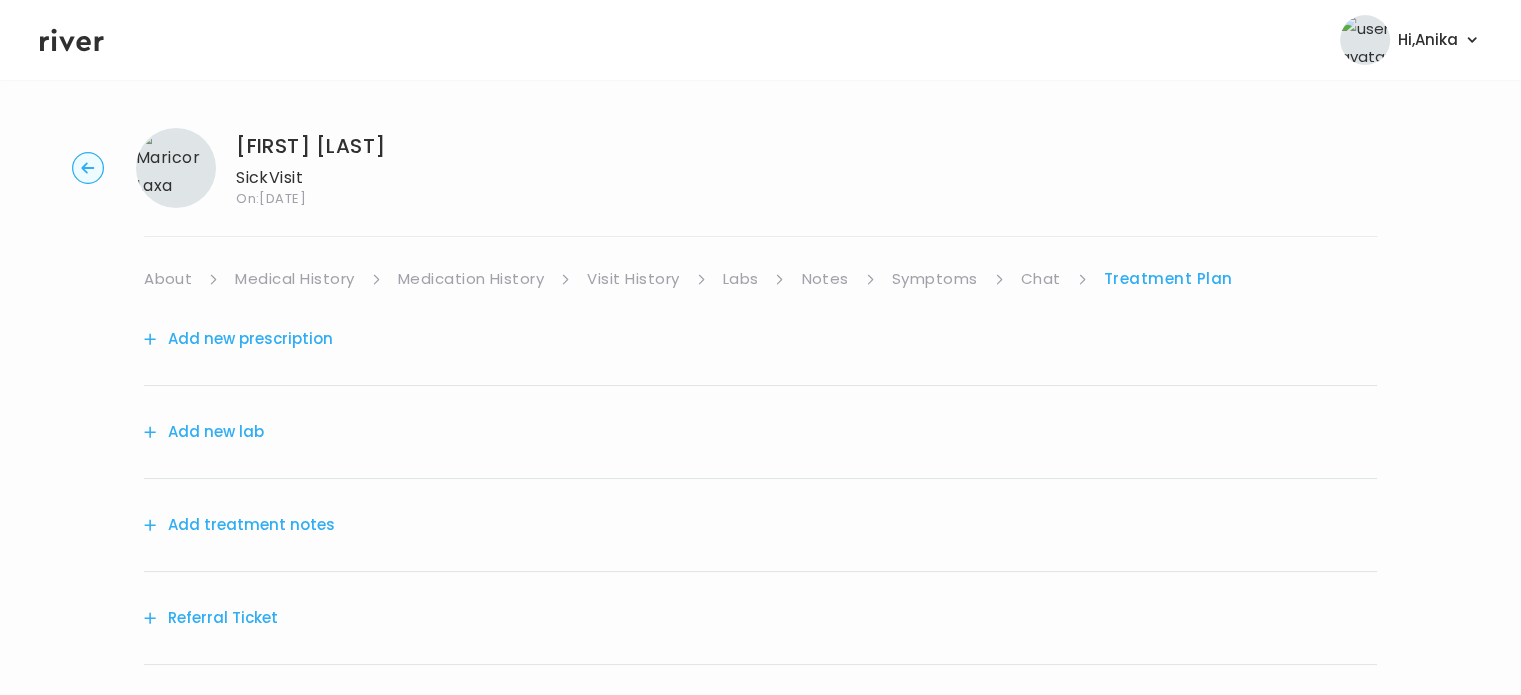 click on "Add treatment notes" at bounding box center [239, 525] 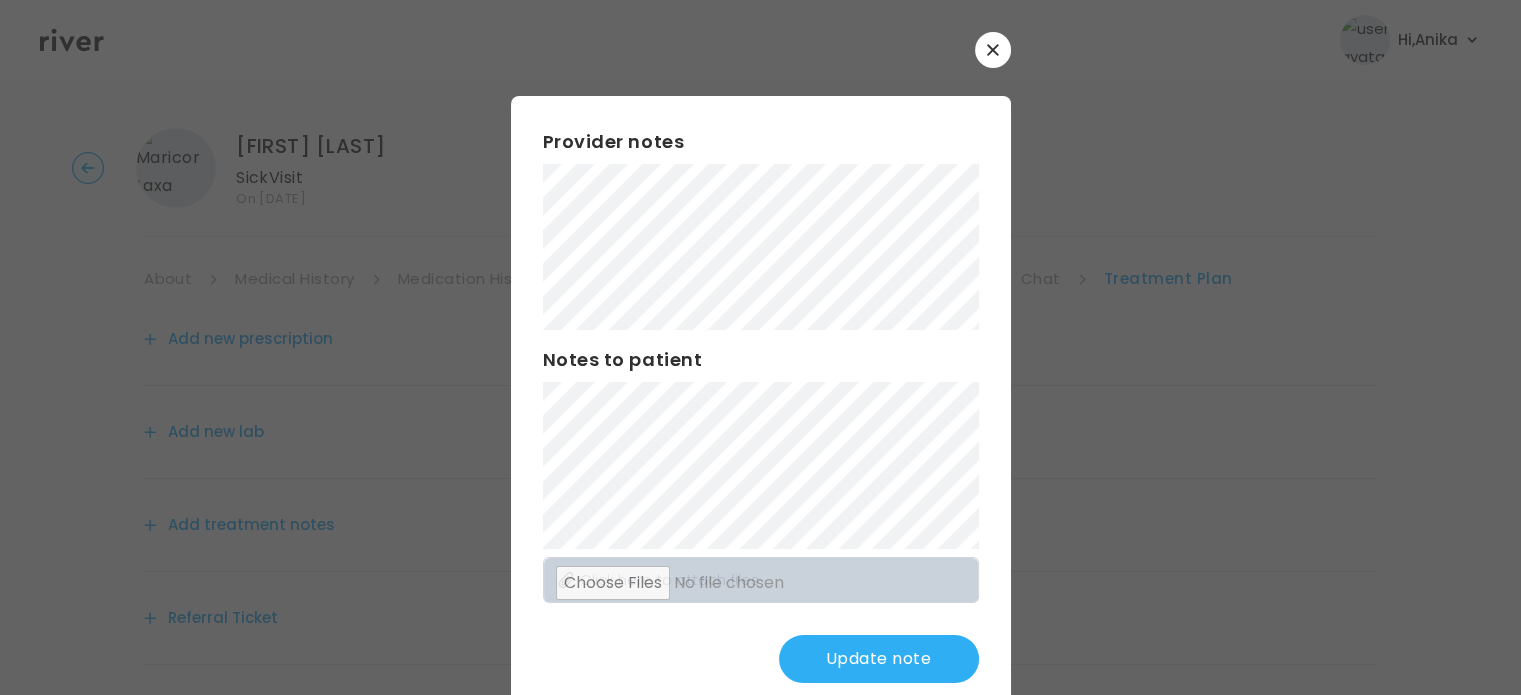 click at bounding box center [760, 347] 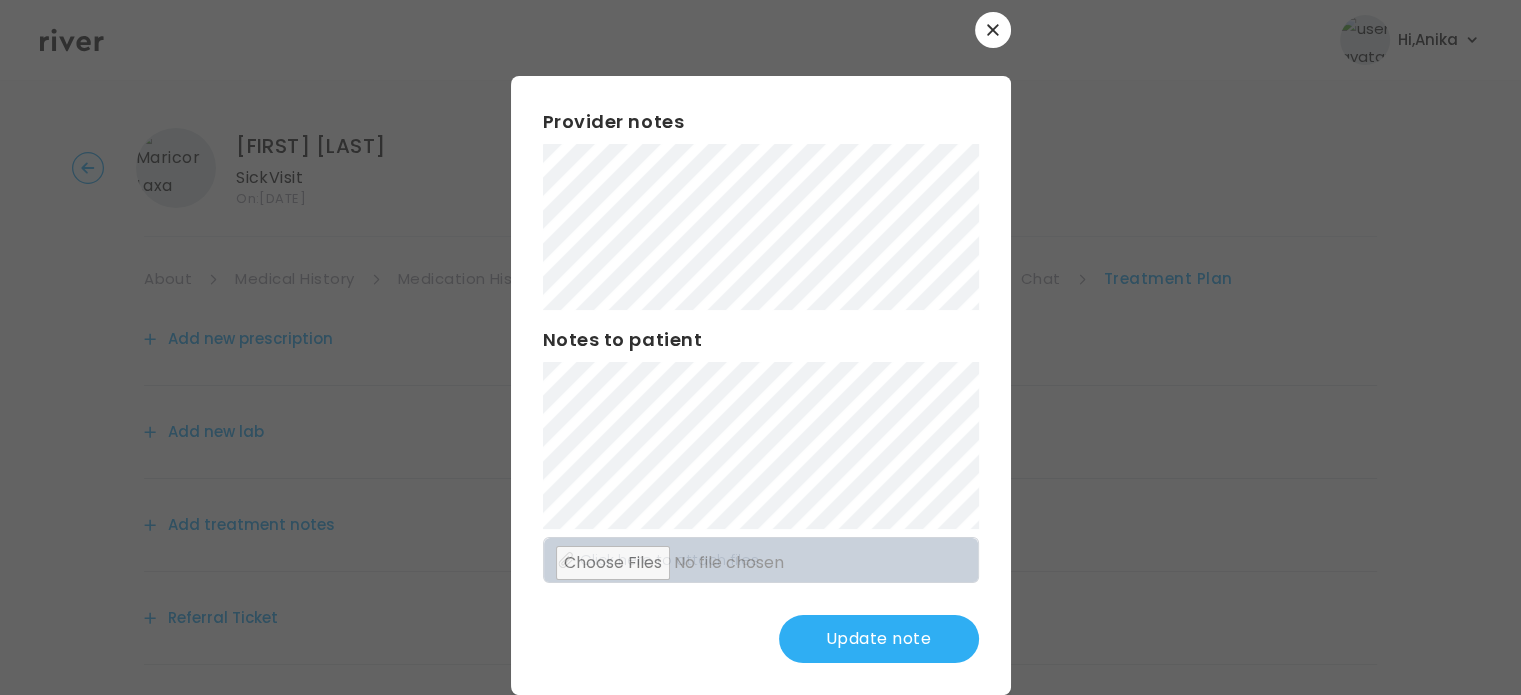 scroll, scrollTop: 26, scrollLeft: 0, axis: vertical 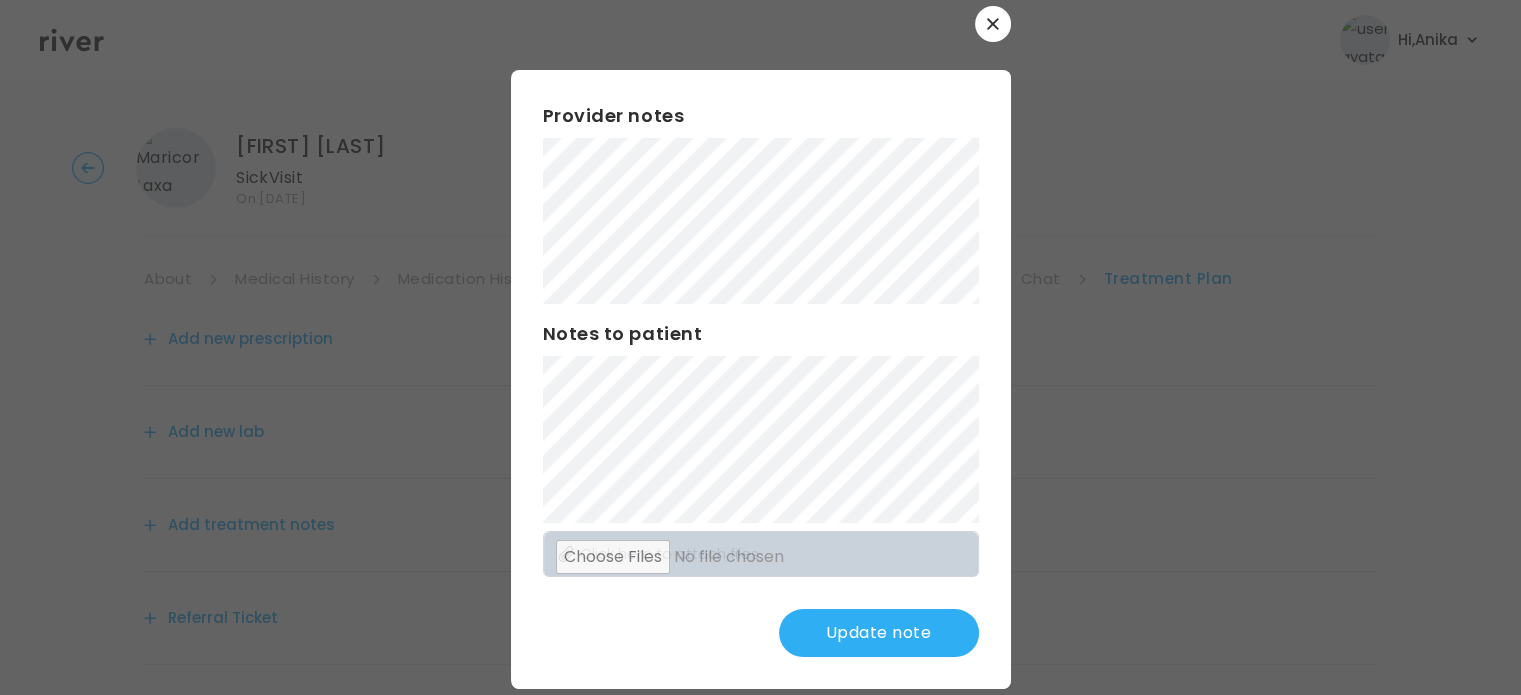 click on "Update note" at bounding box center (879, 633) 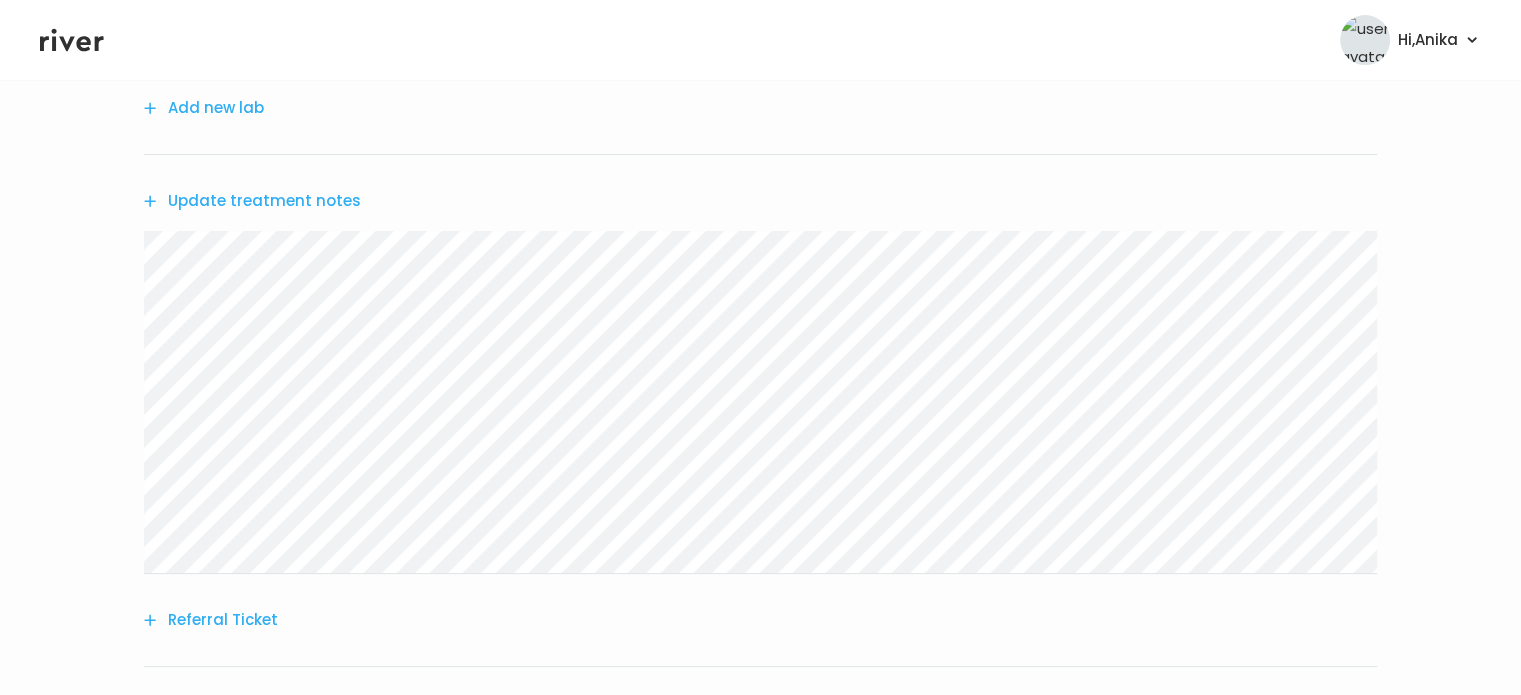 scroll, scrollTop: 328, scrollLeft: 0, axis: vertical 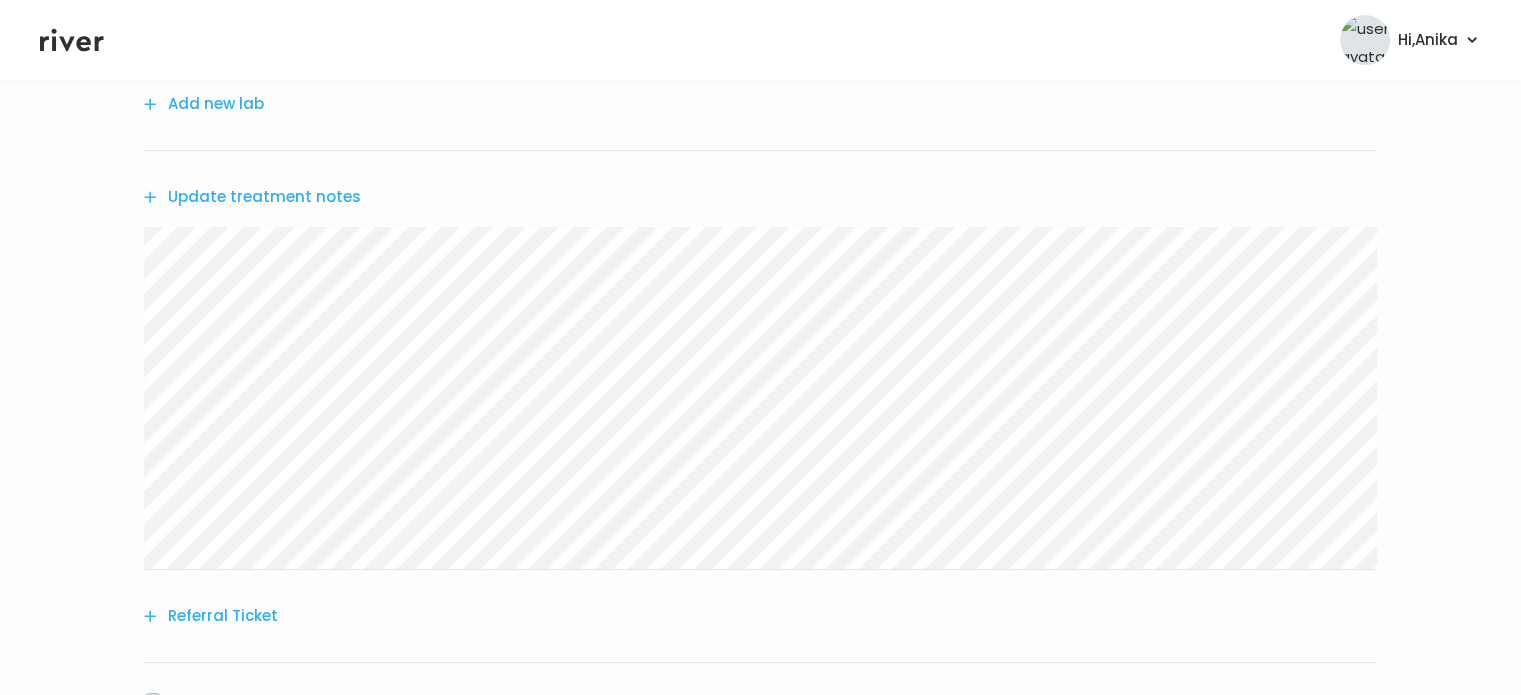 click on "Referral Ticket" at bounding box center [211, 616] 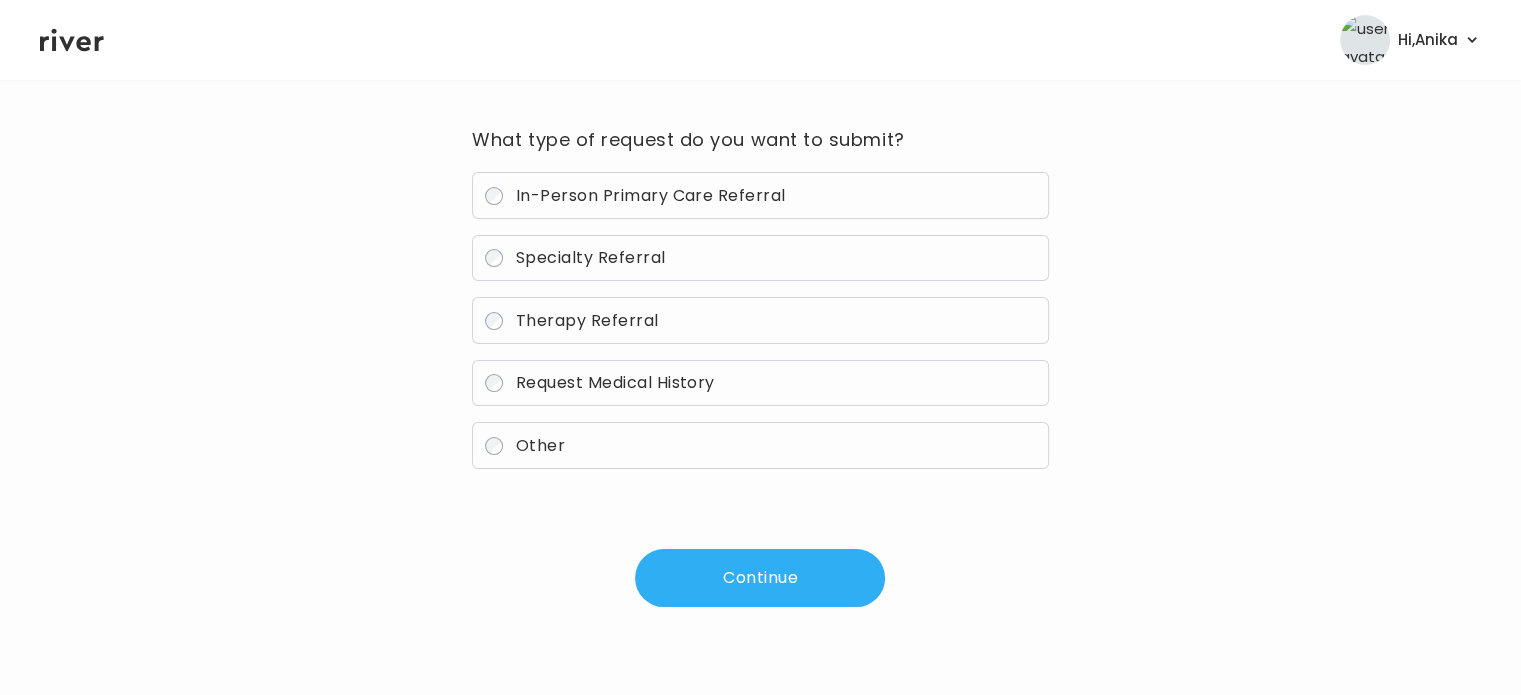 scroll, scrollTop: 143, scrollLeft: 0, axis: vertical 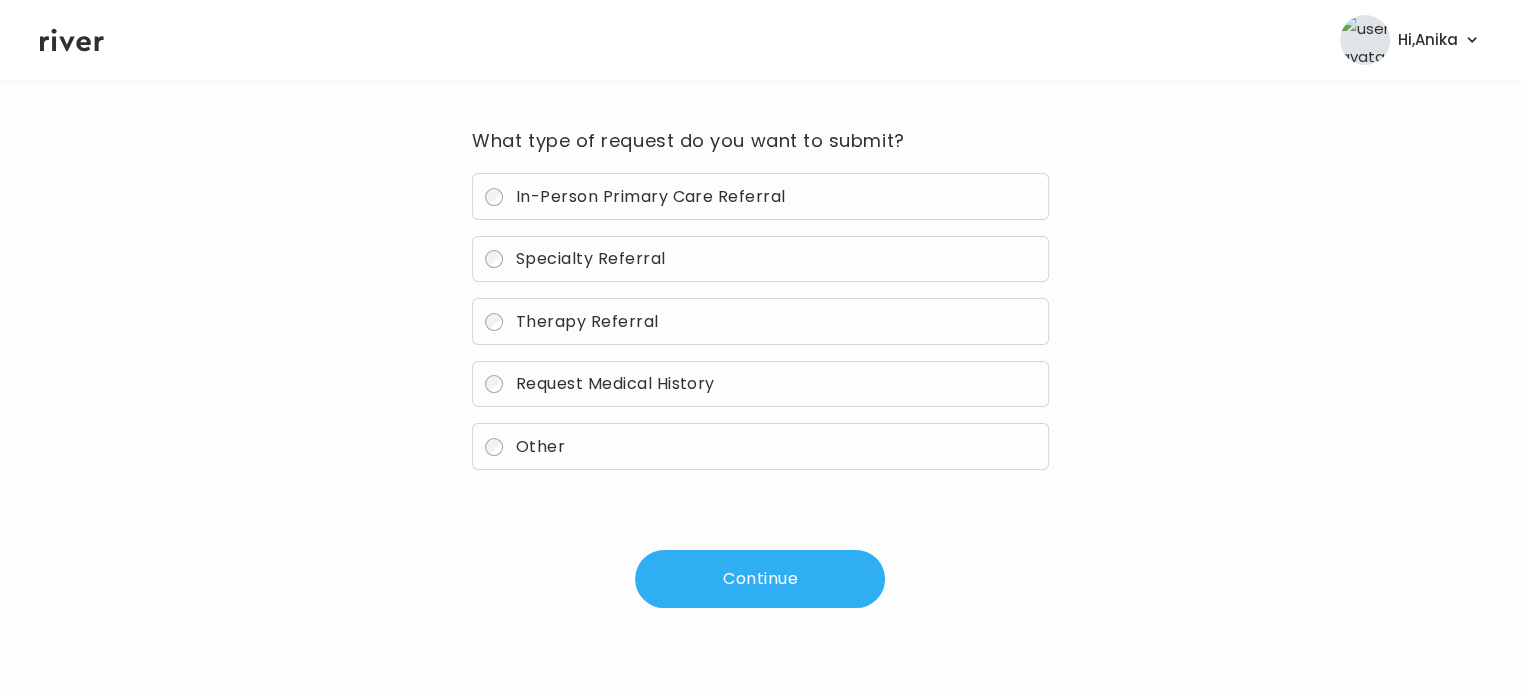 click on "Specialty Referral" at bounding box center [591, 258] 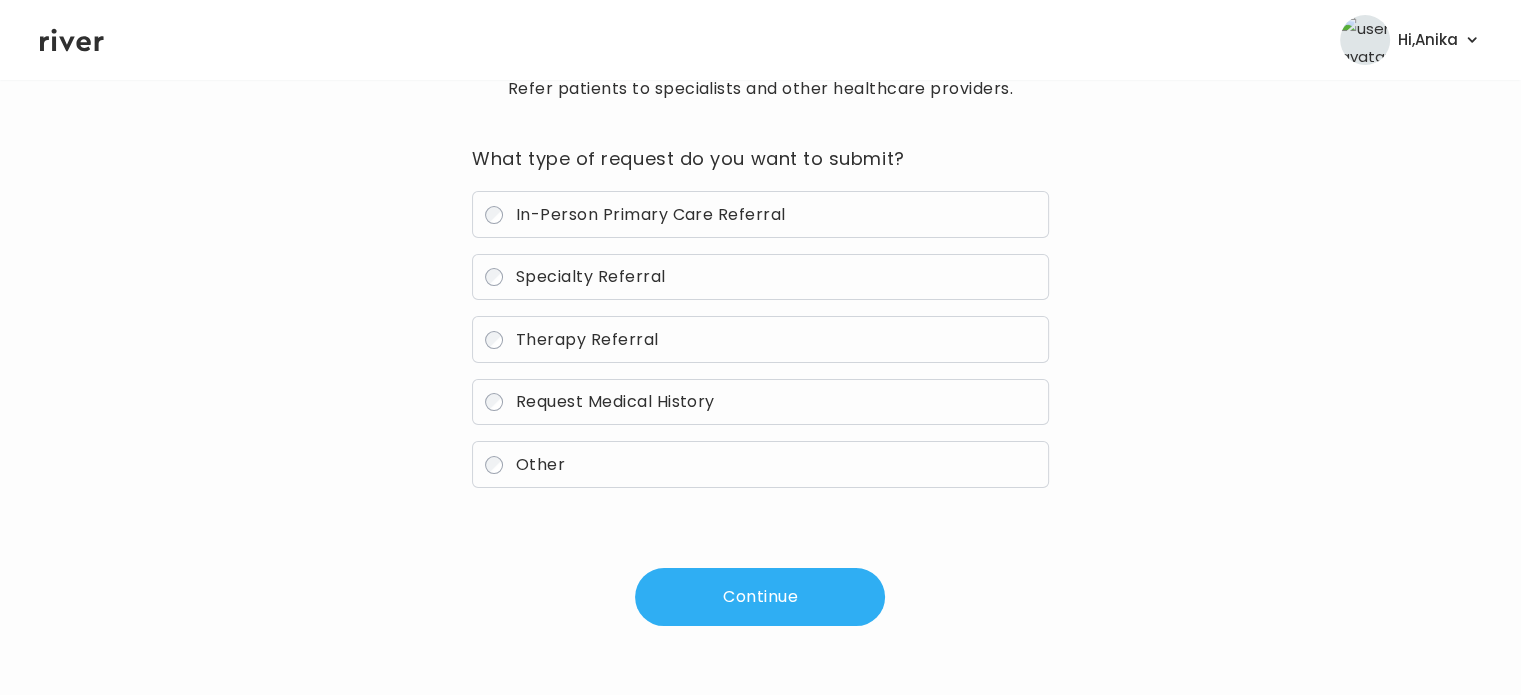 scroll, scrollTop: 143, scrollLeft: 0, axis: vertical 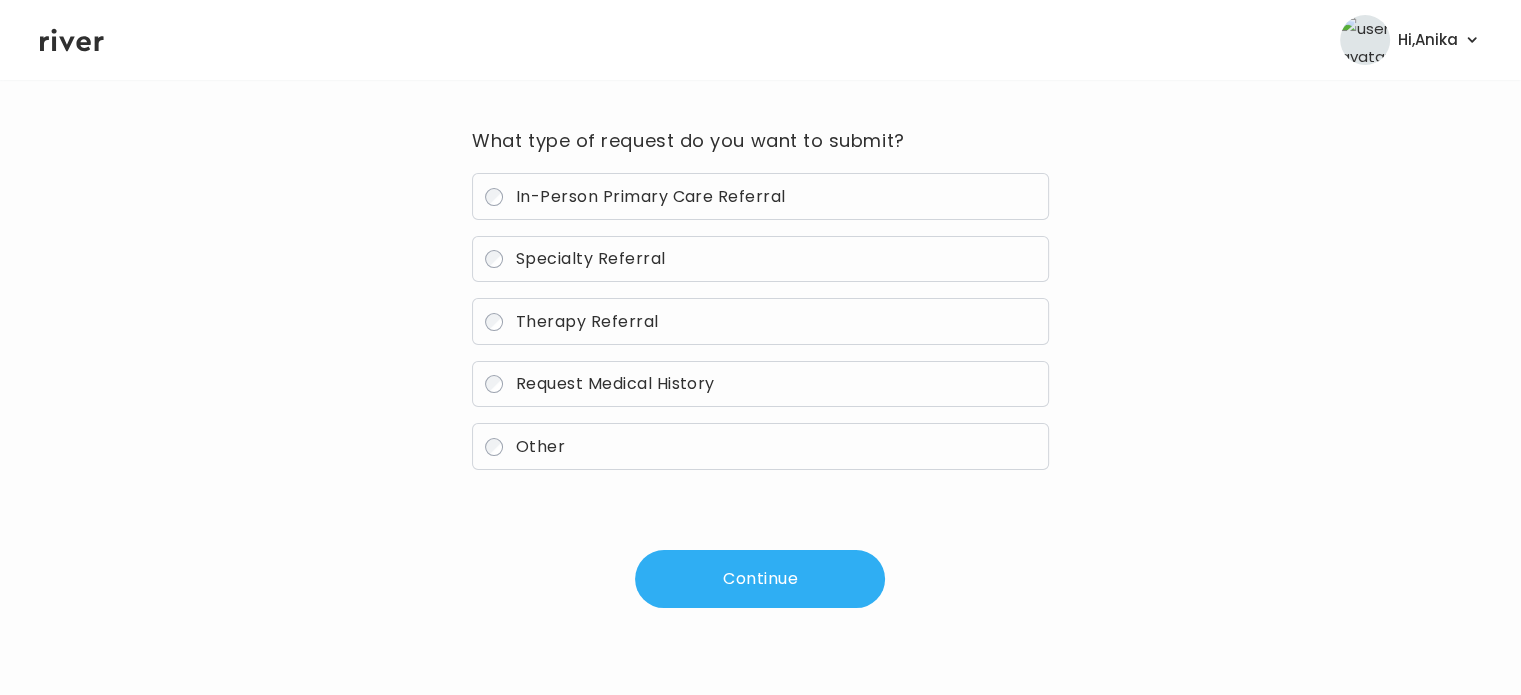 click on "Continue" at bounding box center [760, 579] 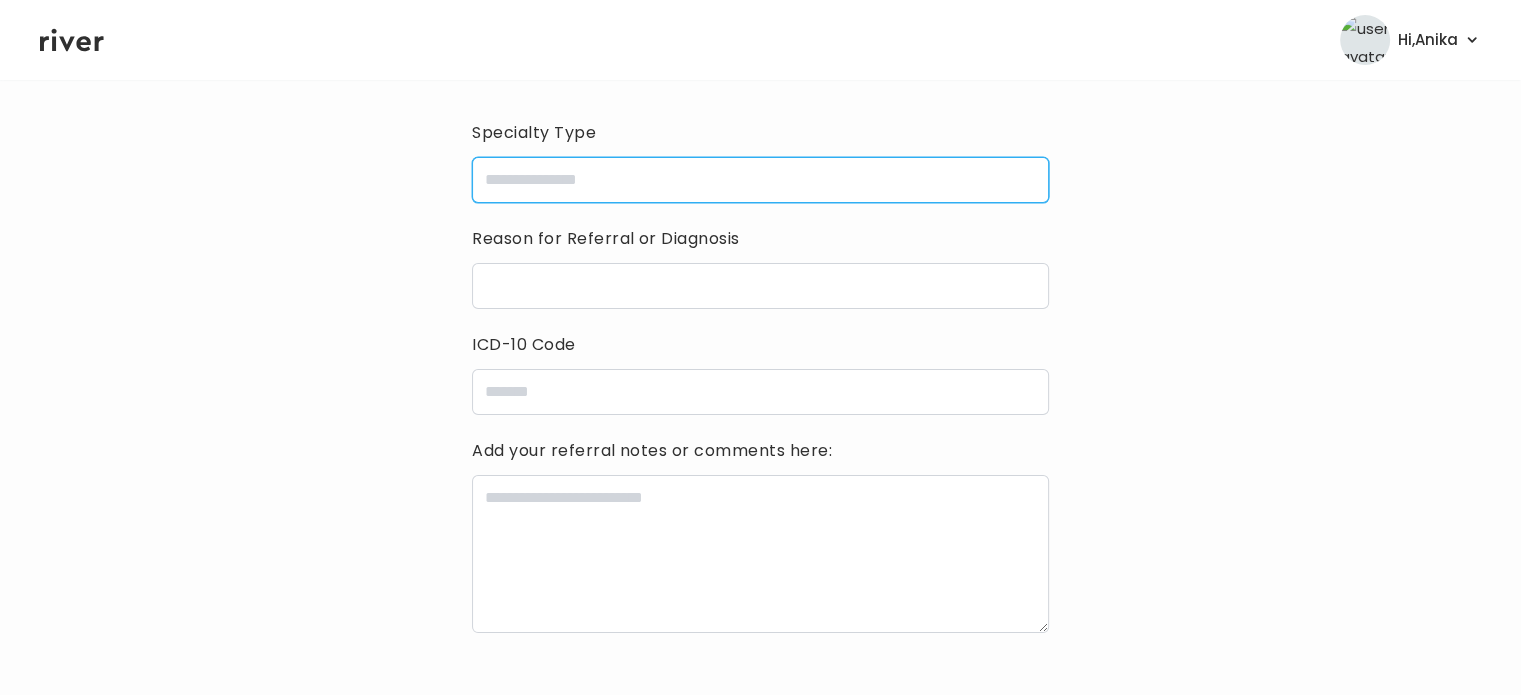 click at bounding box center [760, 180] 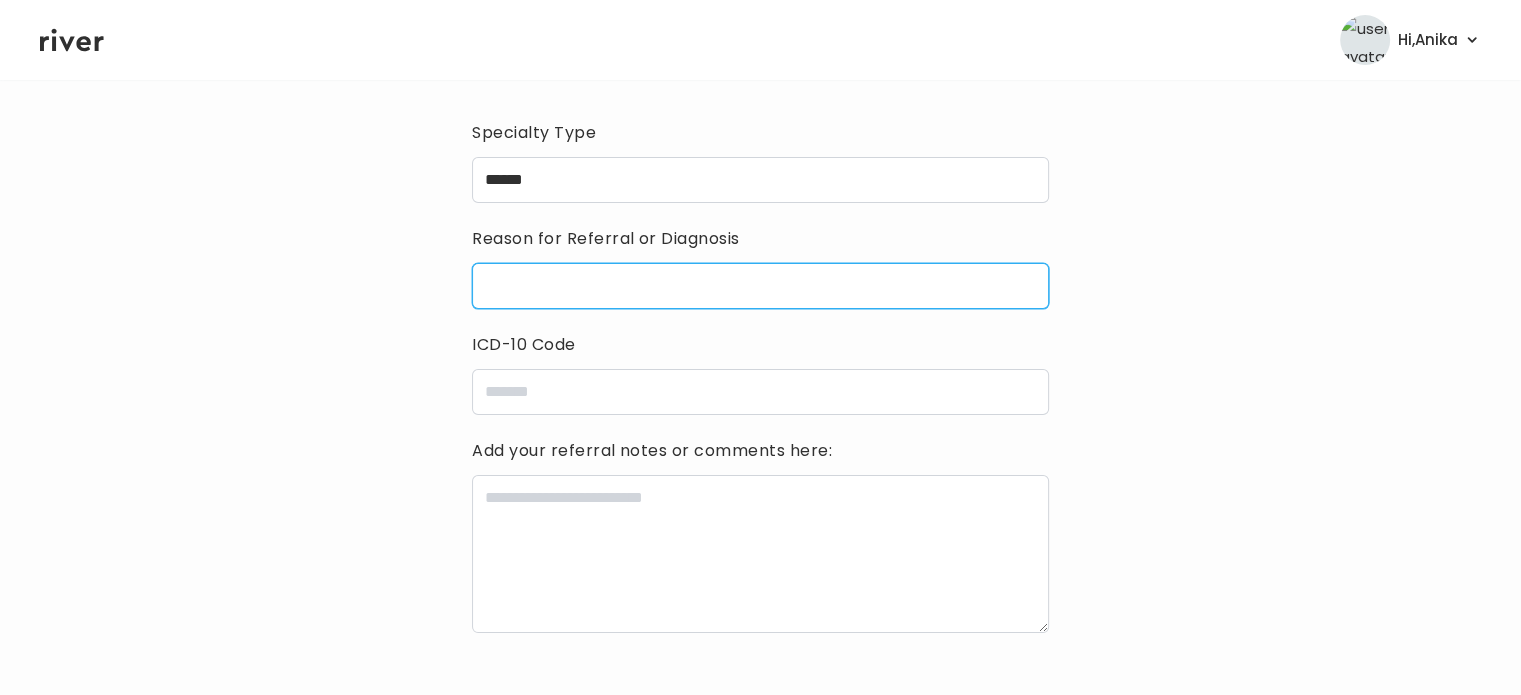 click at bounding box center (760, 286) 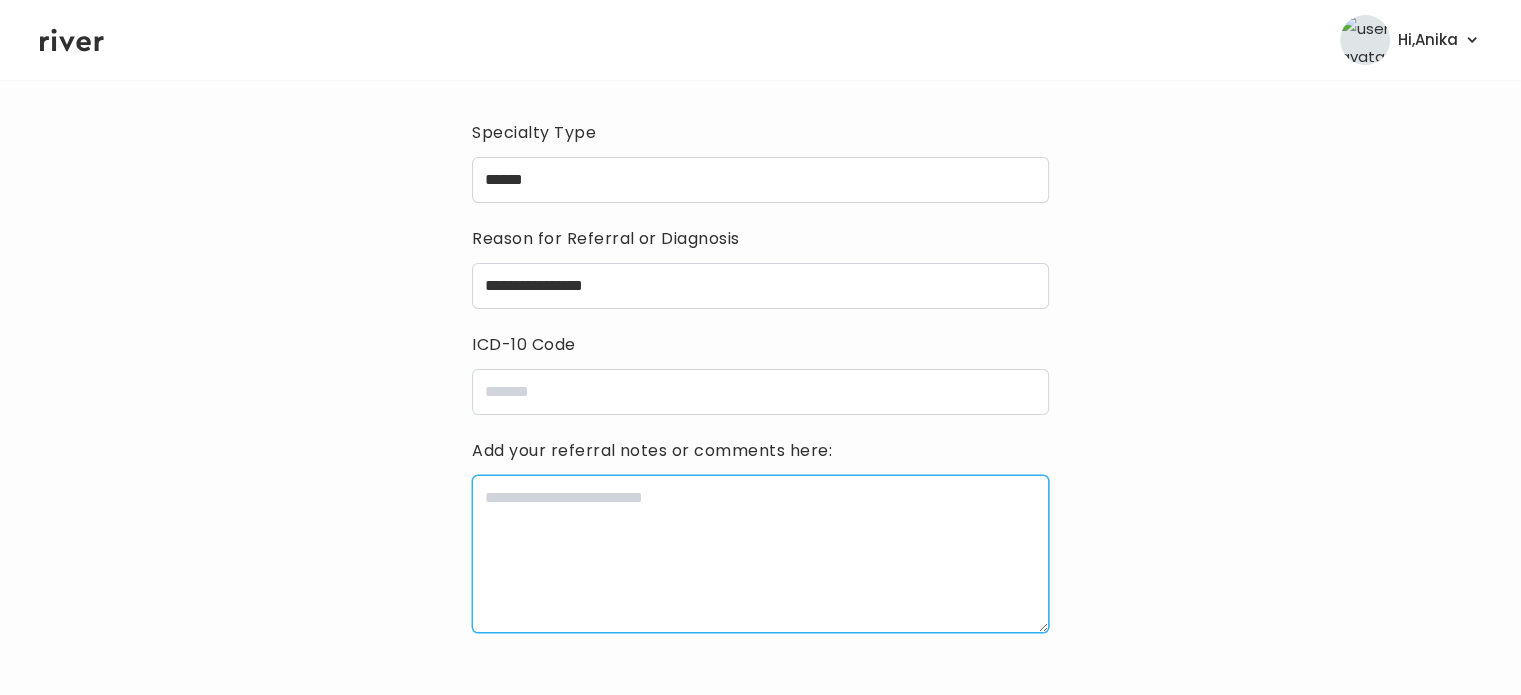 click at bounding box center (760, 554) 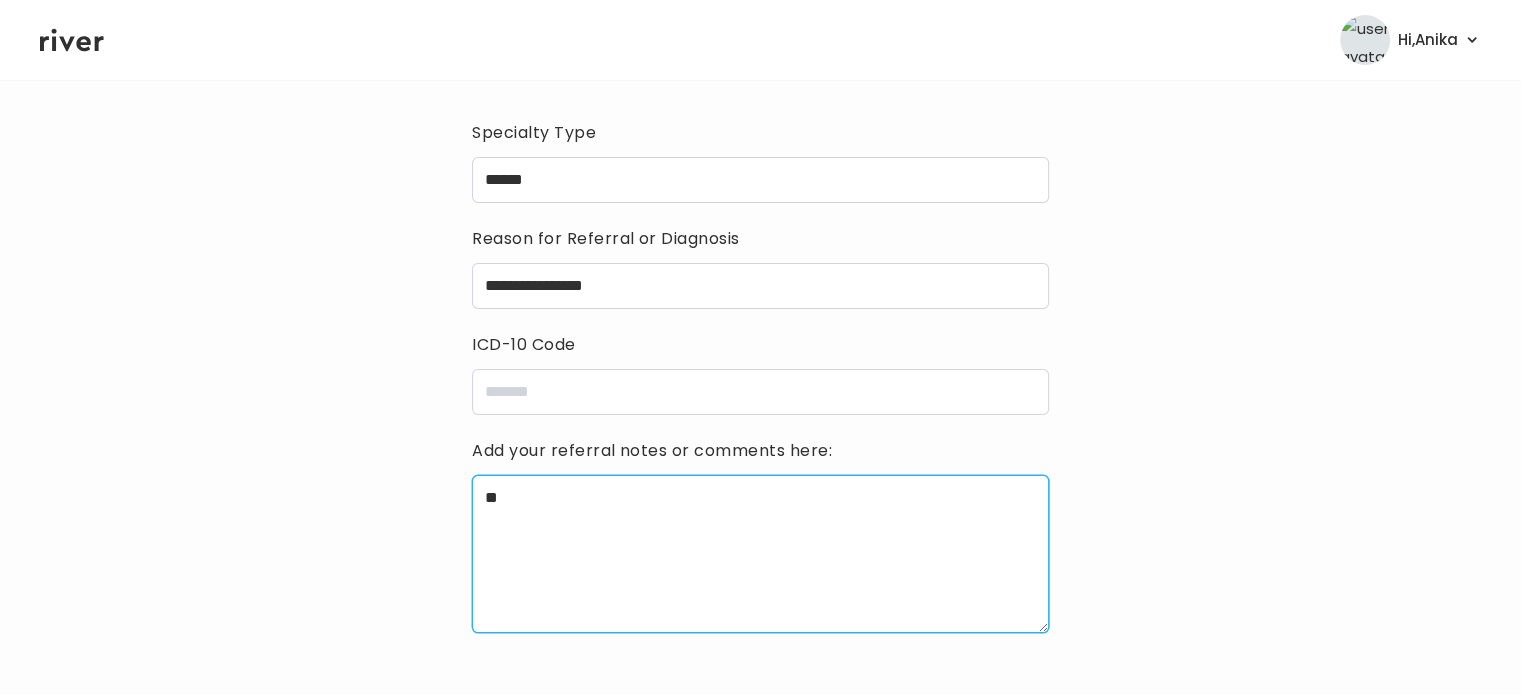 type on "*" 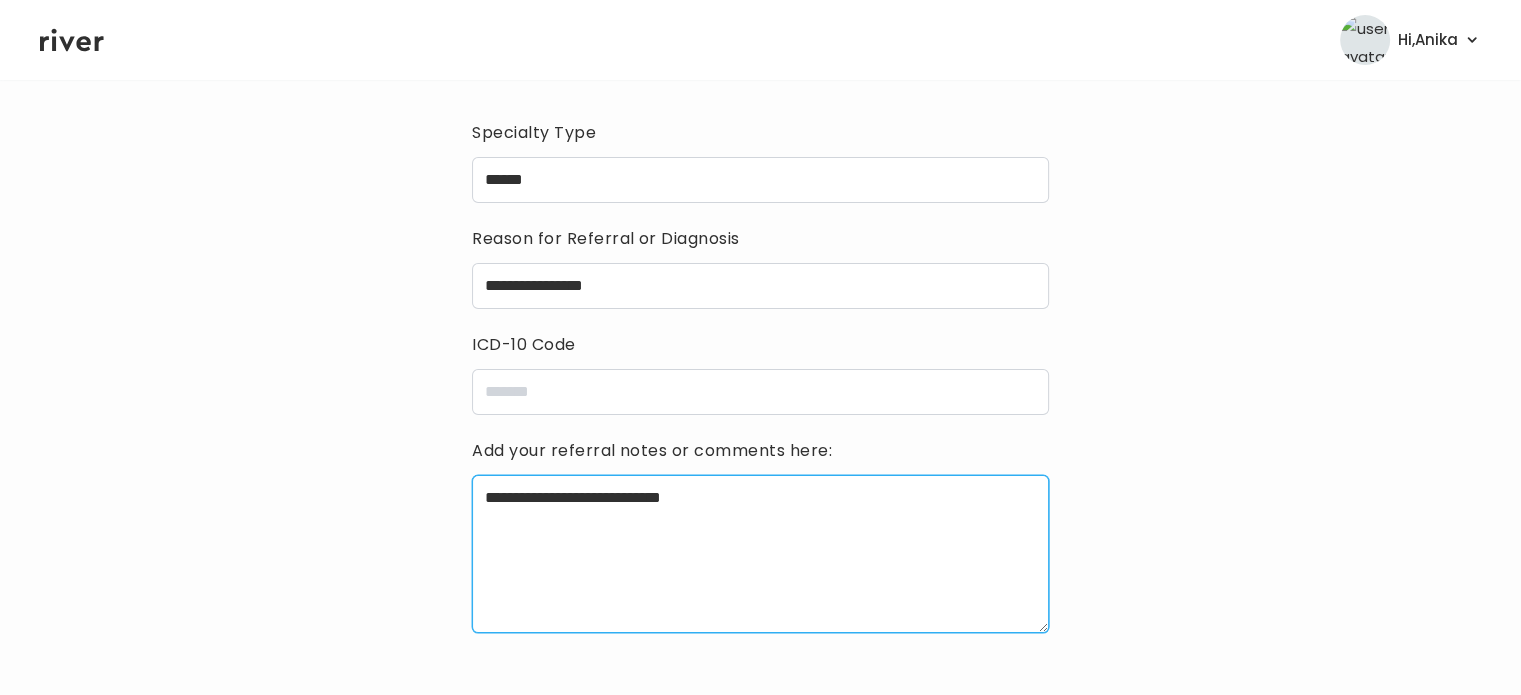 paste on "**********" 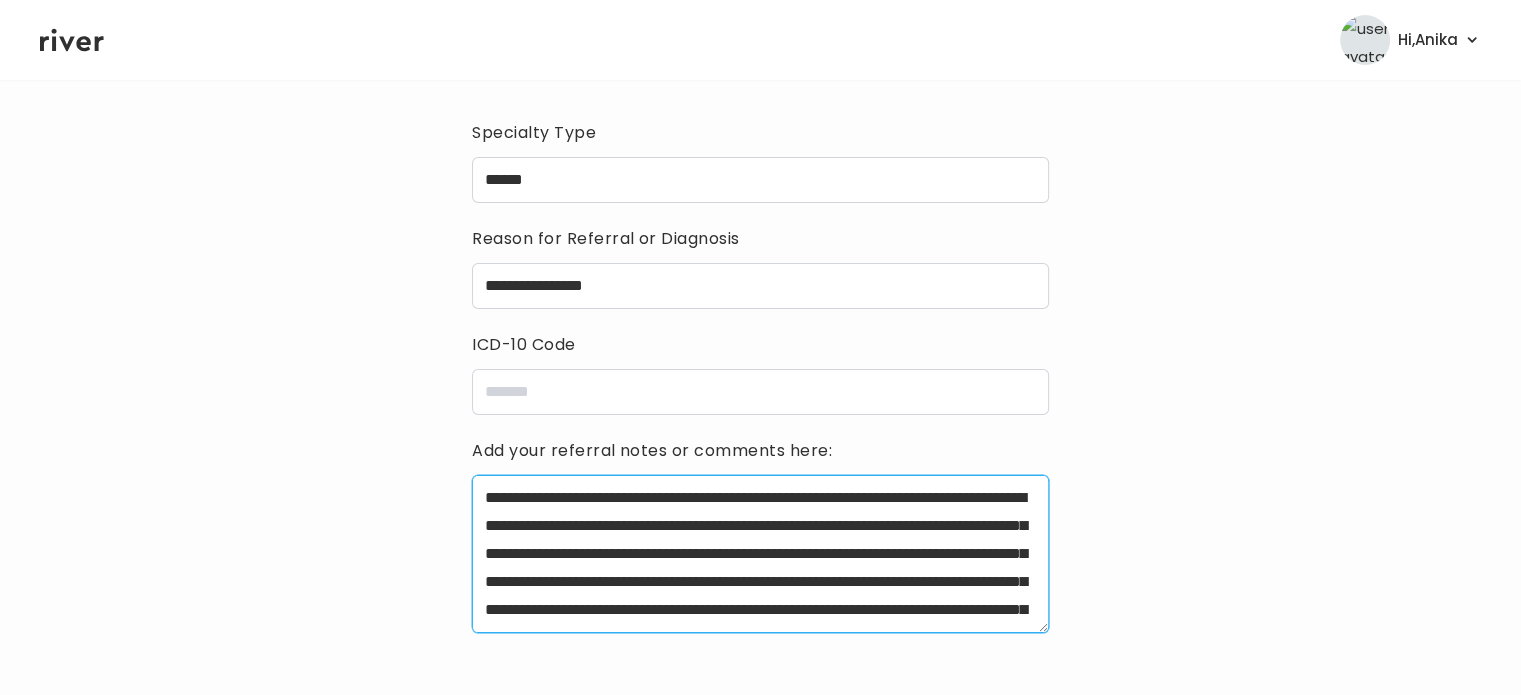 scroll, scrollTop: 72, scrollLeft: 0, axis: vertical 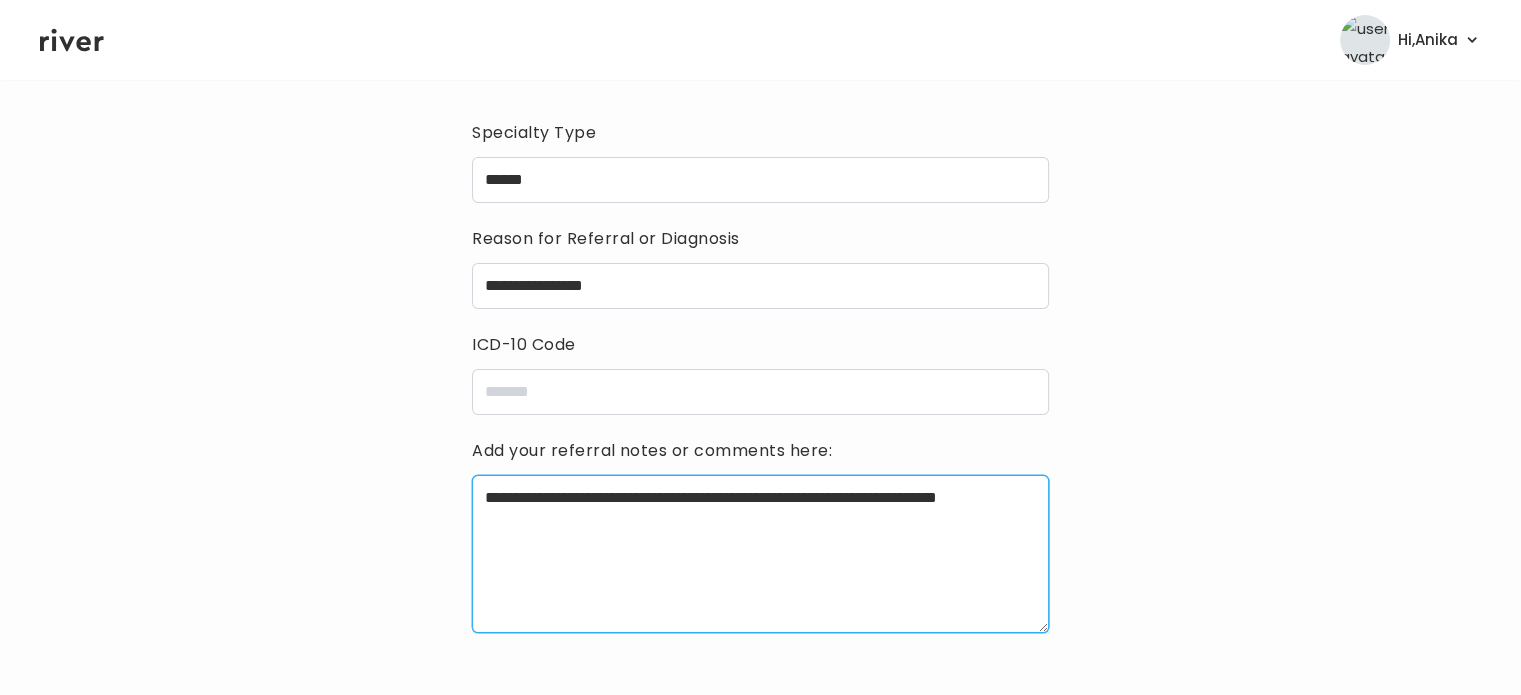 type on "**********" 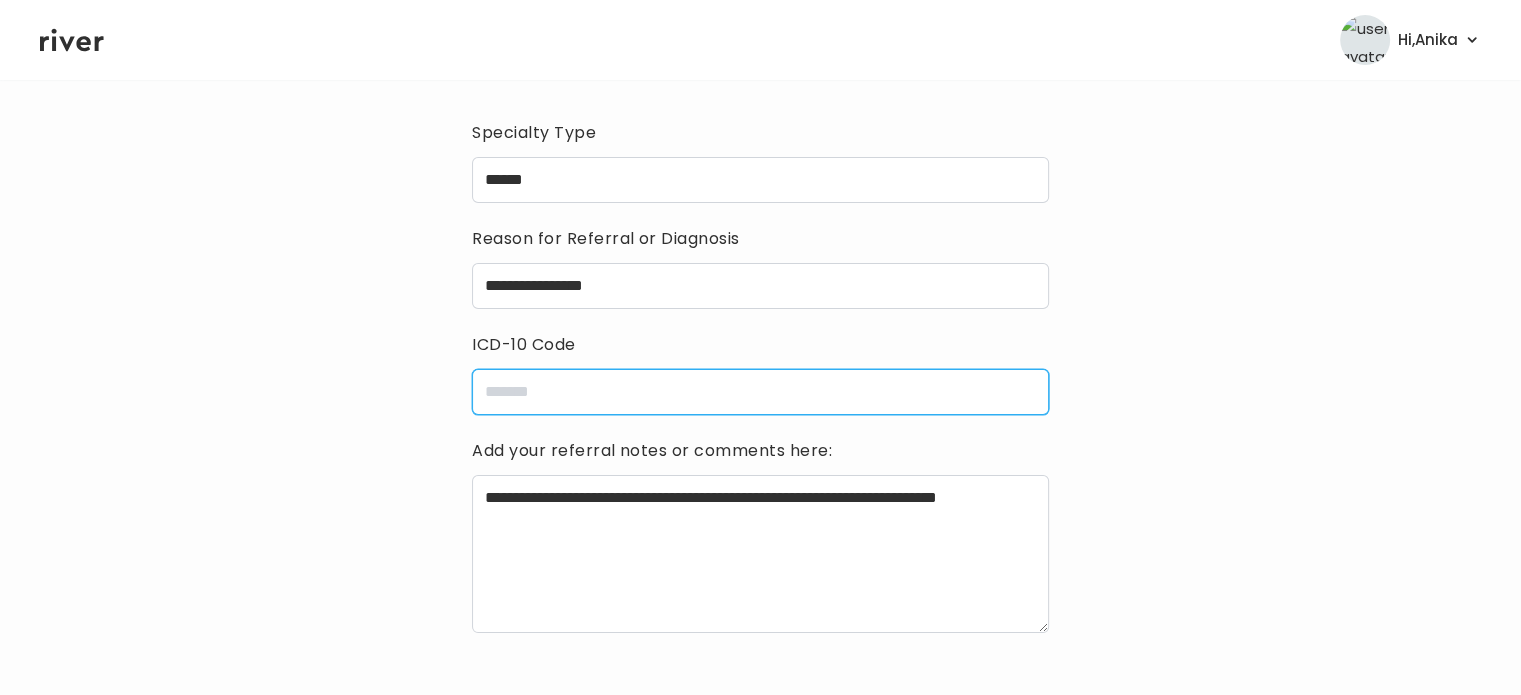 click at bounding box center [760, 392] 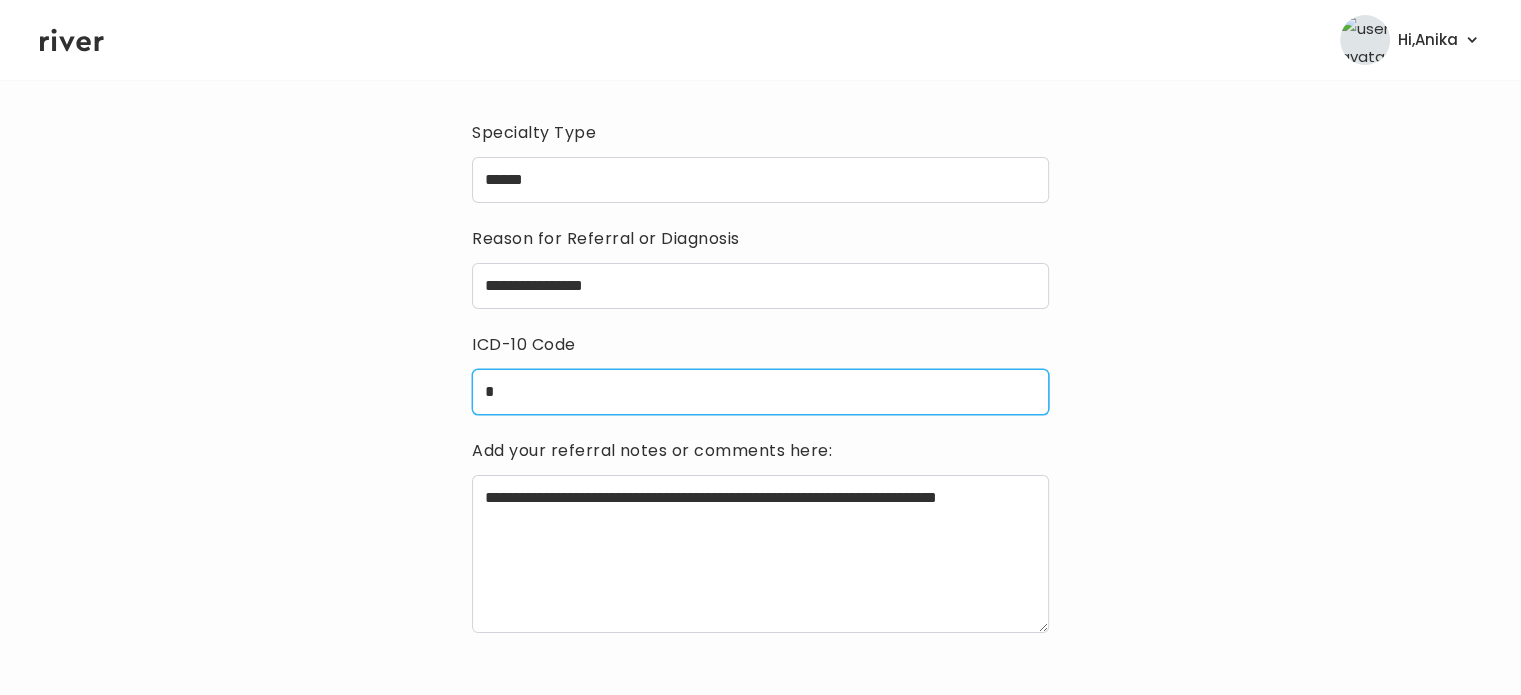 type on "*****" 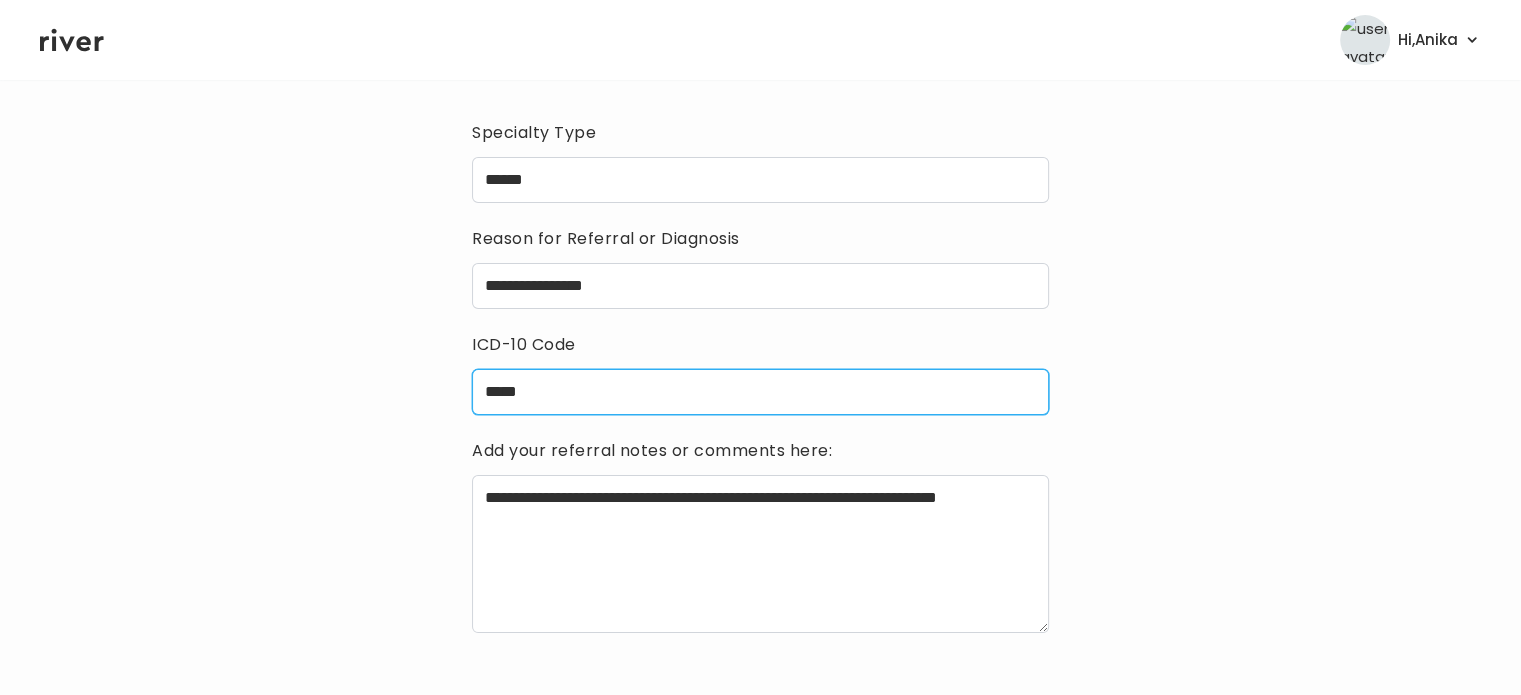 scroll, scrollTop: 290, scrollLeft: 0, axis: vertical 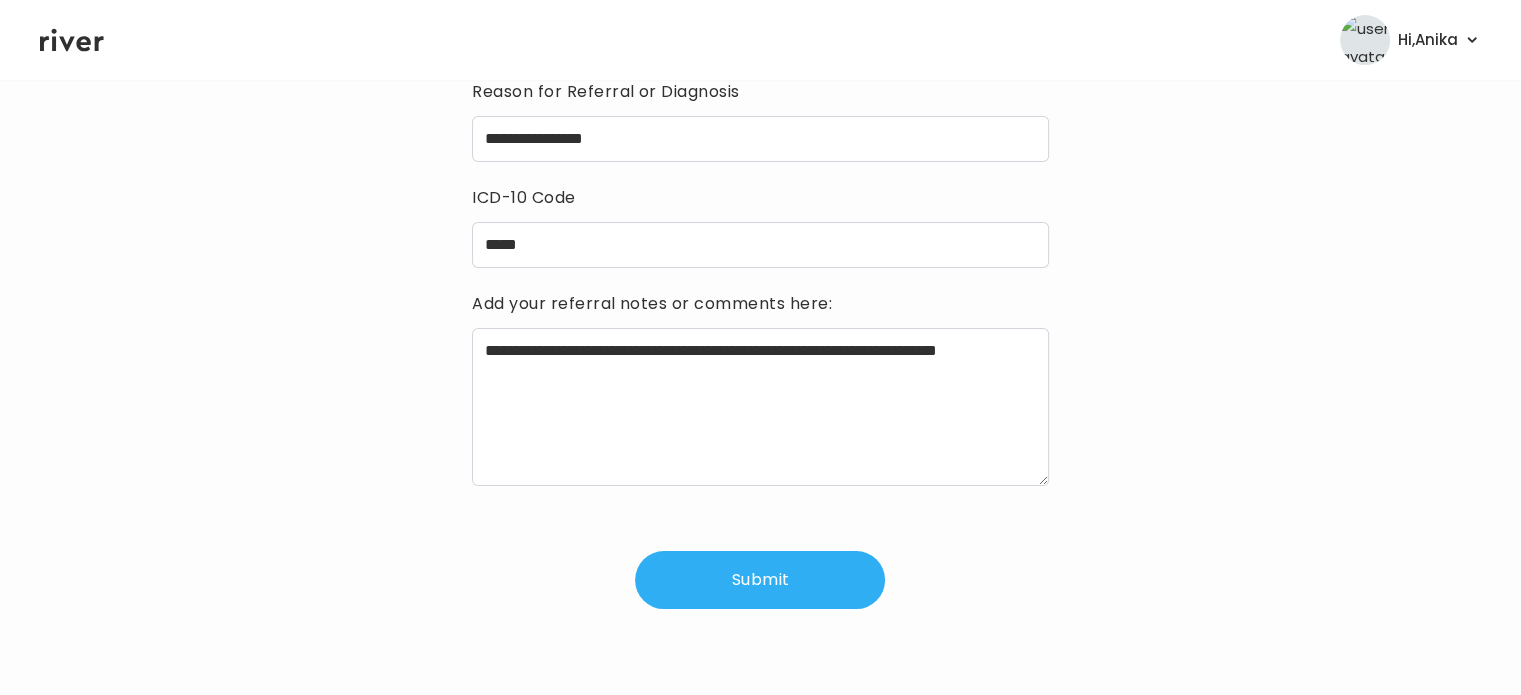 click on "Submit" at bounding box center (760, 580) 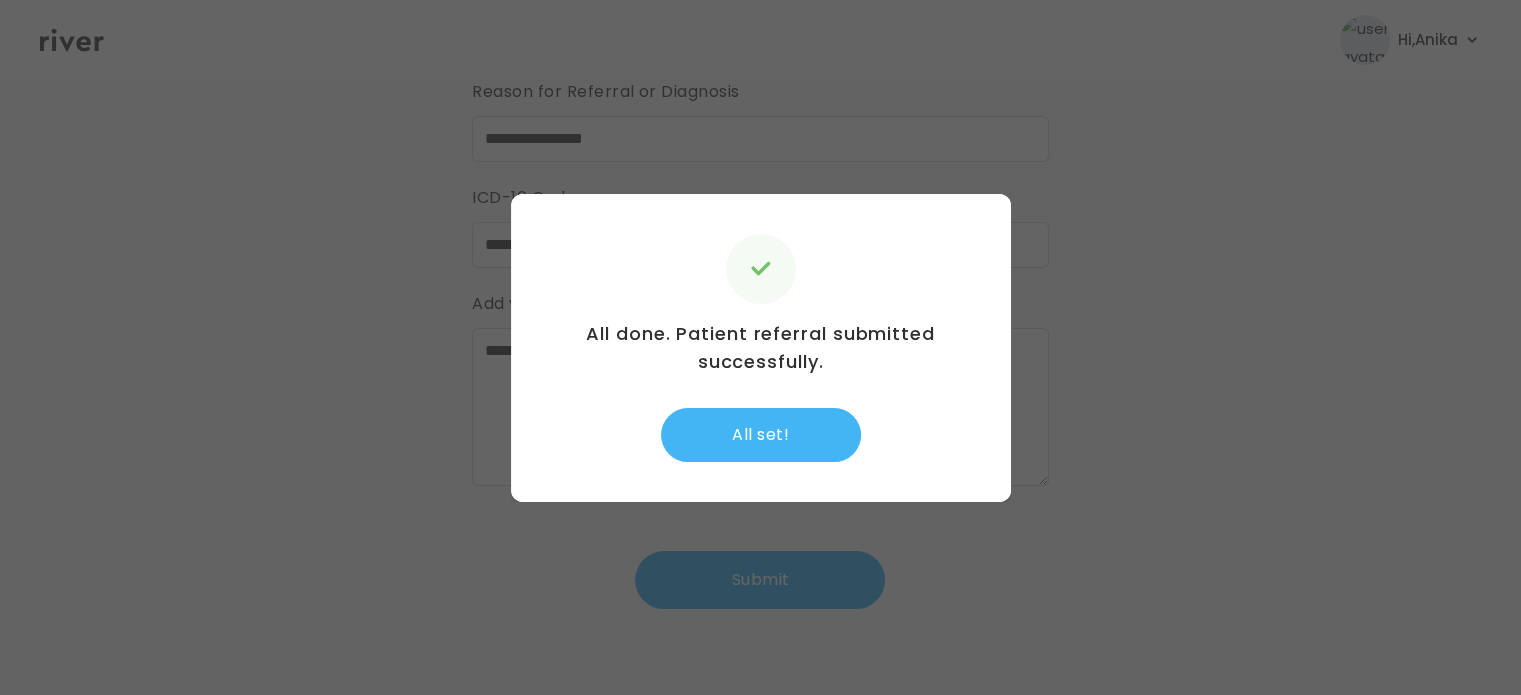 click on "All set!" at bounding box center (761, 435) 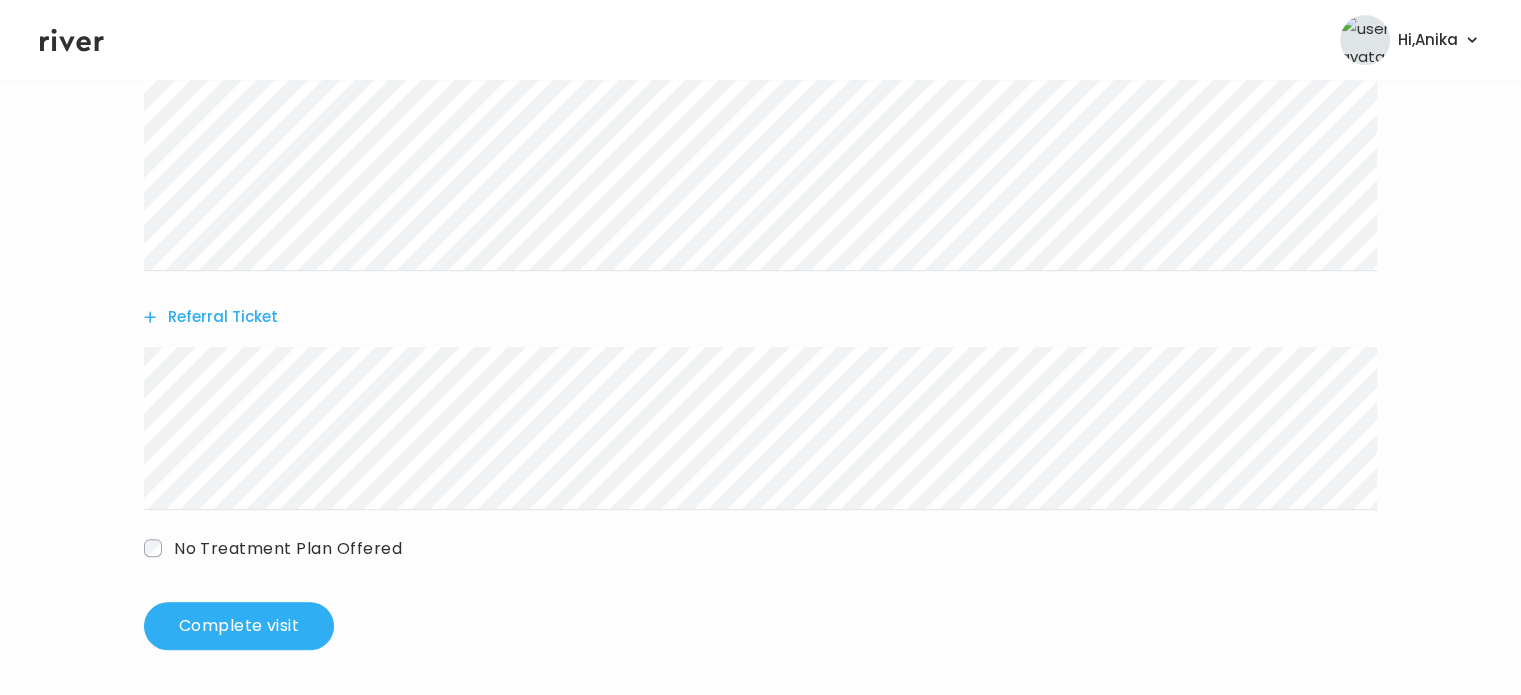 scroll, scrollTop: 629, scrollLeft: 0, axis: vertical 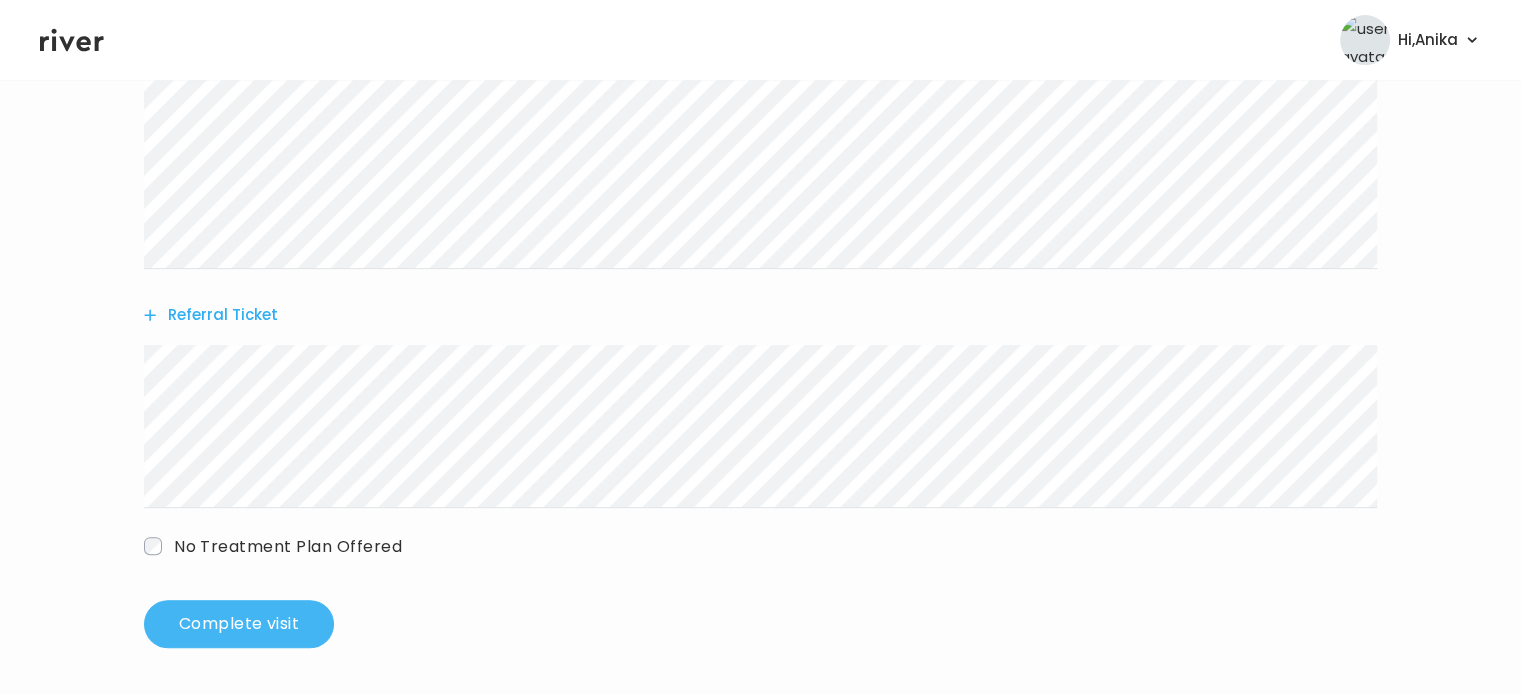 click on "Complete visit" at bounding box center (239, 624) 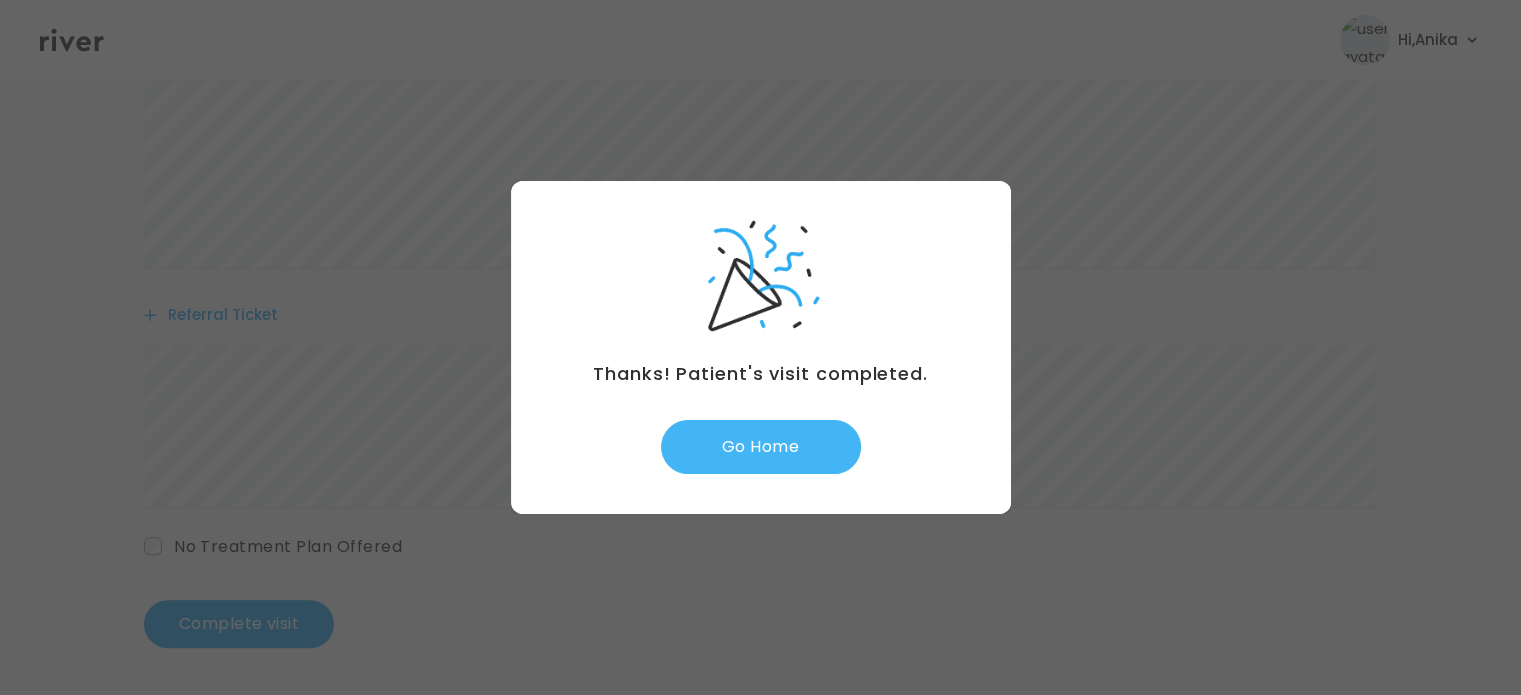 click on "Go Home" at bounding box center (761, 447) 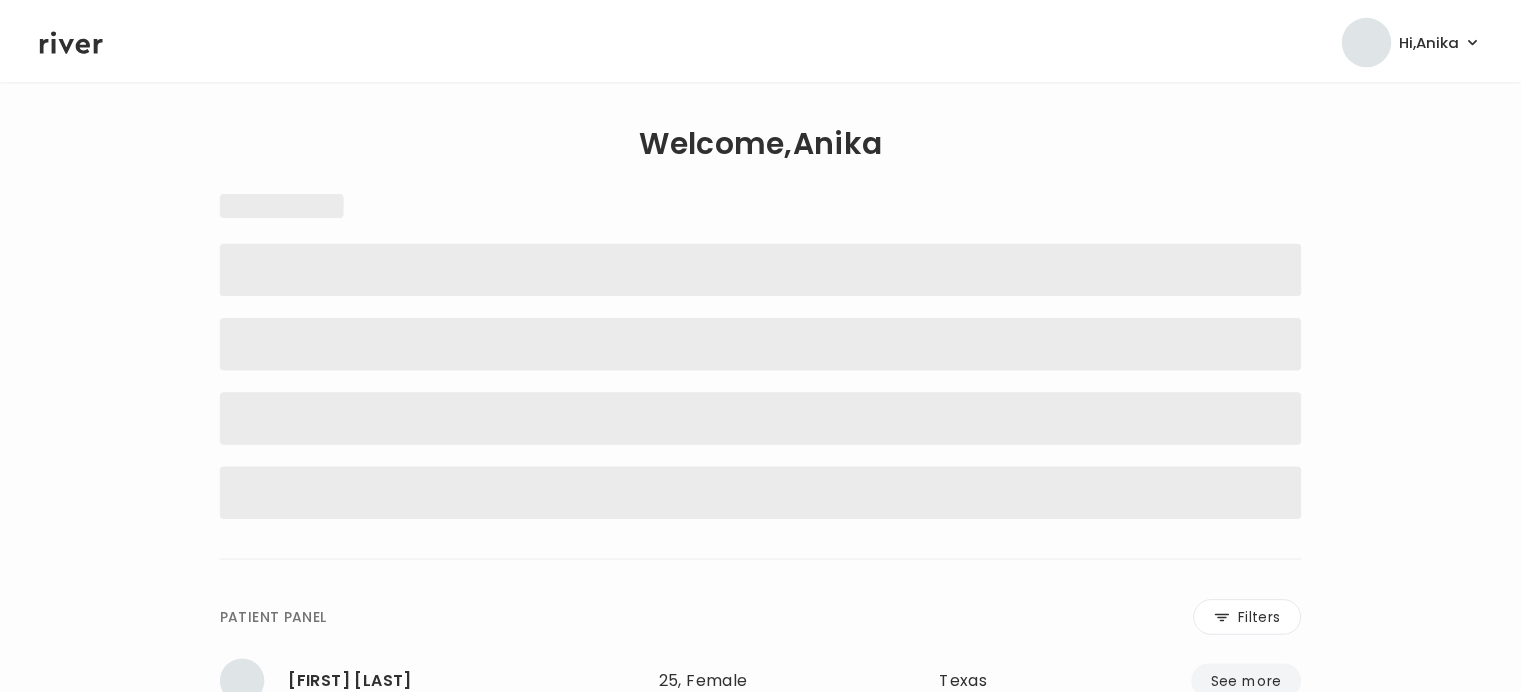 scroll, scrollTop: 0, scrollLeft: 0, axis: both 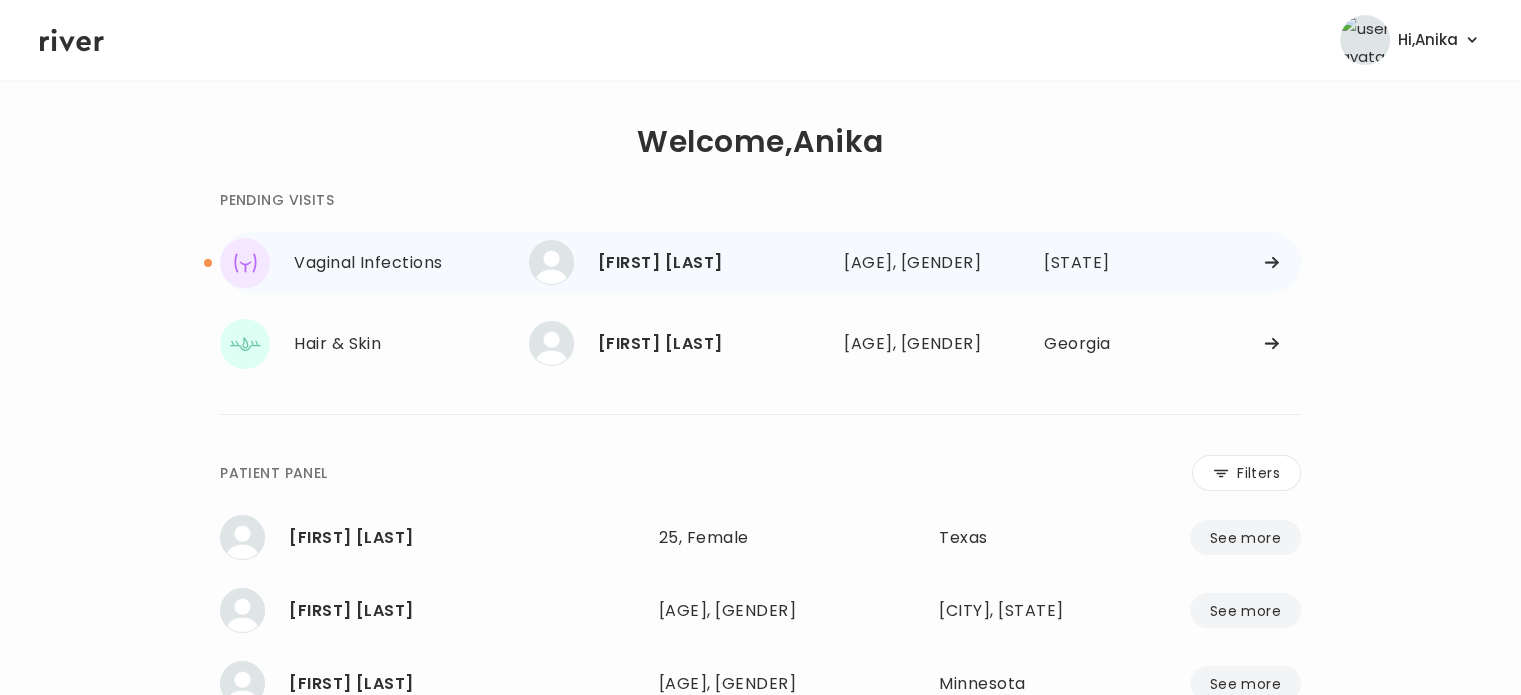 click on "[FIRST] [LAST]" at bounding box center (713, 263) 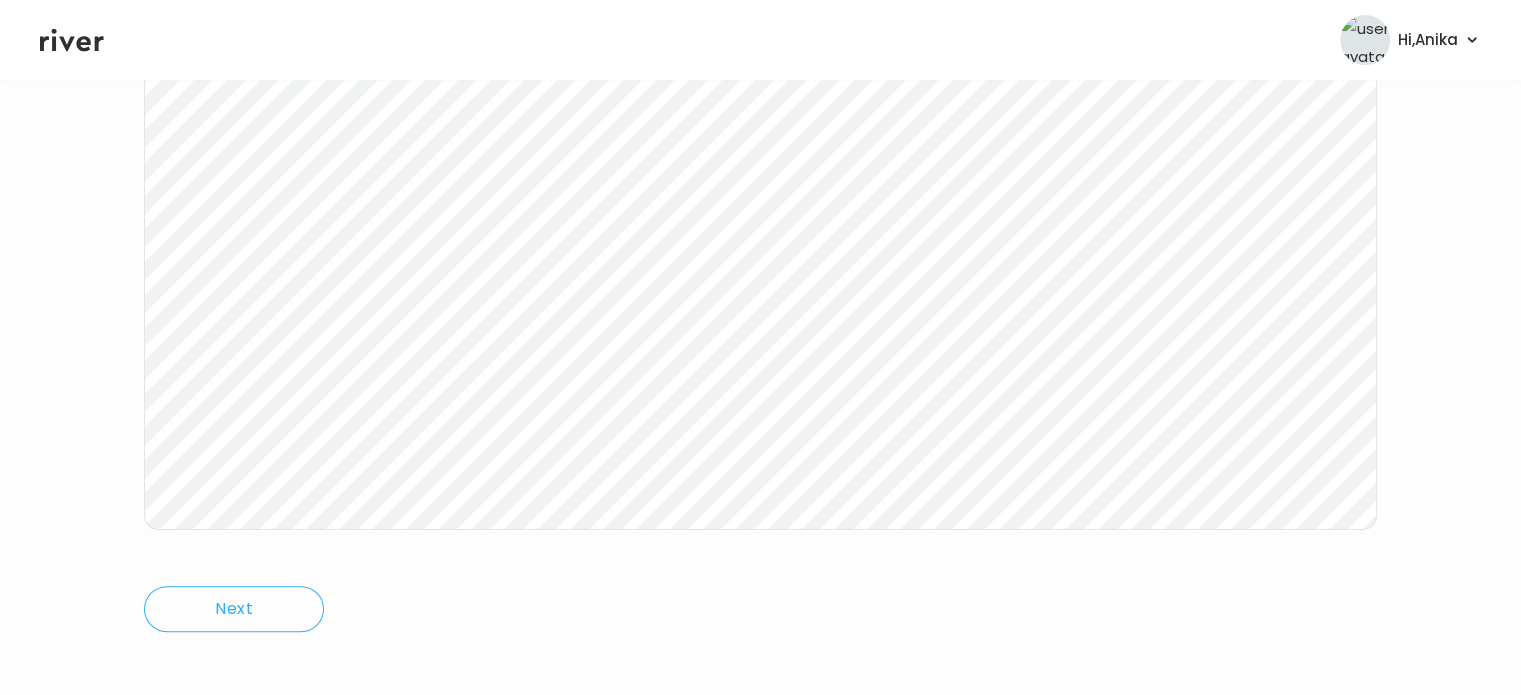 scroll, scrollTop: 415, scrollLeft: 0, axis: vertical 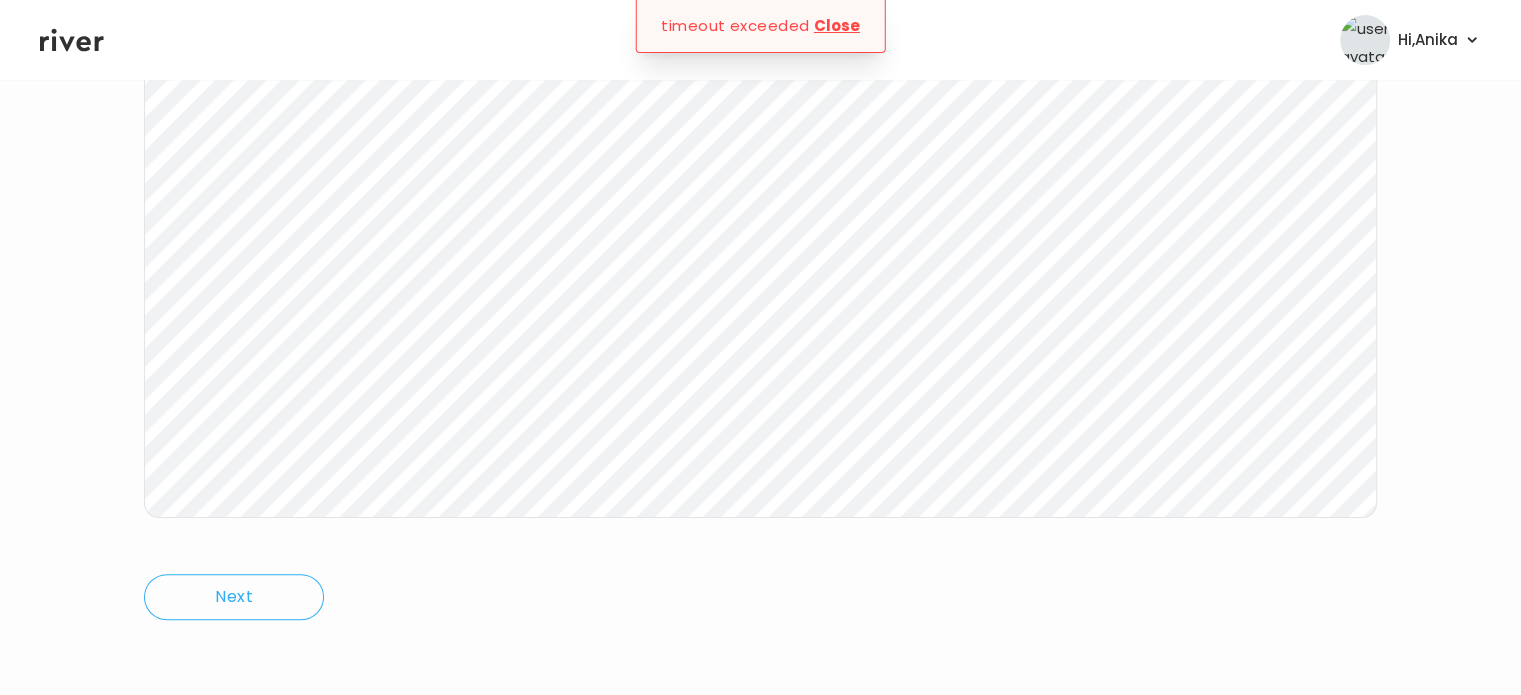 click on "Close" at bounding box center [837, 26] 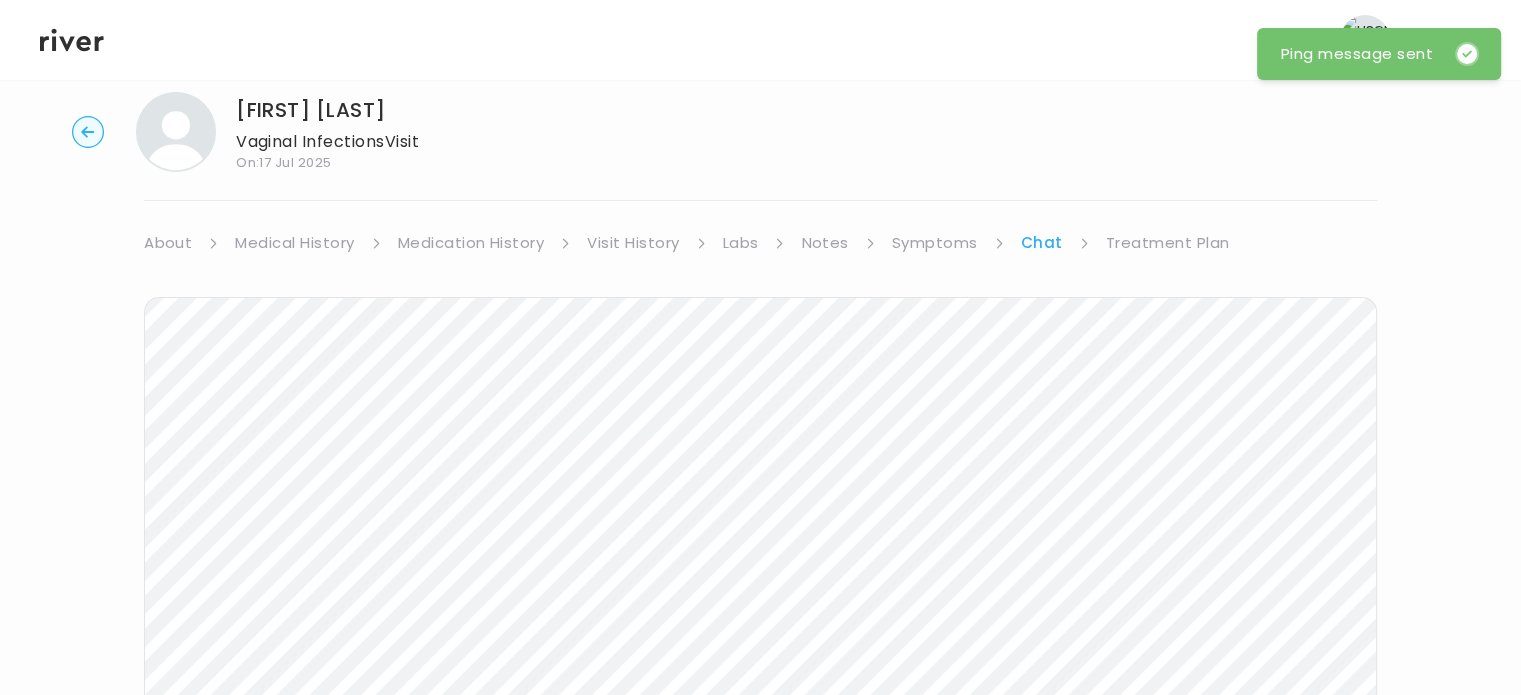 scroll, scrollTop: 36, scrollLeft: 0, axis: vertical 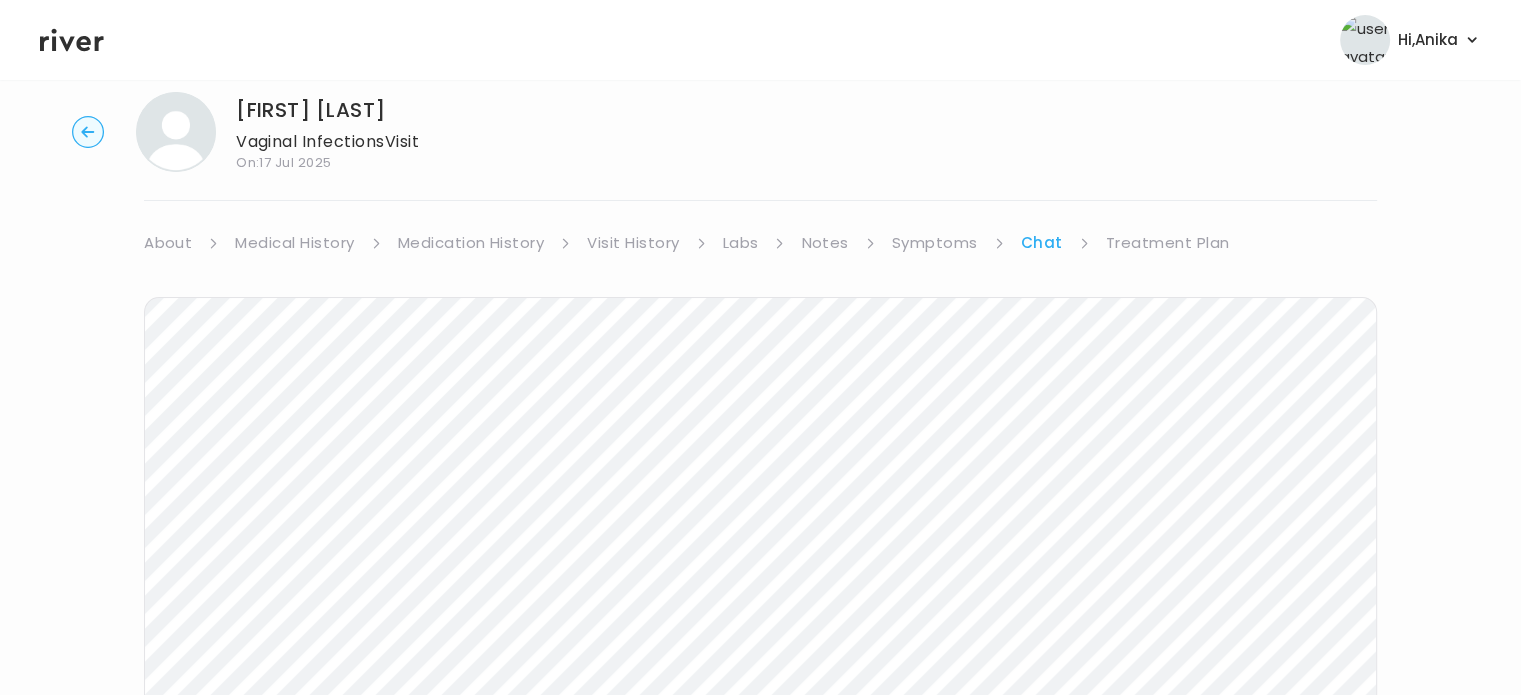 click on "Treatment Plan" at bounding box center [1168, 243] 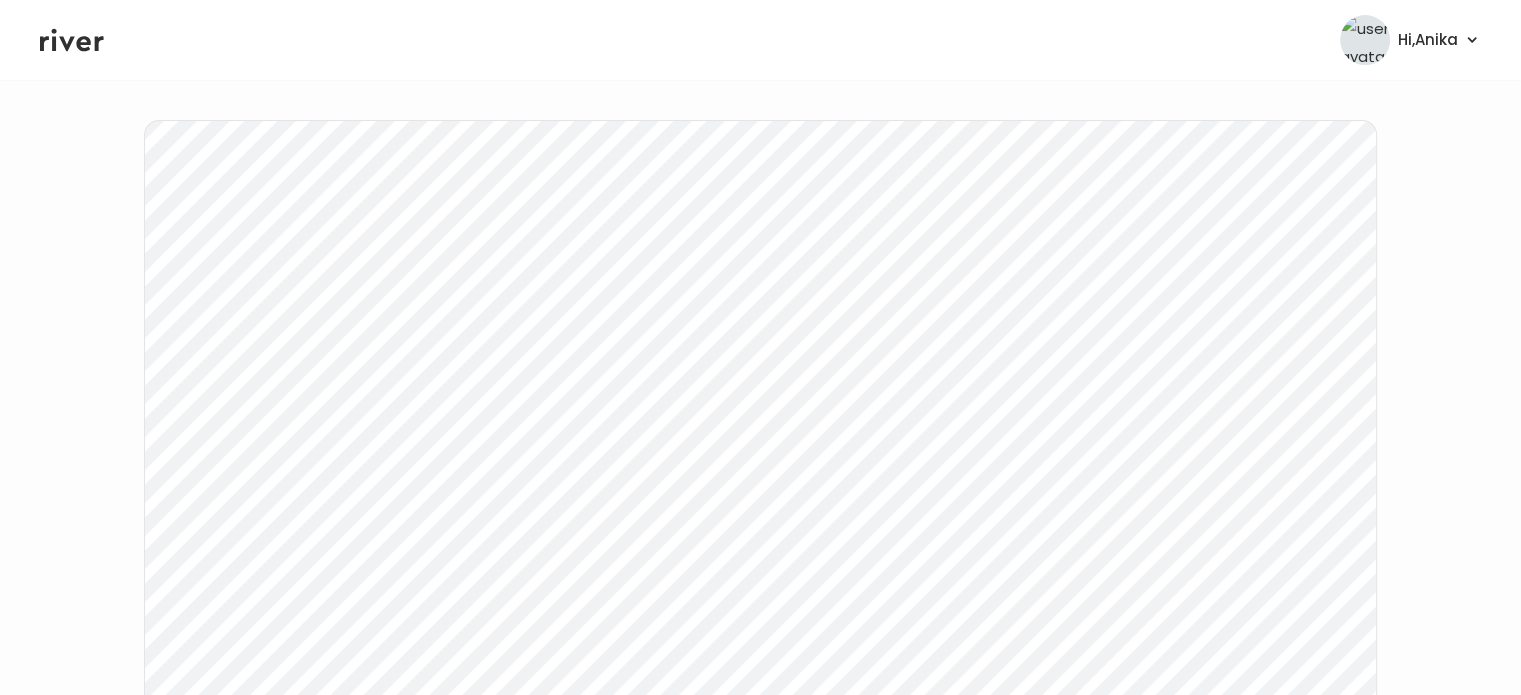 scroll, scrollTop: 218, scrollLeft: 0, axis: vertical 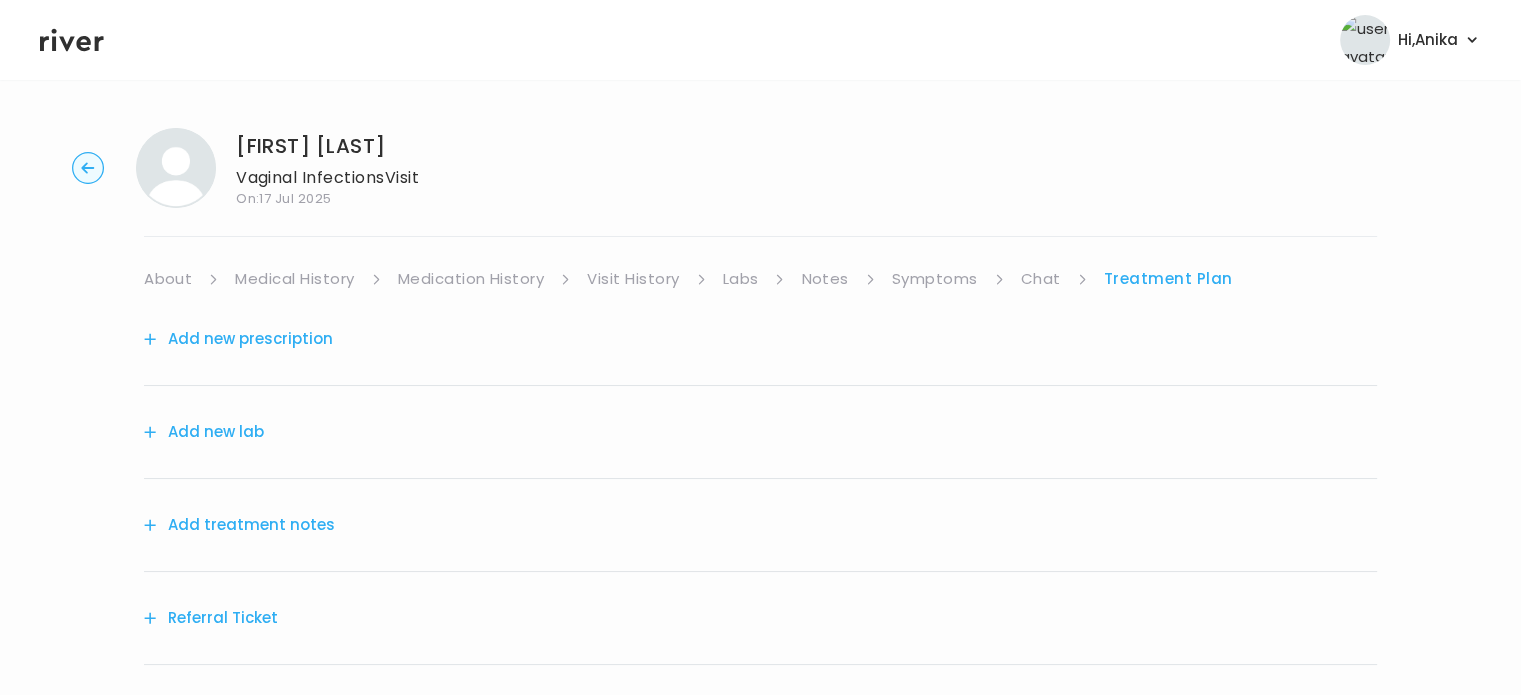 click on "Add treatment notes" at bounding box center (239, 525) 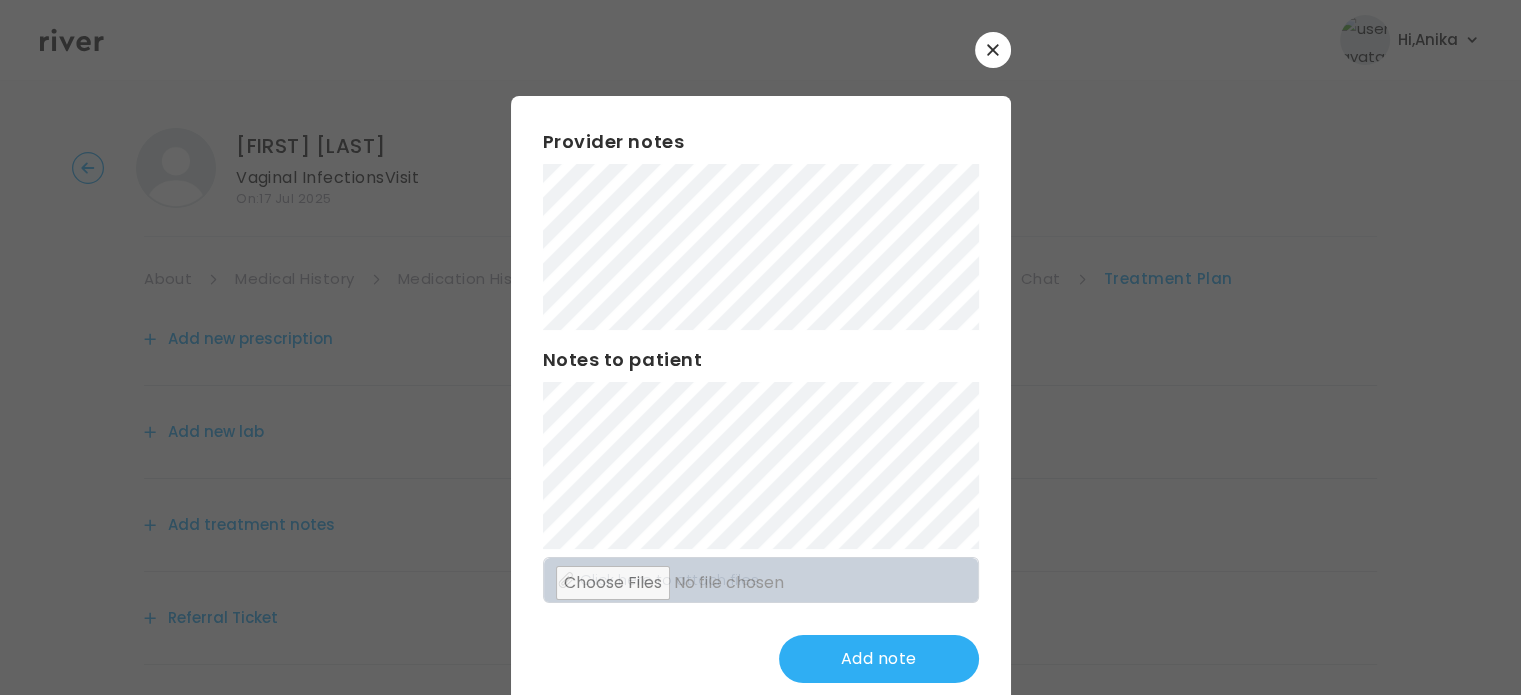 click on "Provider notes Notes to patient Click here to attach files Add note" at bounding box center [761, 405] 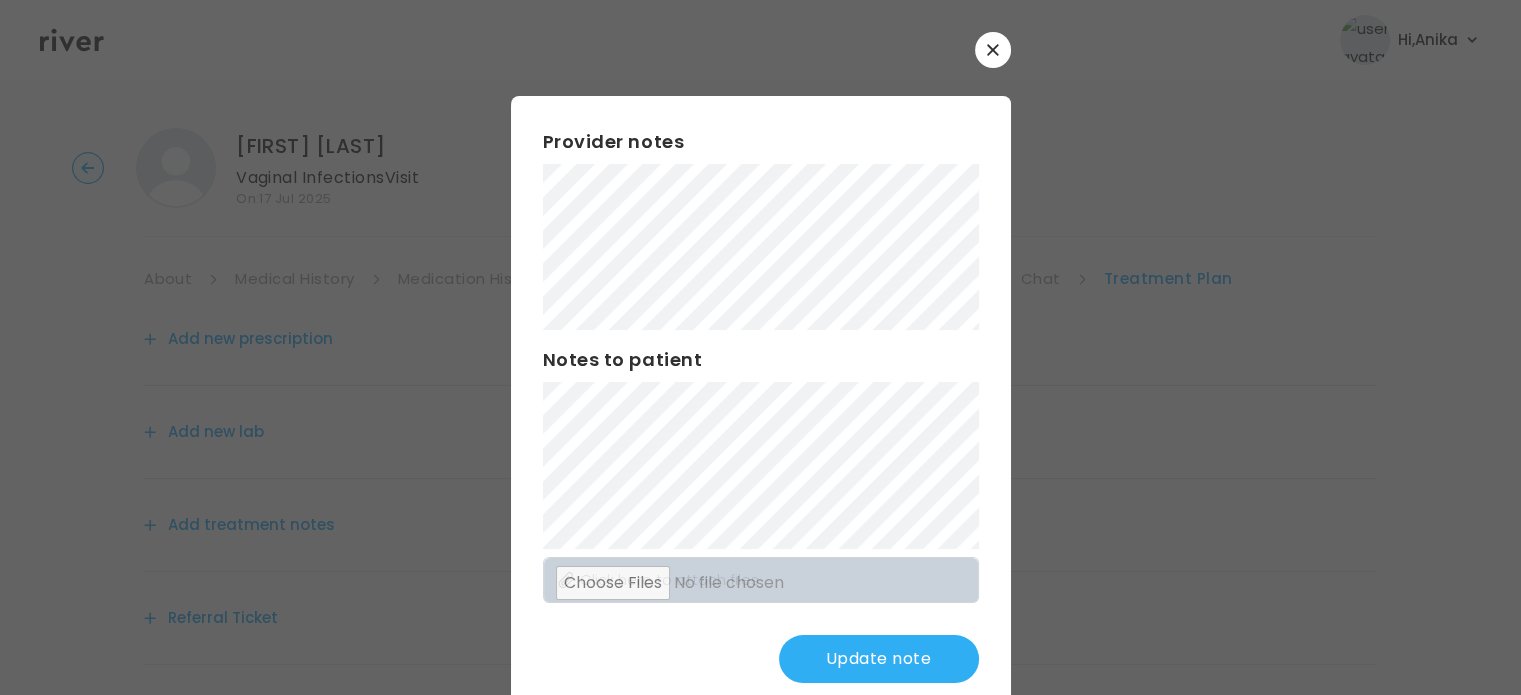 click on "​ Provider notes Notes to patient Click here to attach files Update note" at bounding box center (760, 373) 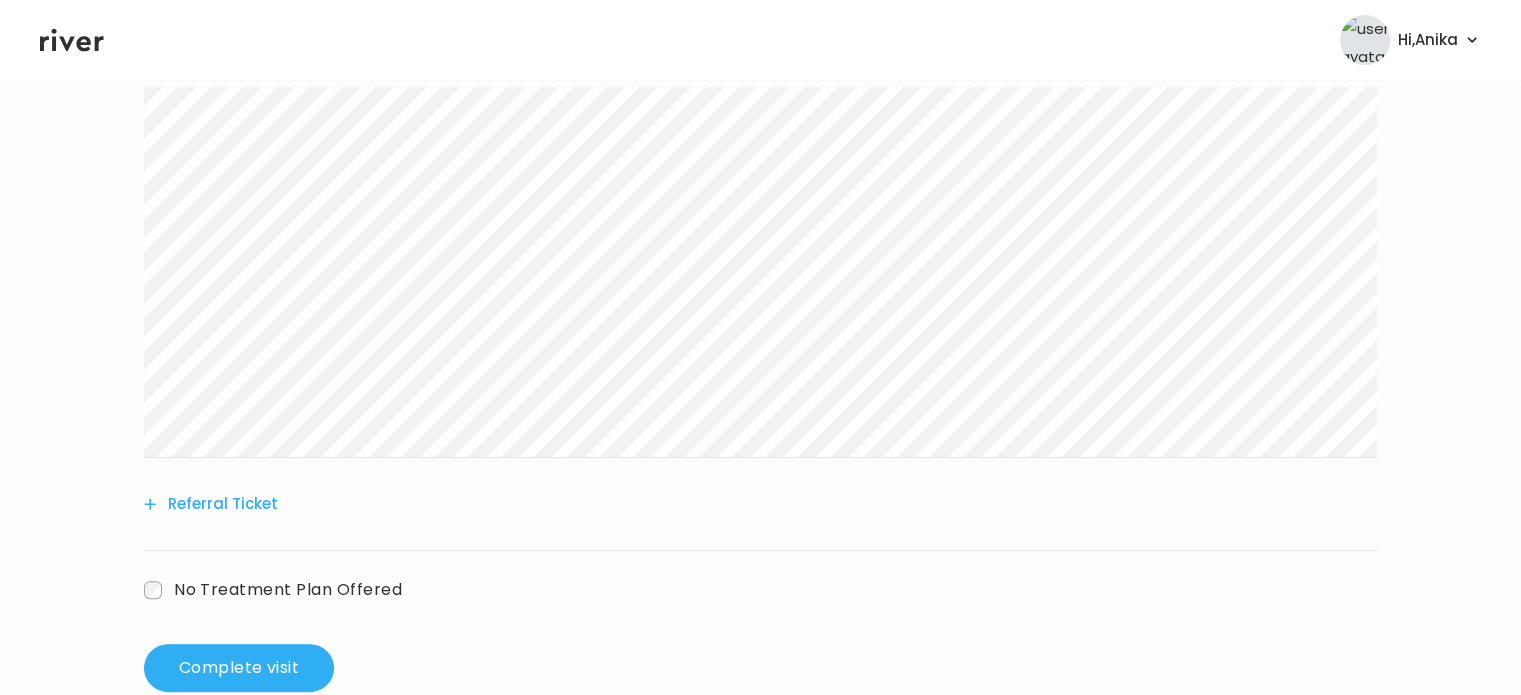 click on "Referral Ticket" at bounding box center [211, 504] 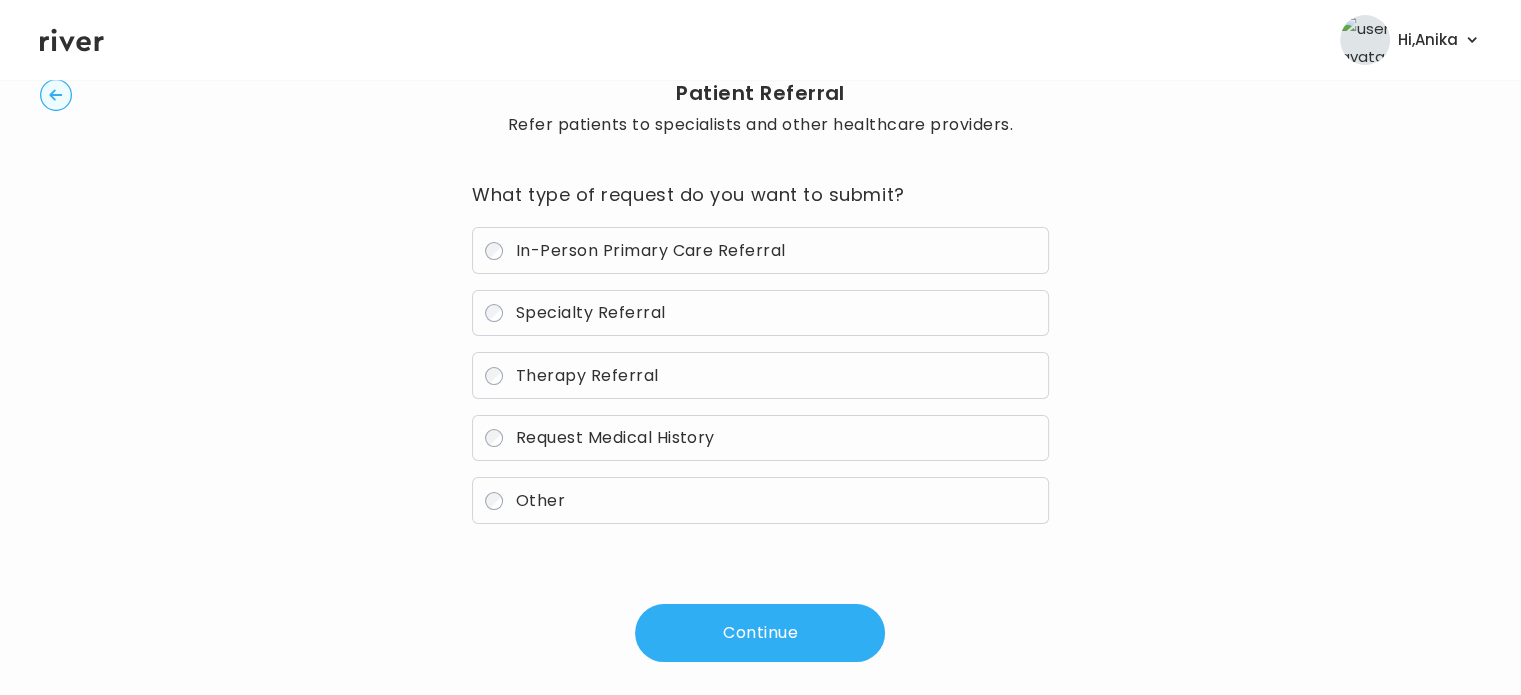 scroll, scrollTop: 0, scrollLeft: 0, axis: both 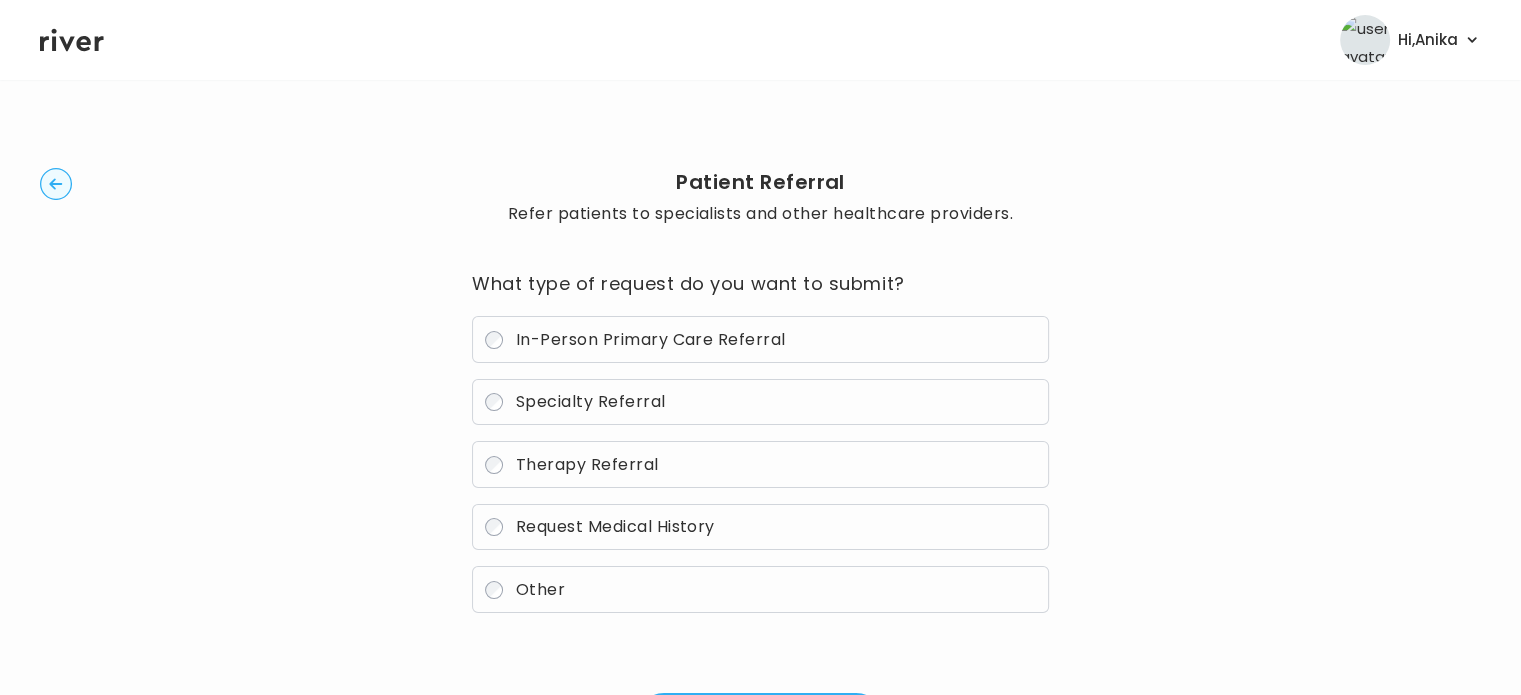 click 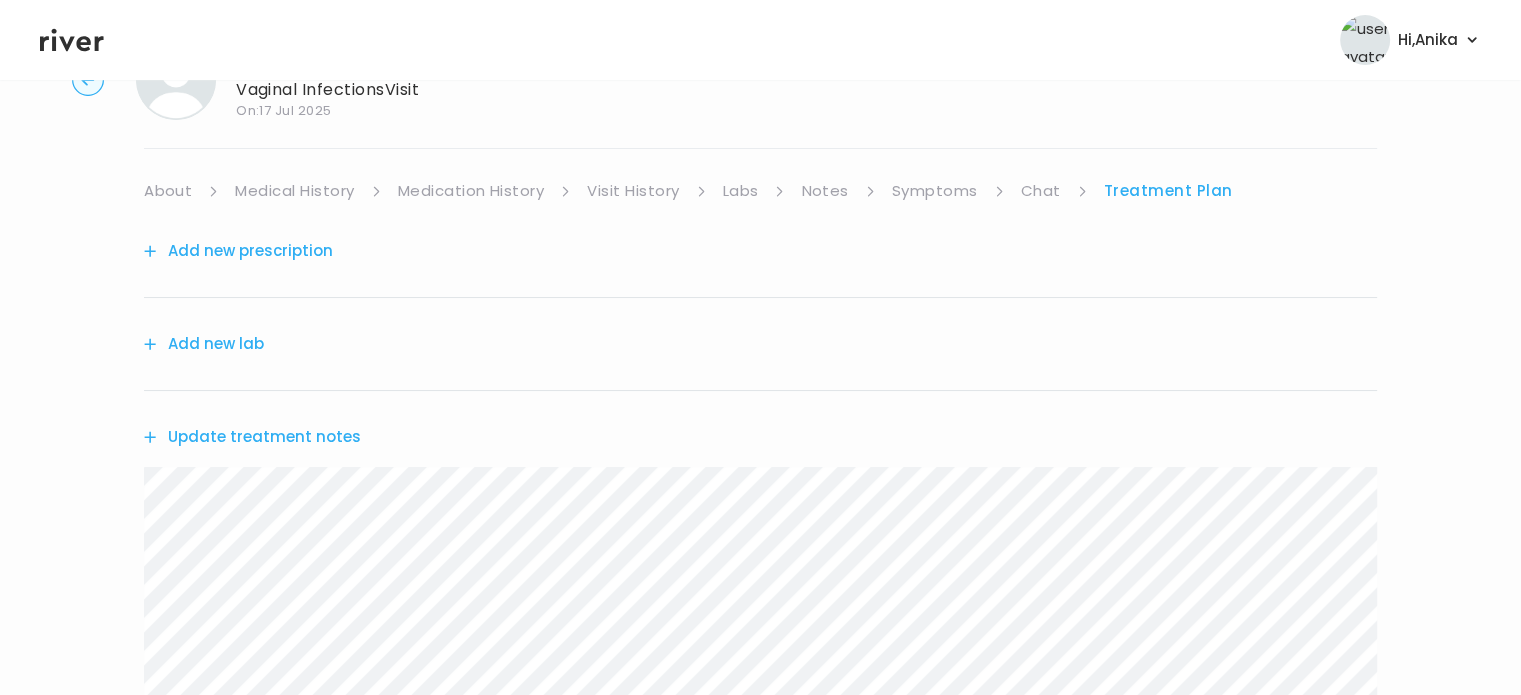 scroll, scrollTop: 67, scrollLeft: 0, axis: vertical 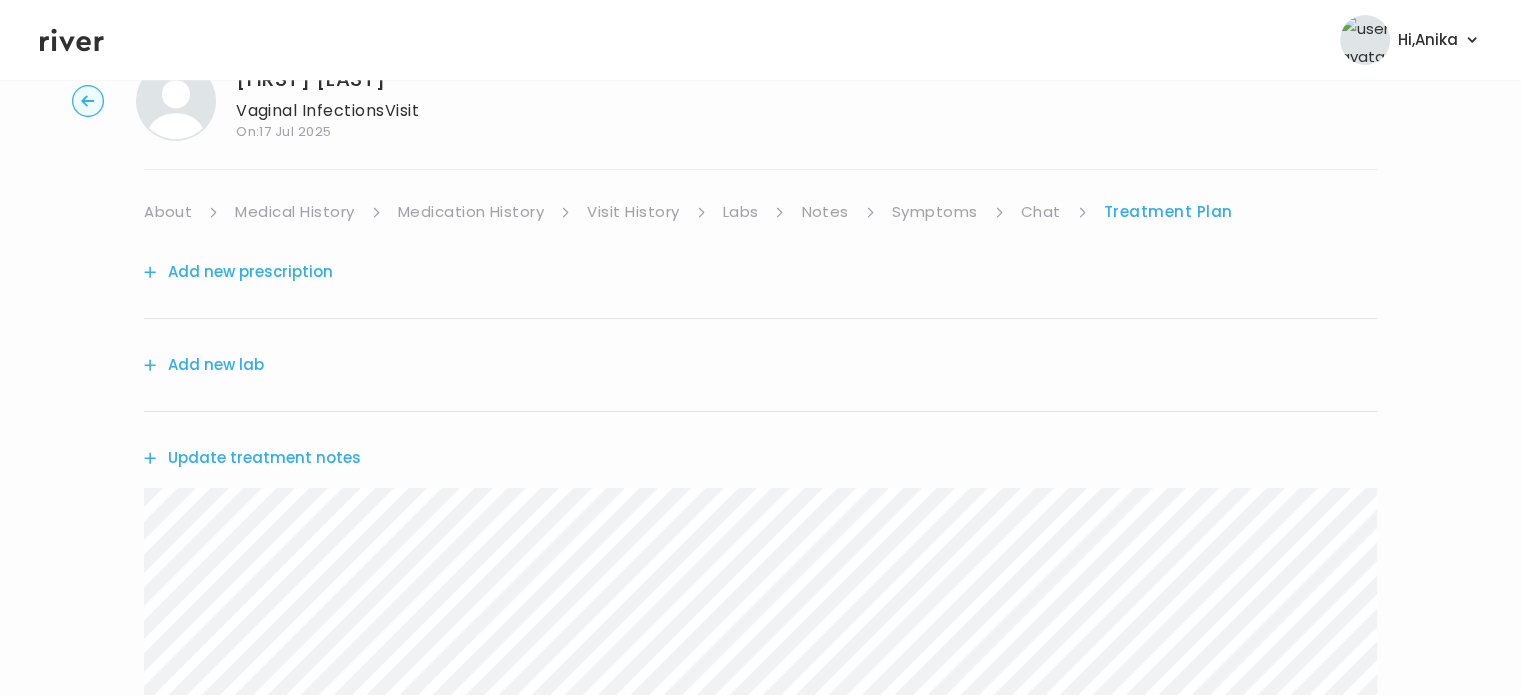 click on "Add new lab" at bounding box center (204, 365) 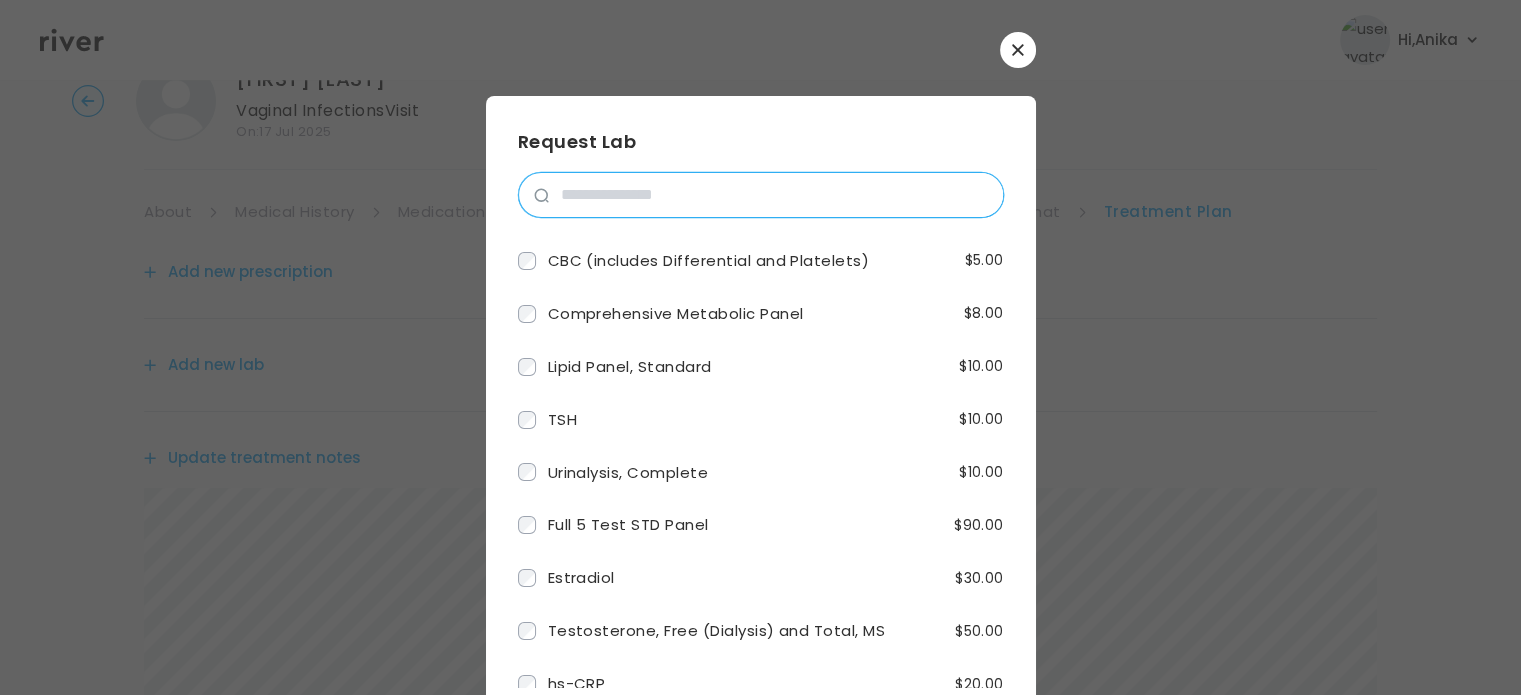 click at bounding box center (776, 195) 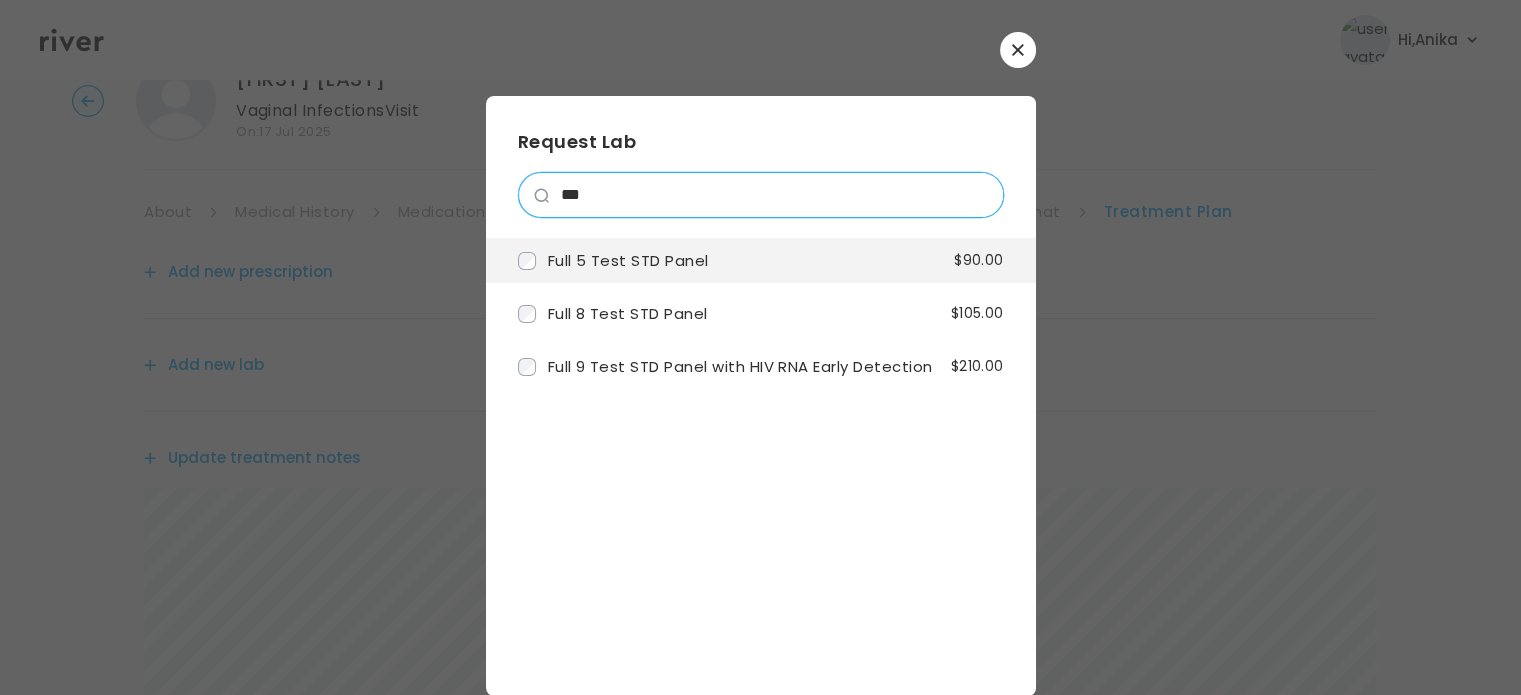 type on "***" 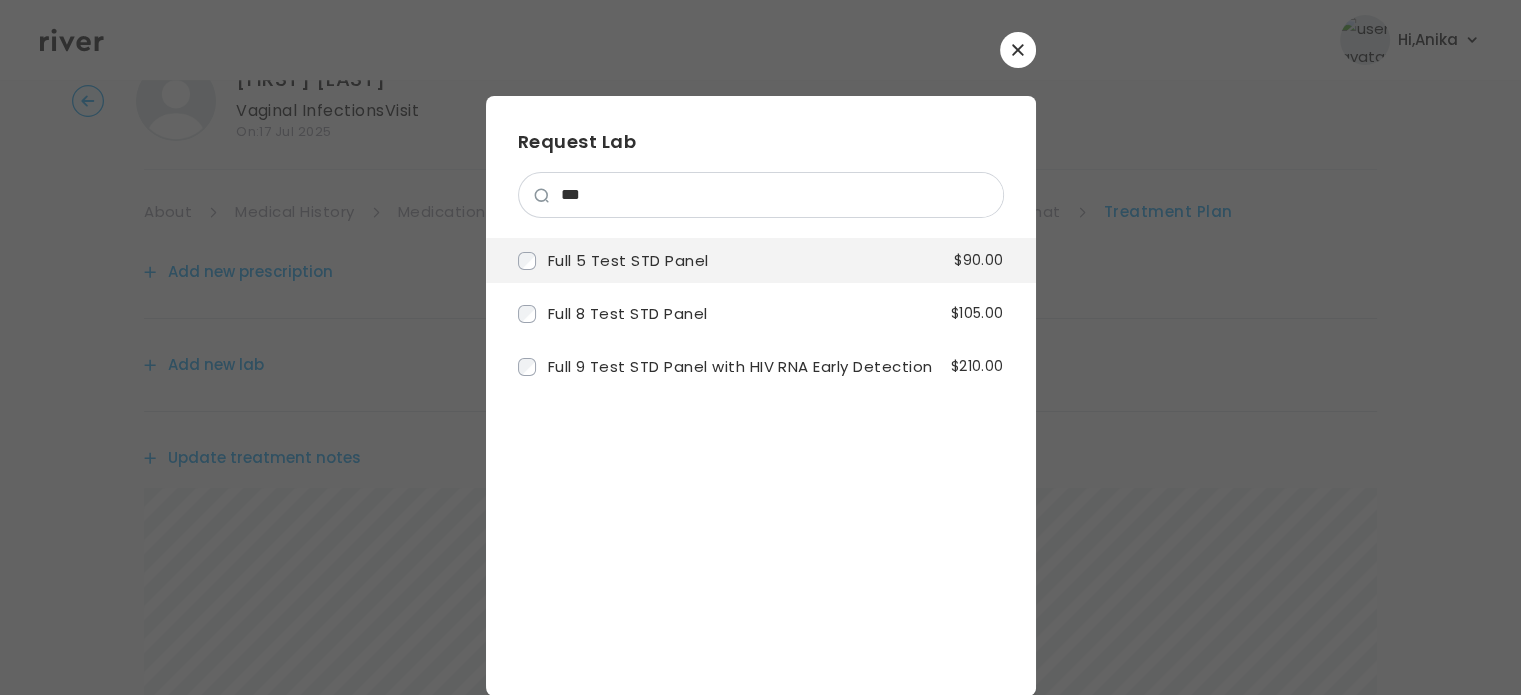 click on "Full 5 Test STD Panel" at bounding box center (628, 260) 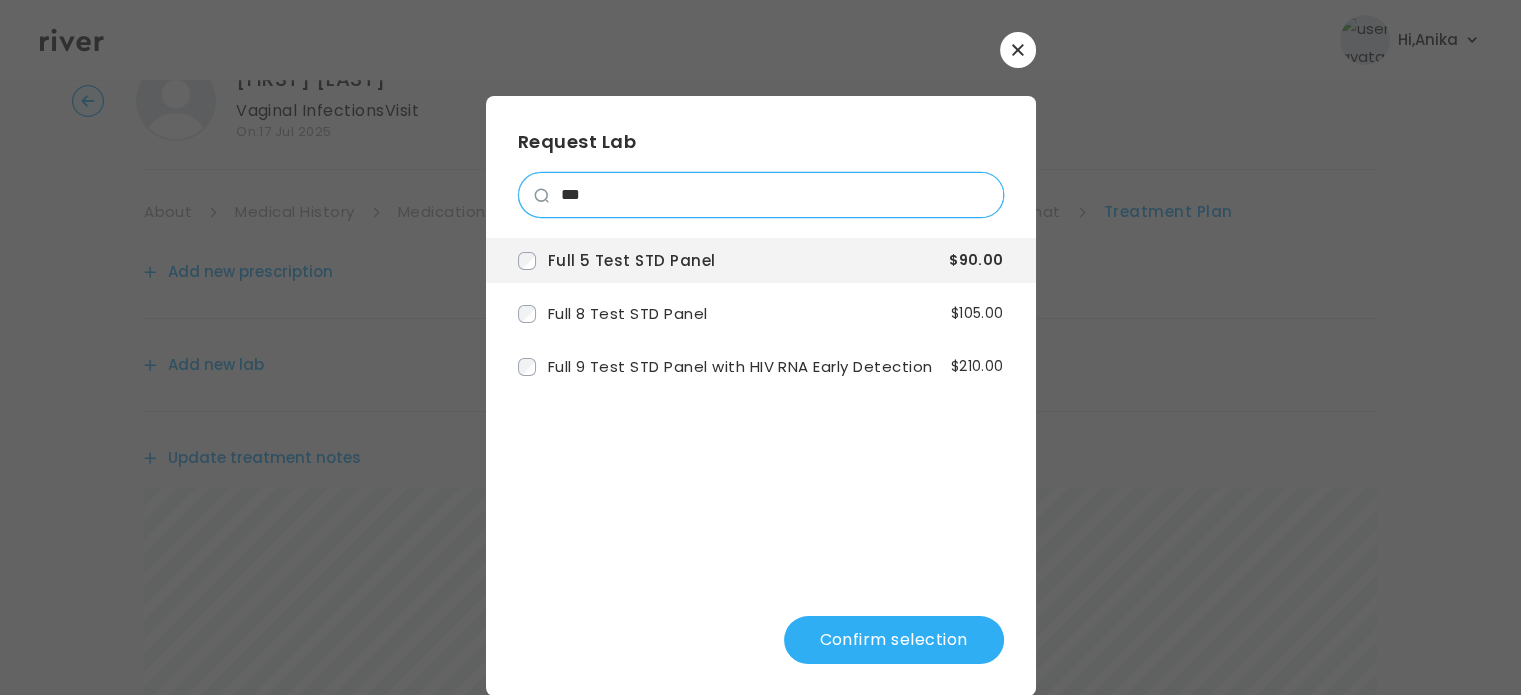 click on "***" at bounding box center [776, 195] 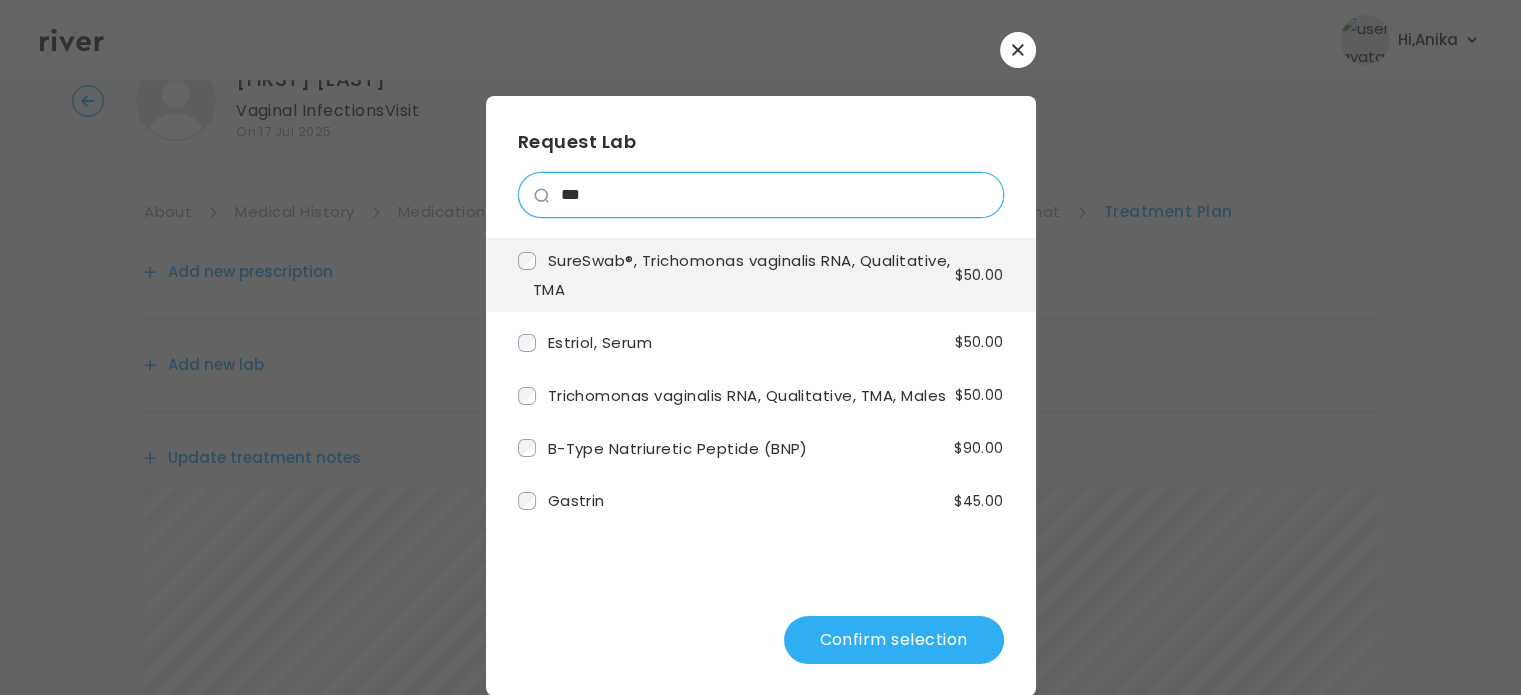 type on "***" 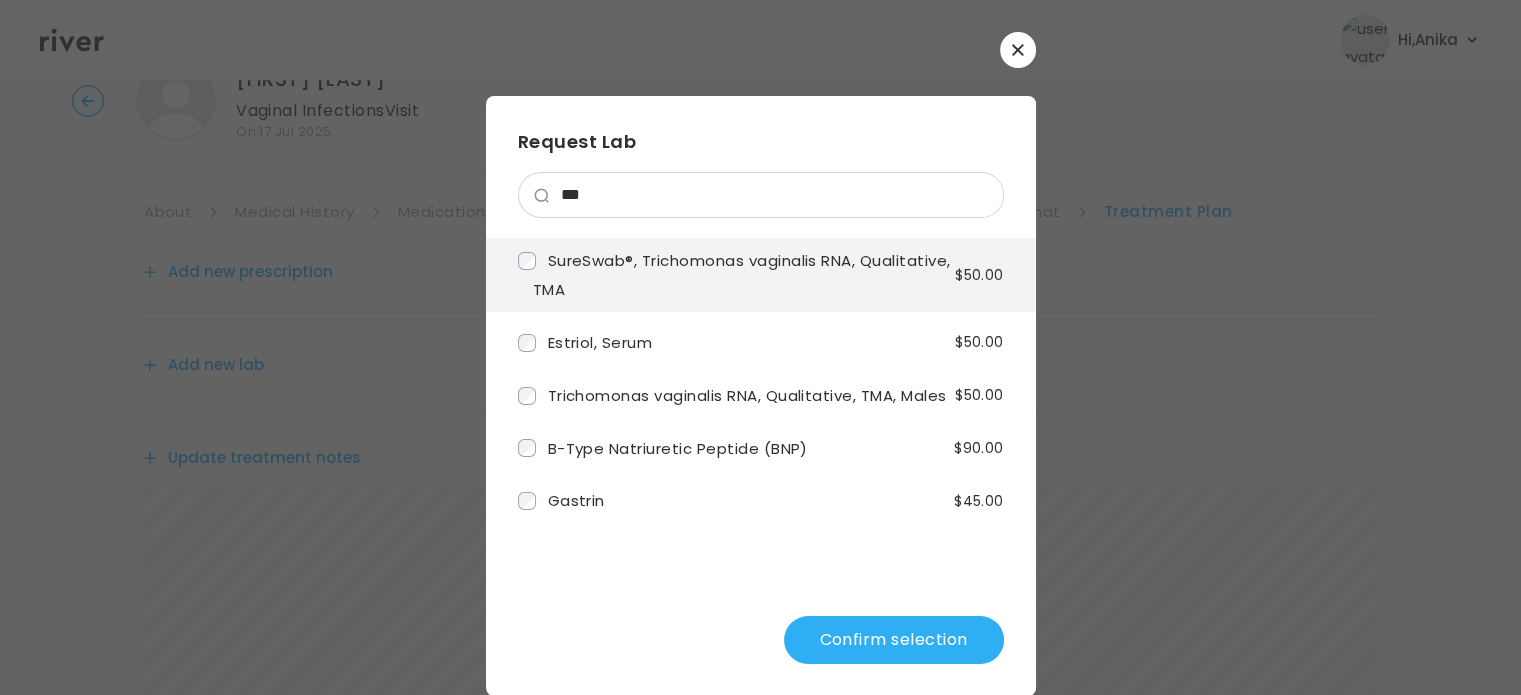 click on "SureSwab®, Trichomonas vaginalis RNA, Qualitative, TMA" at bounding box center (736, 275) 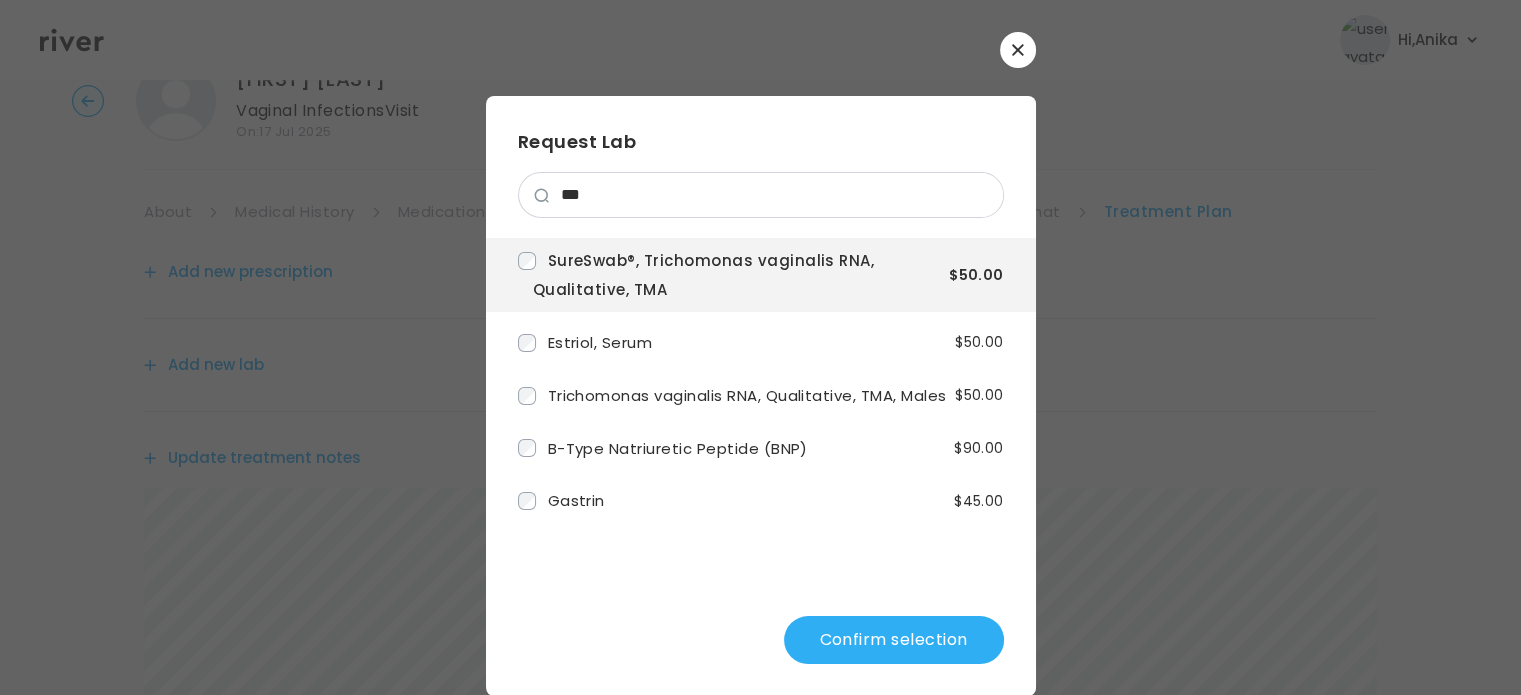 click on "Confirm selection" at bounding box center (894, 640) 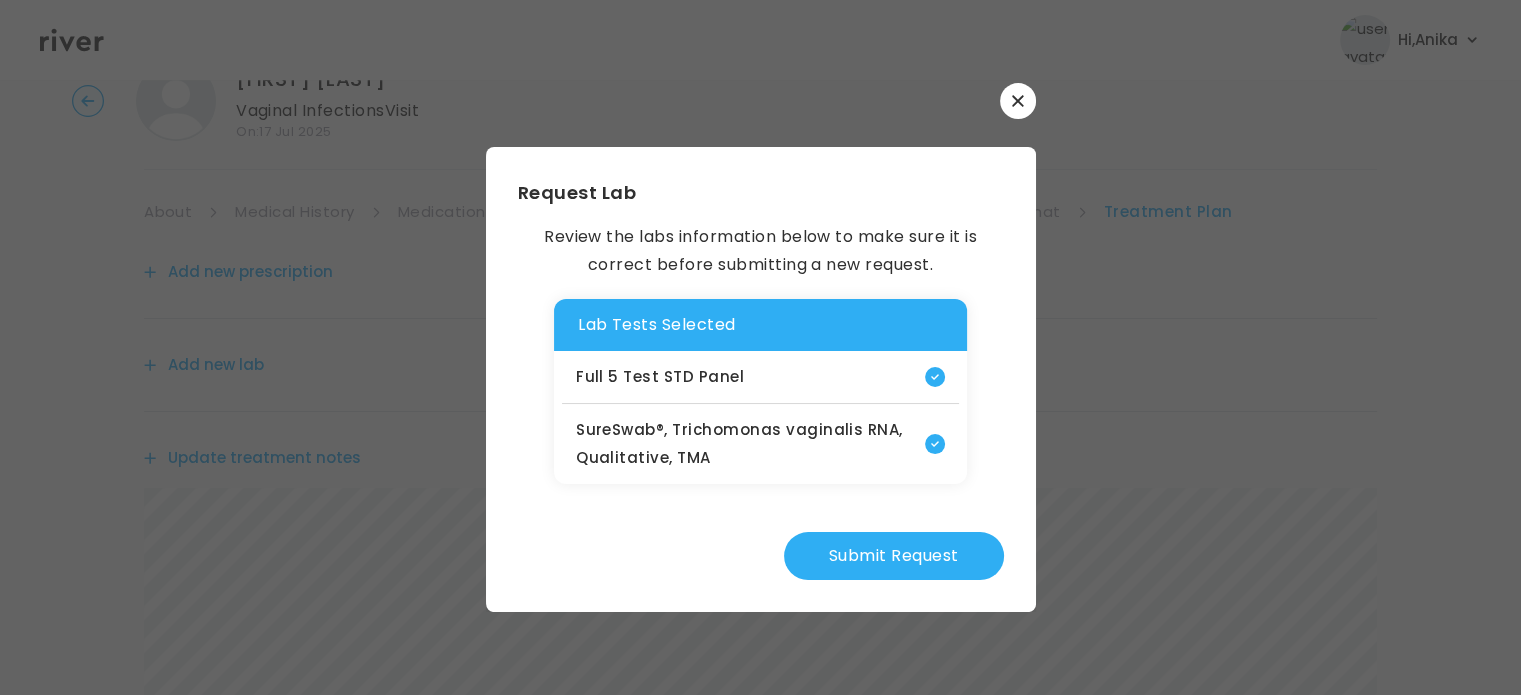 click on "Submit Request" at bounding box center (894, 556) 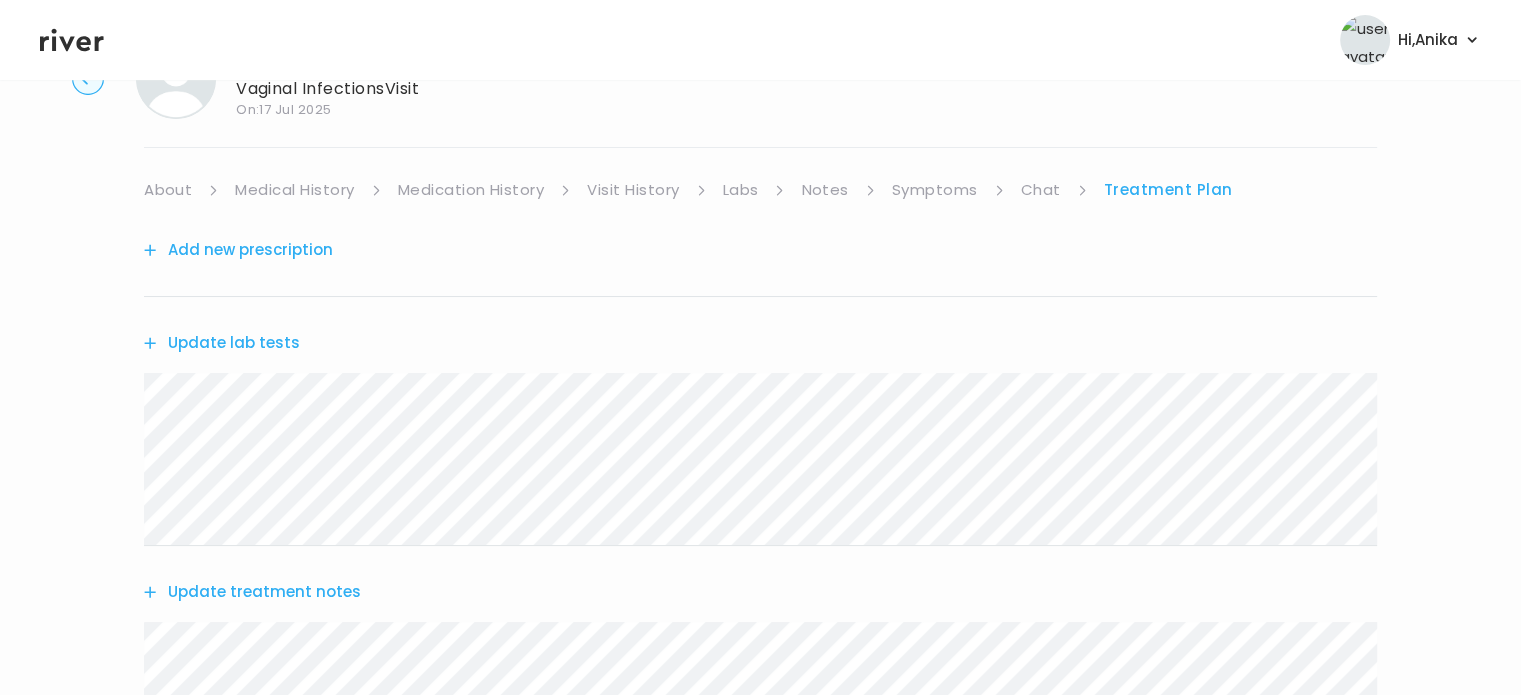 scroll, scrollTop: 70, scrollLeft: 0, axis: vertical 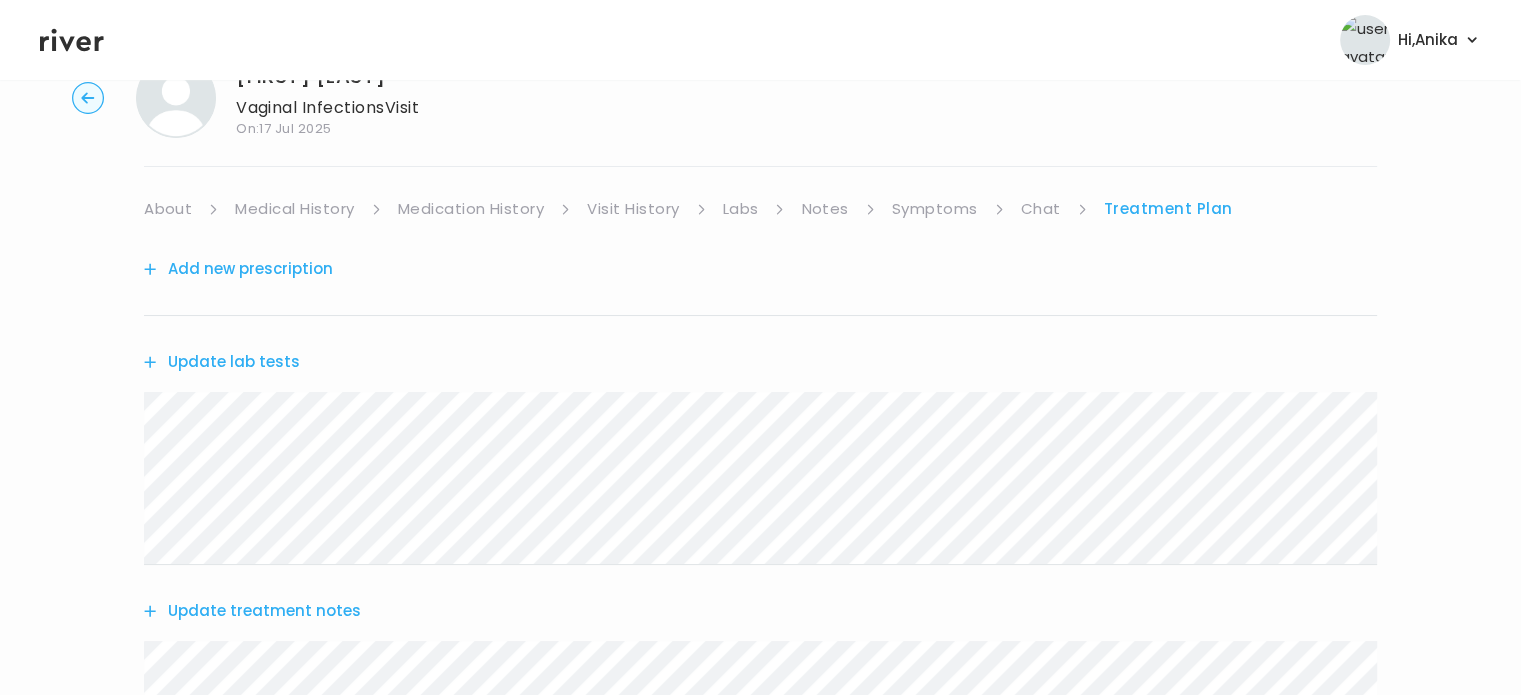 click on "Add new prescription" at bounding box center [238, 269] 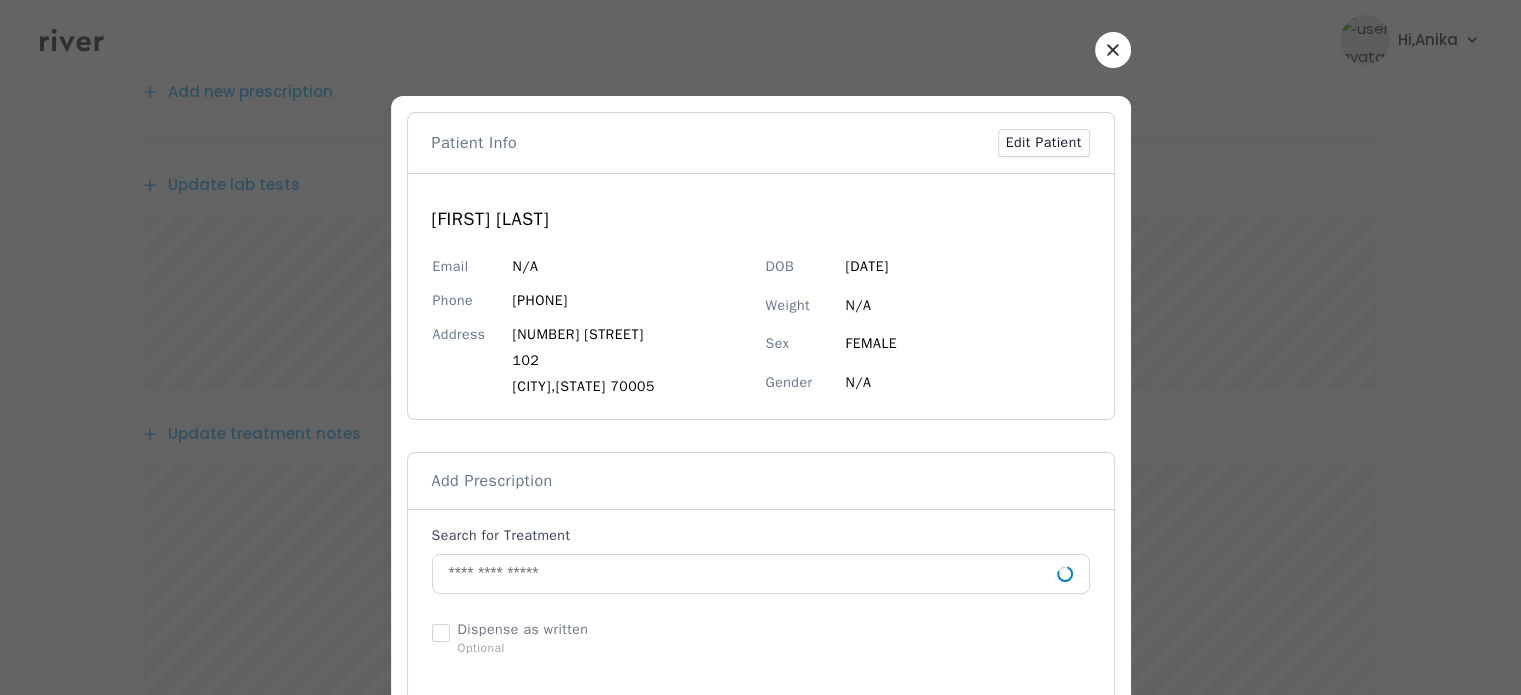 scroll, scrollTop: 251, scrollLeft: 0, axis: vertical 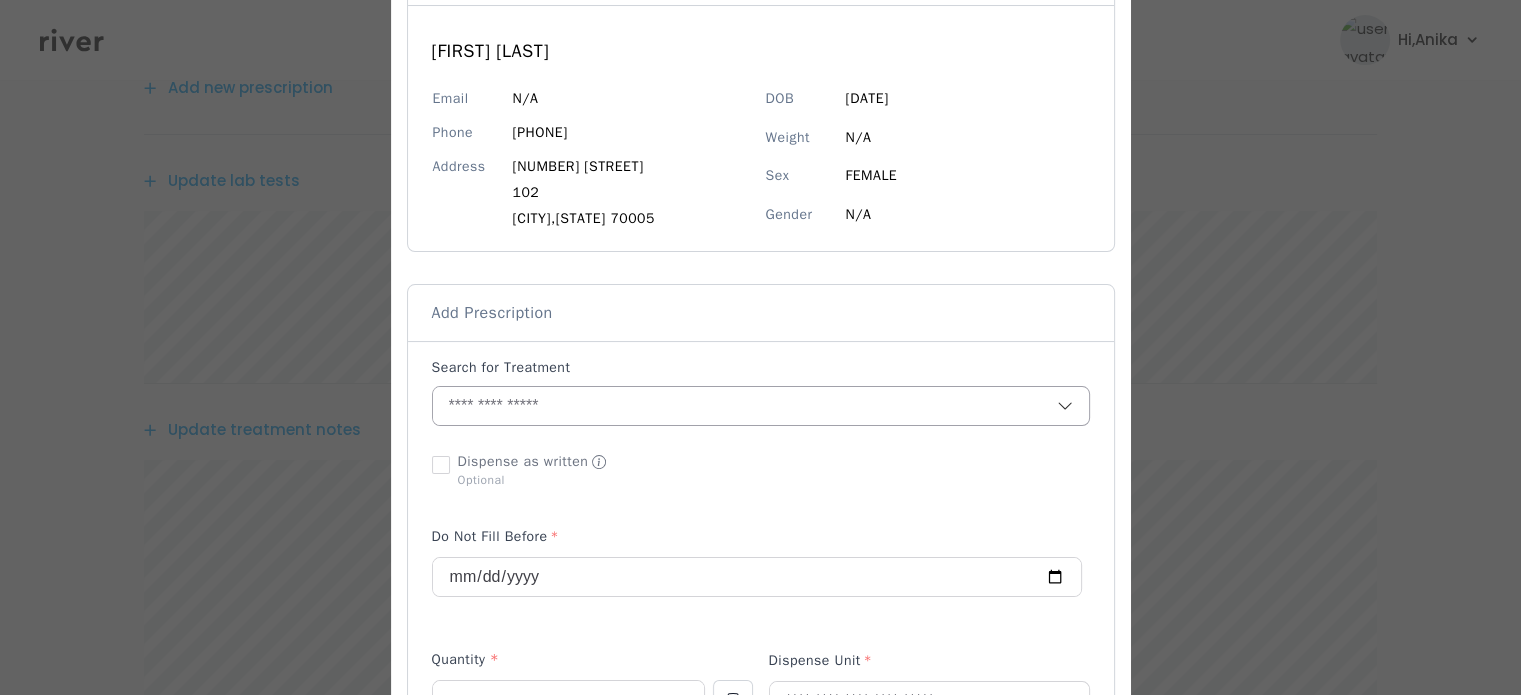 click at bounding box center (745, 406) 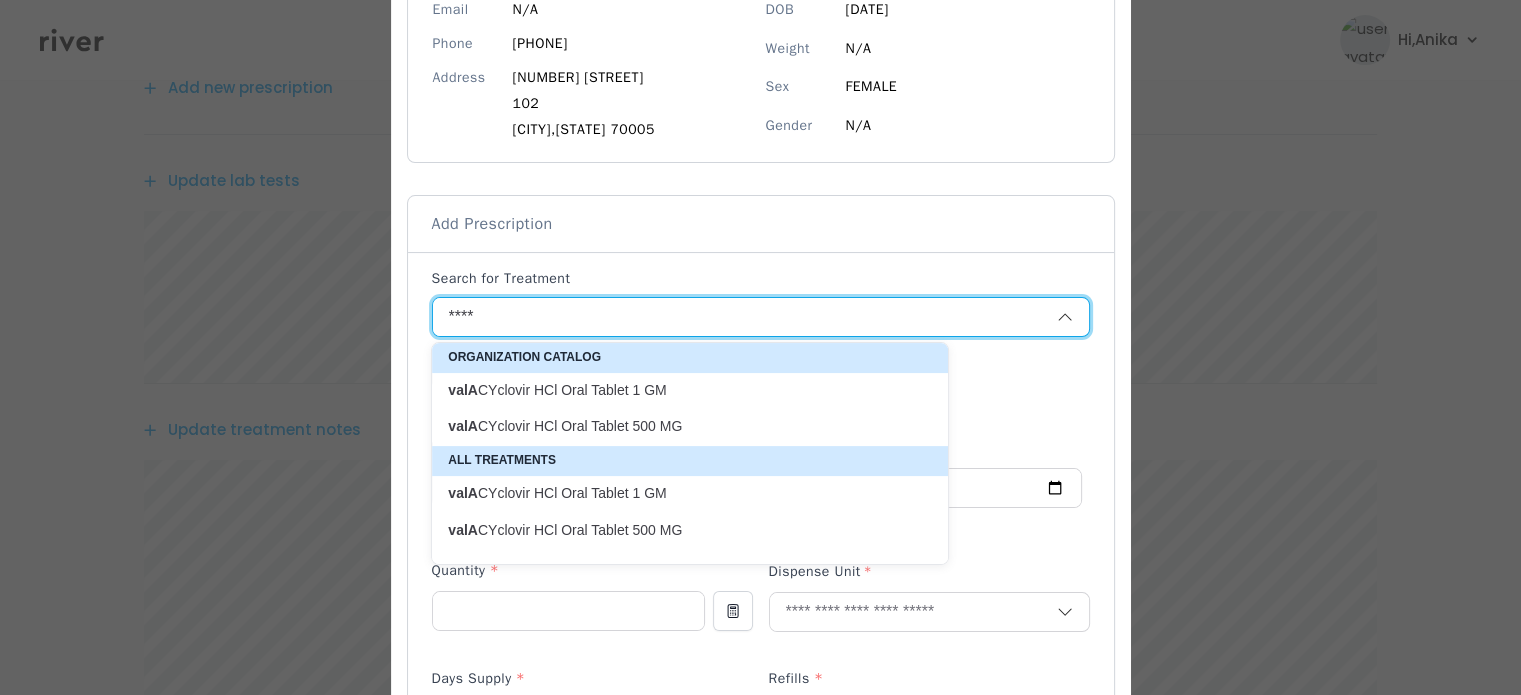 scroll, scrollTop: 267, scrollLeft: 0, axis: vertical 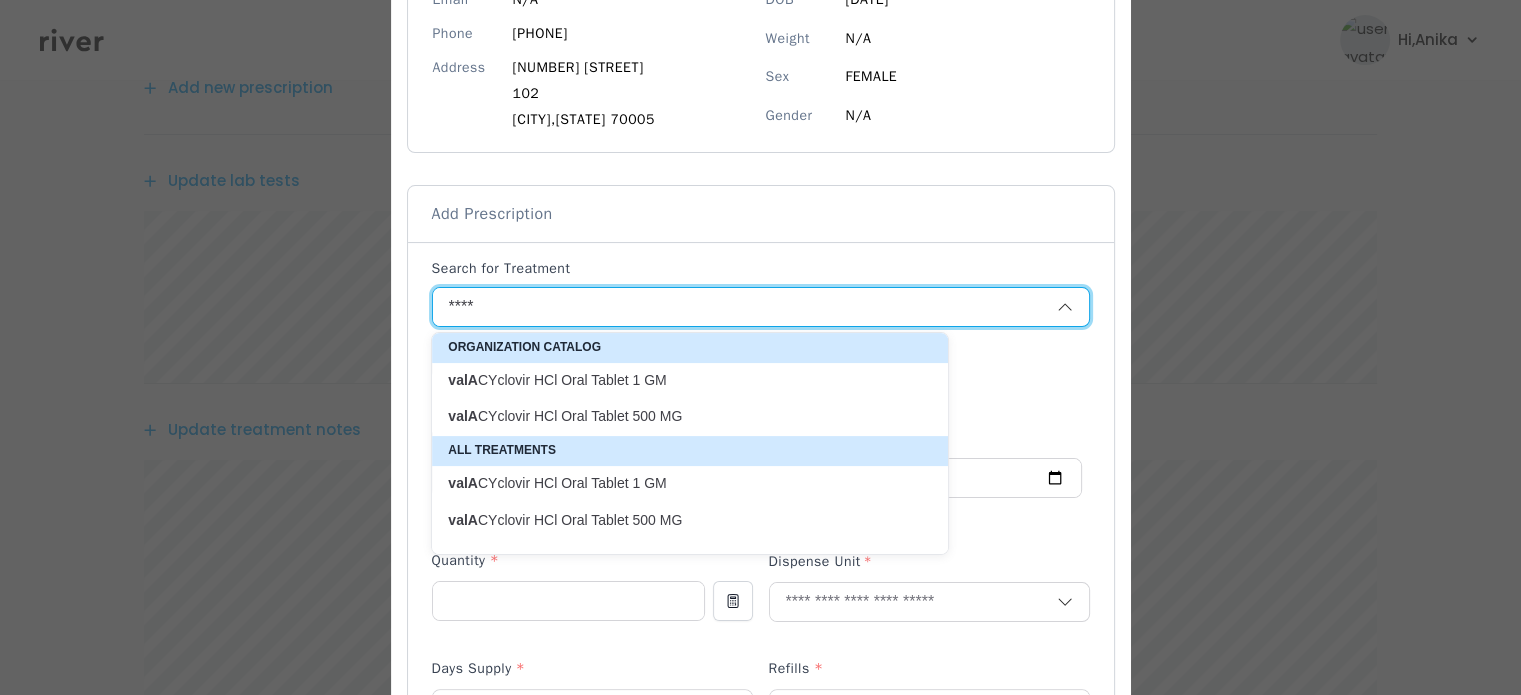 click on "valA CYclovir HCl Oral Tablet 1 GM" at bounding box center (678, 380) 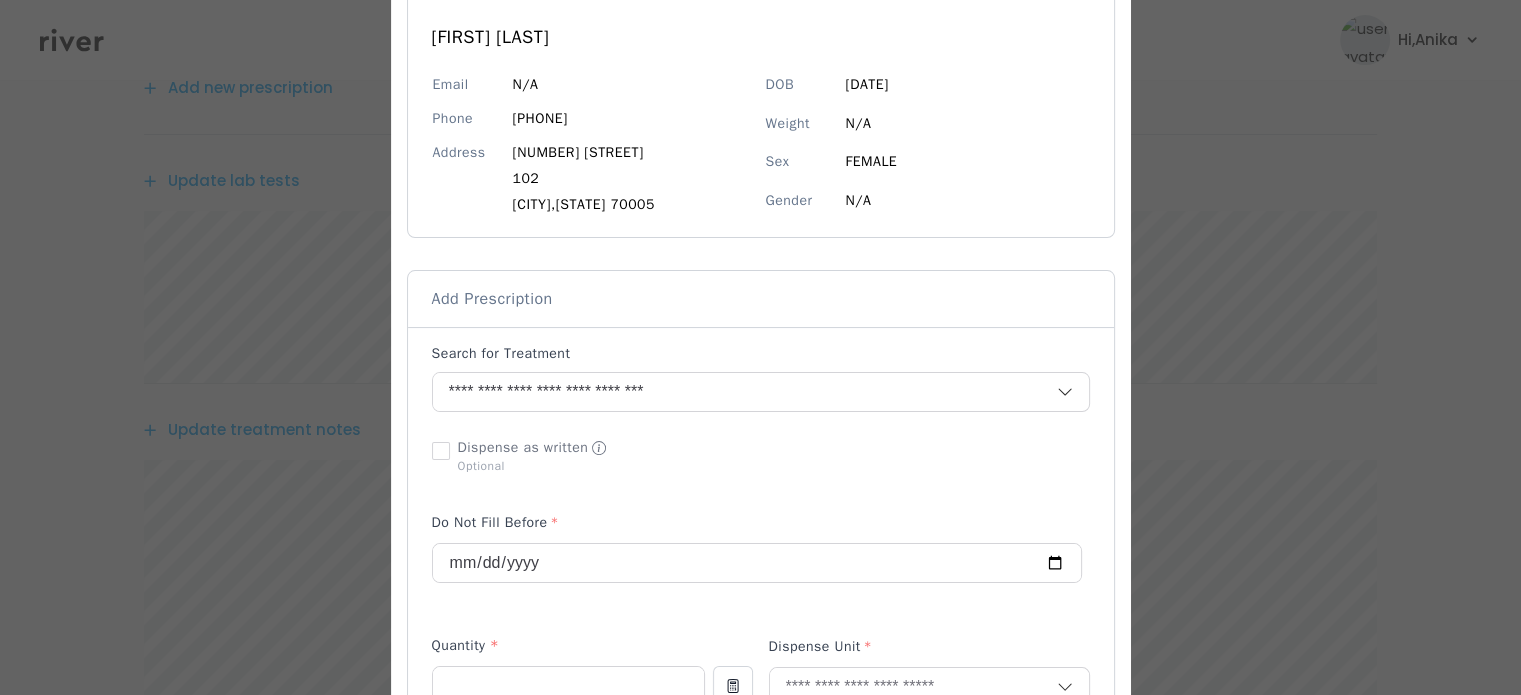 scroll, scrollTop: 157, scrollLeft: 0, axis: vertical 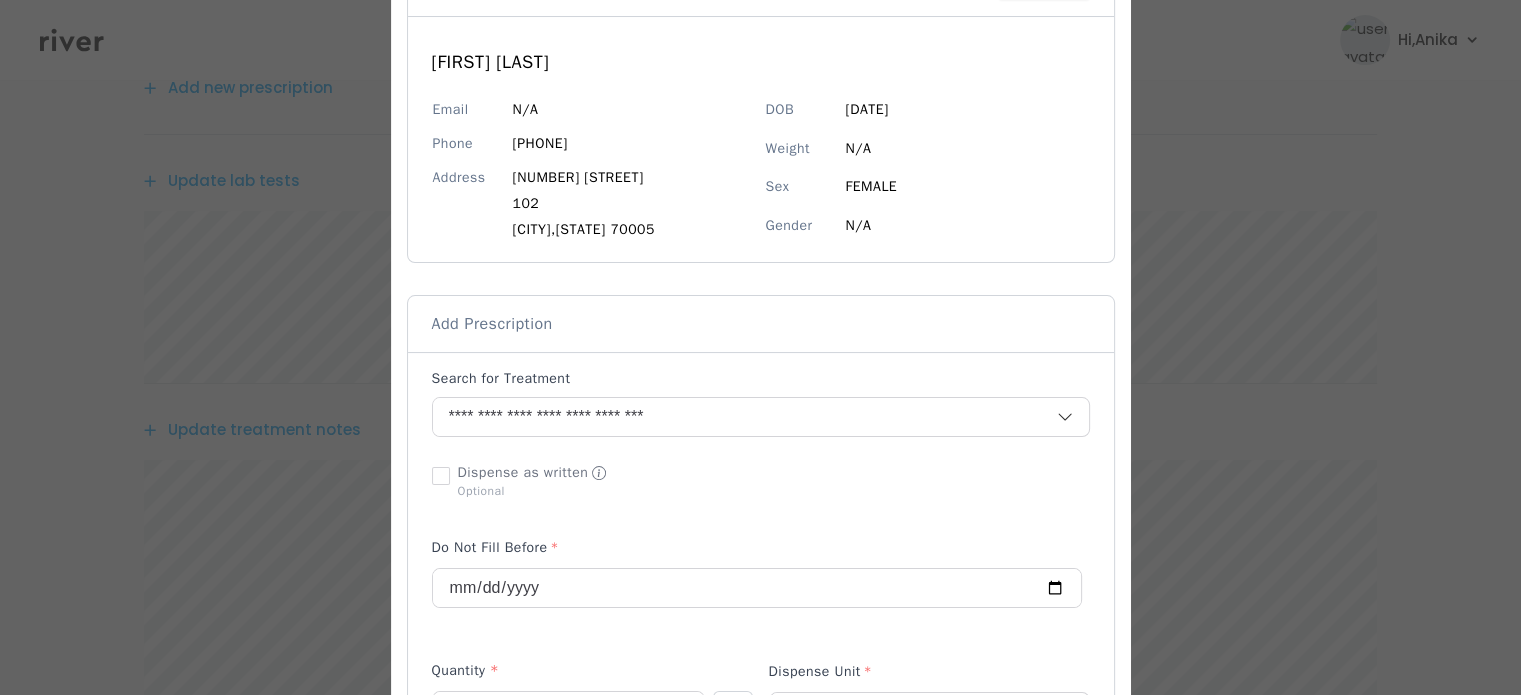 click 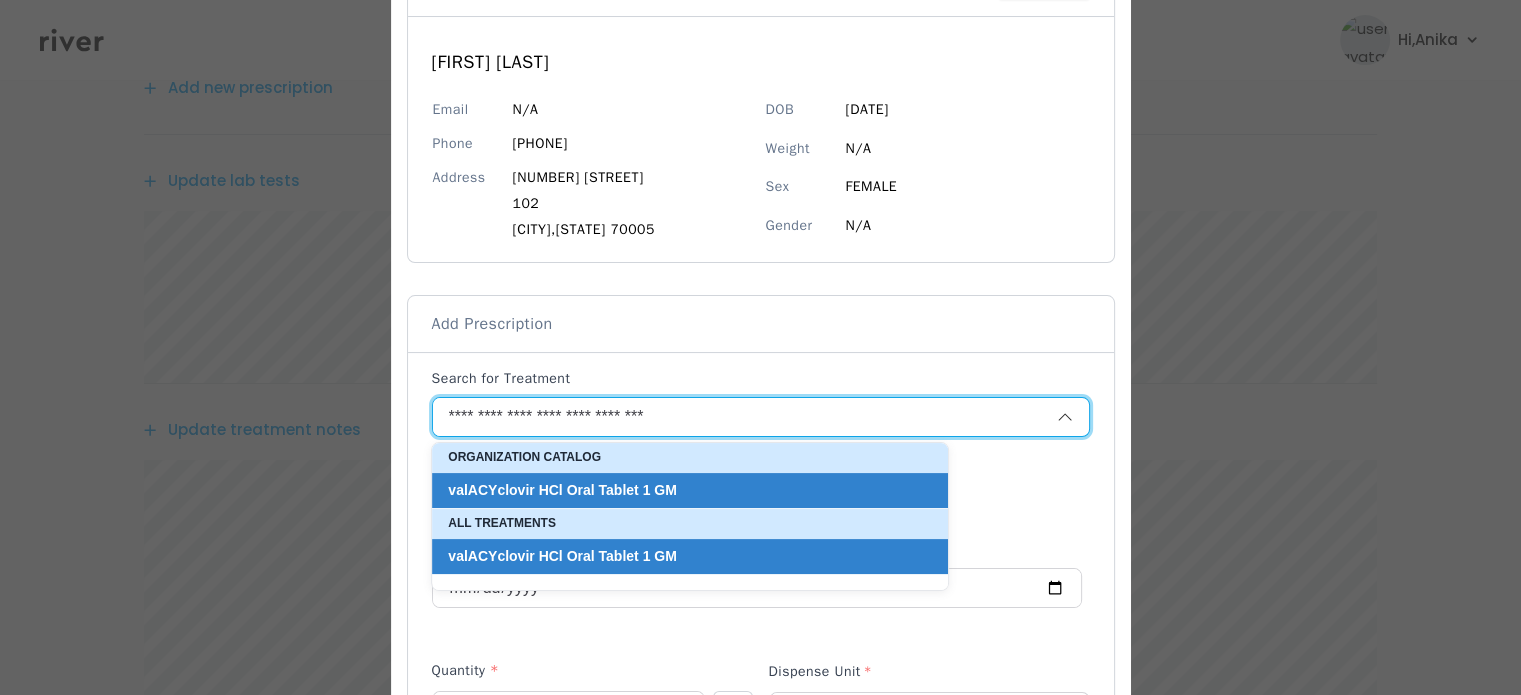 click on "**********" at bounding box center [721, 417] 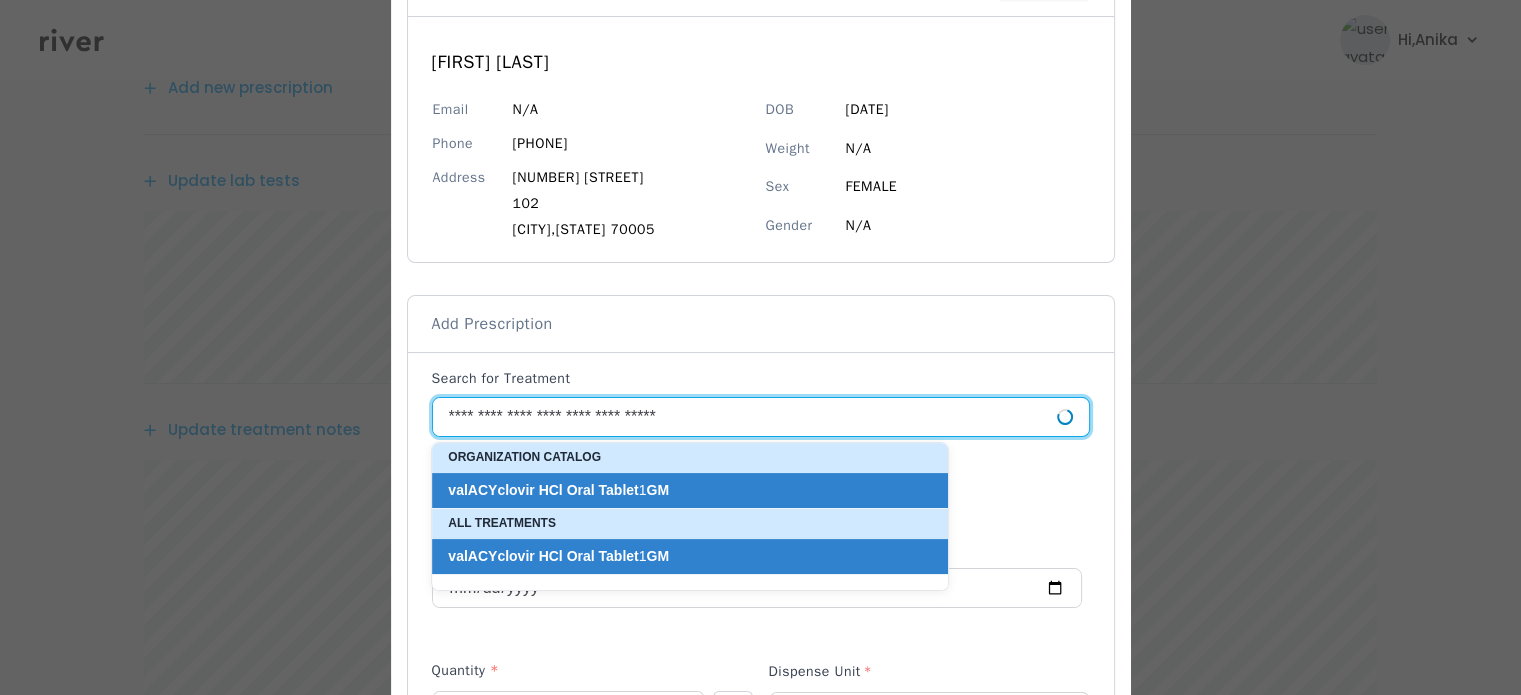 click on "**********" at bounding box center (721, 417) 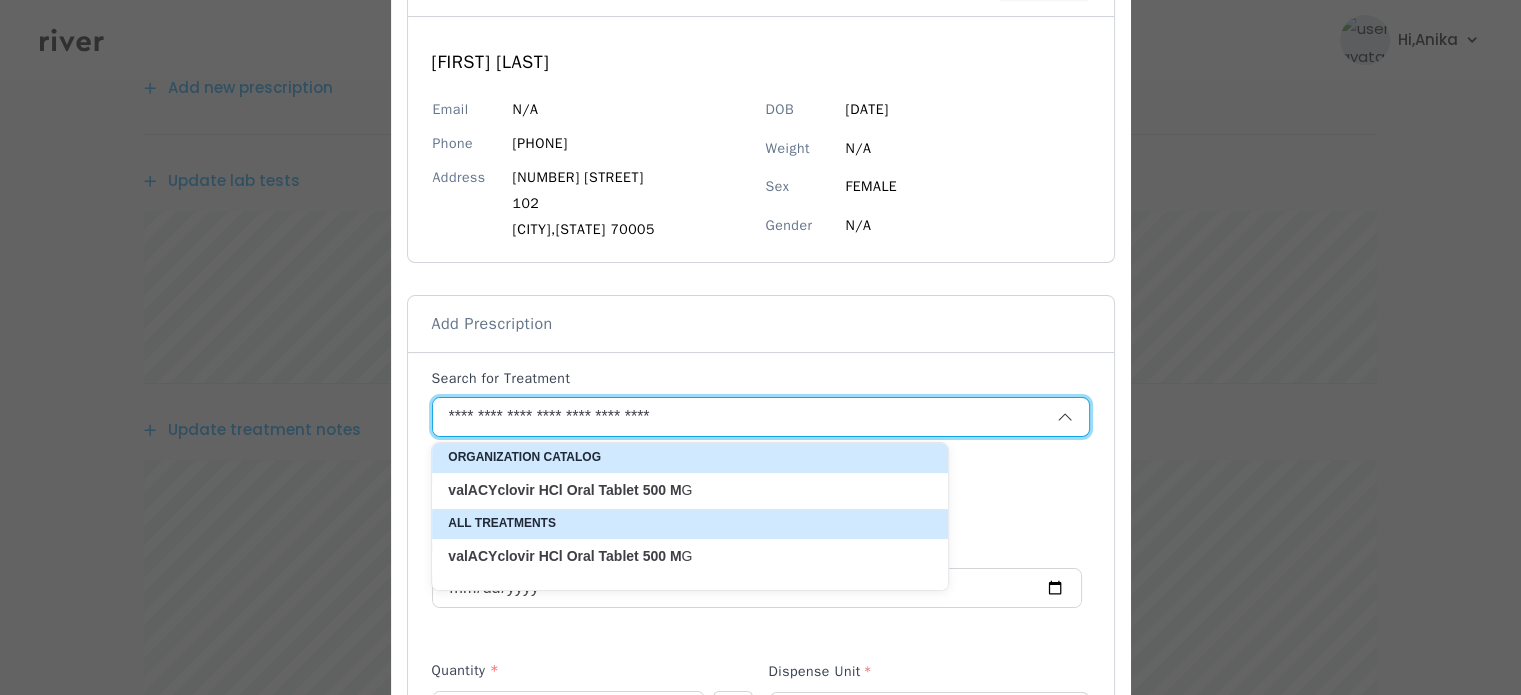 click on "500" 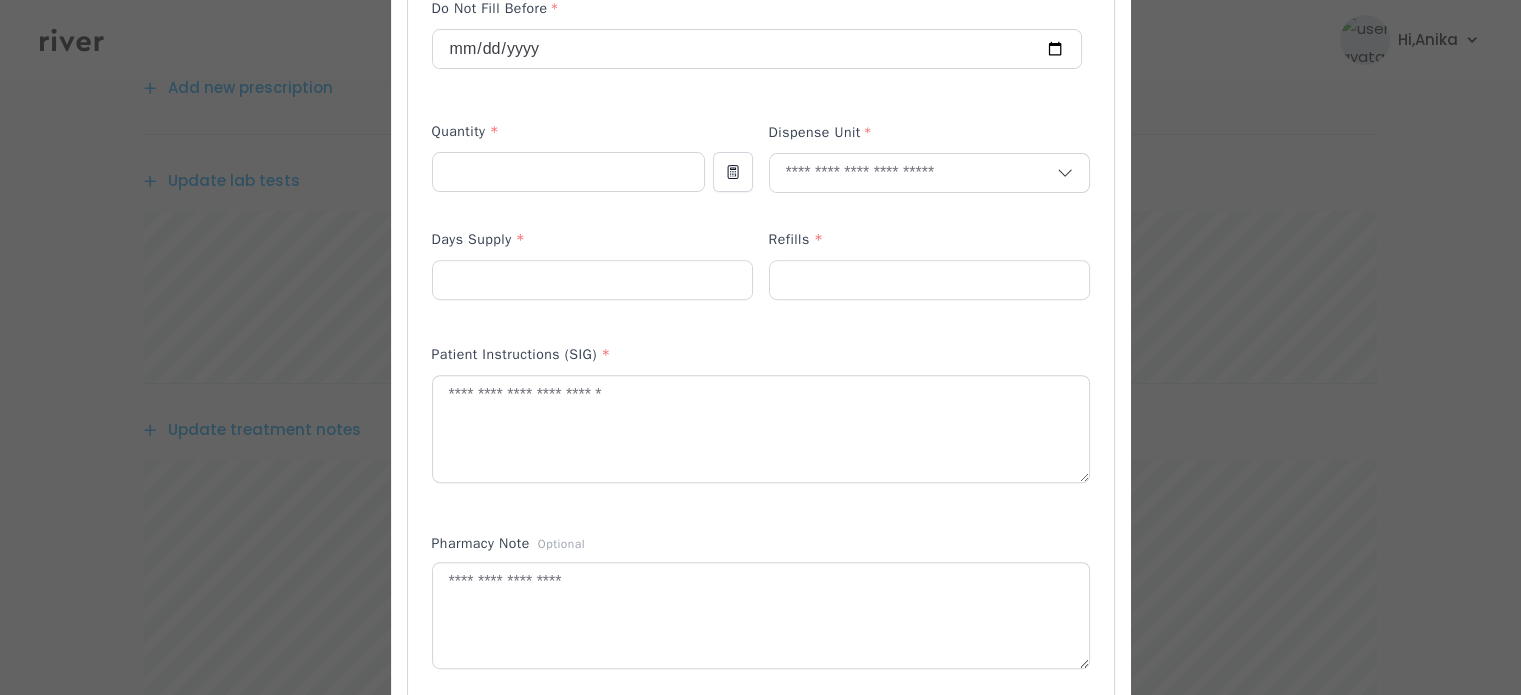 scroll, scrollTop: 737, scrollLeft: 0, axis: vertical 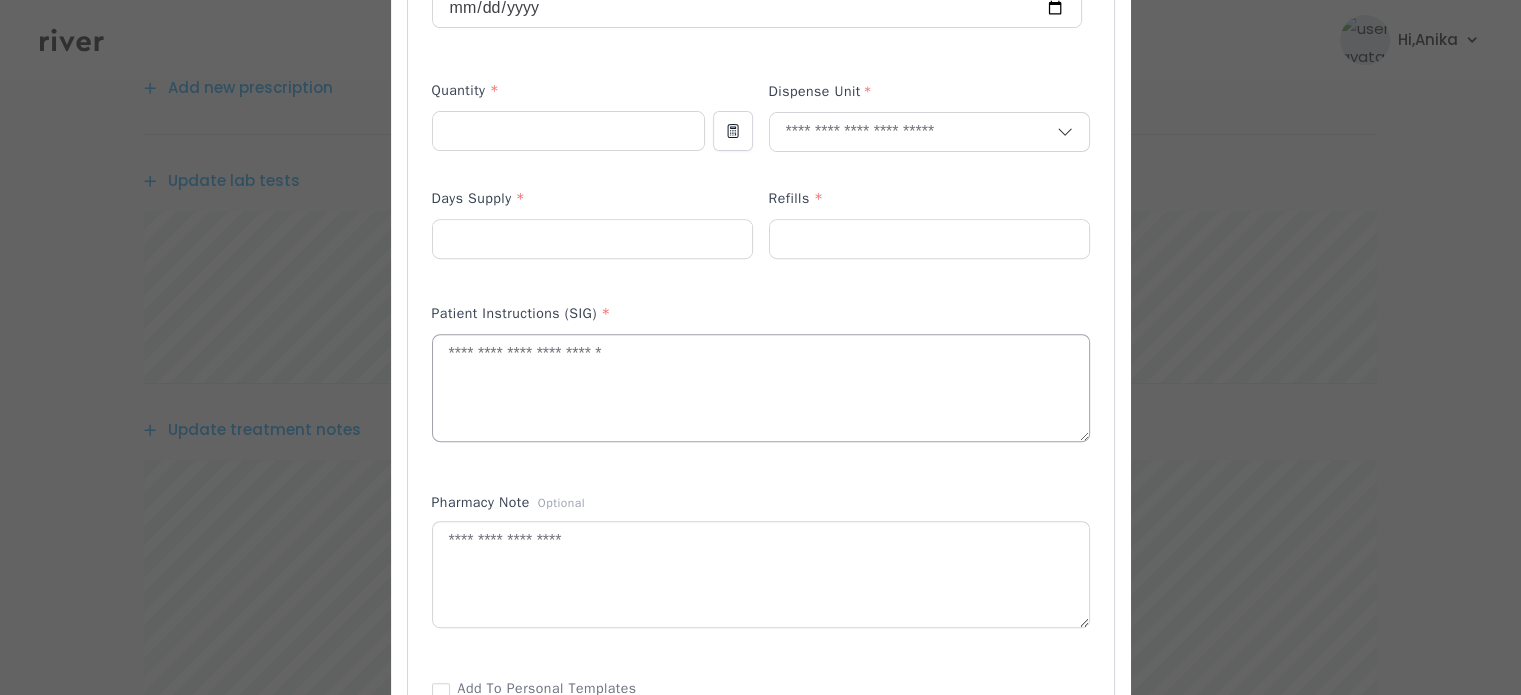 click at bounding box center (761, 388) 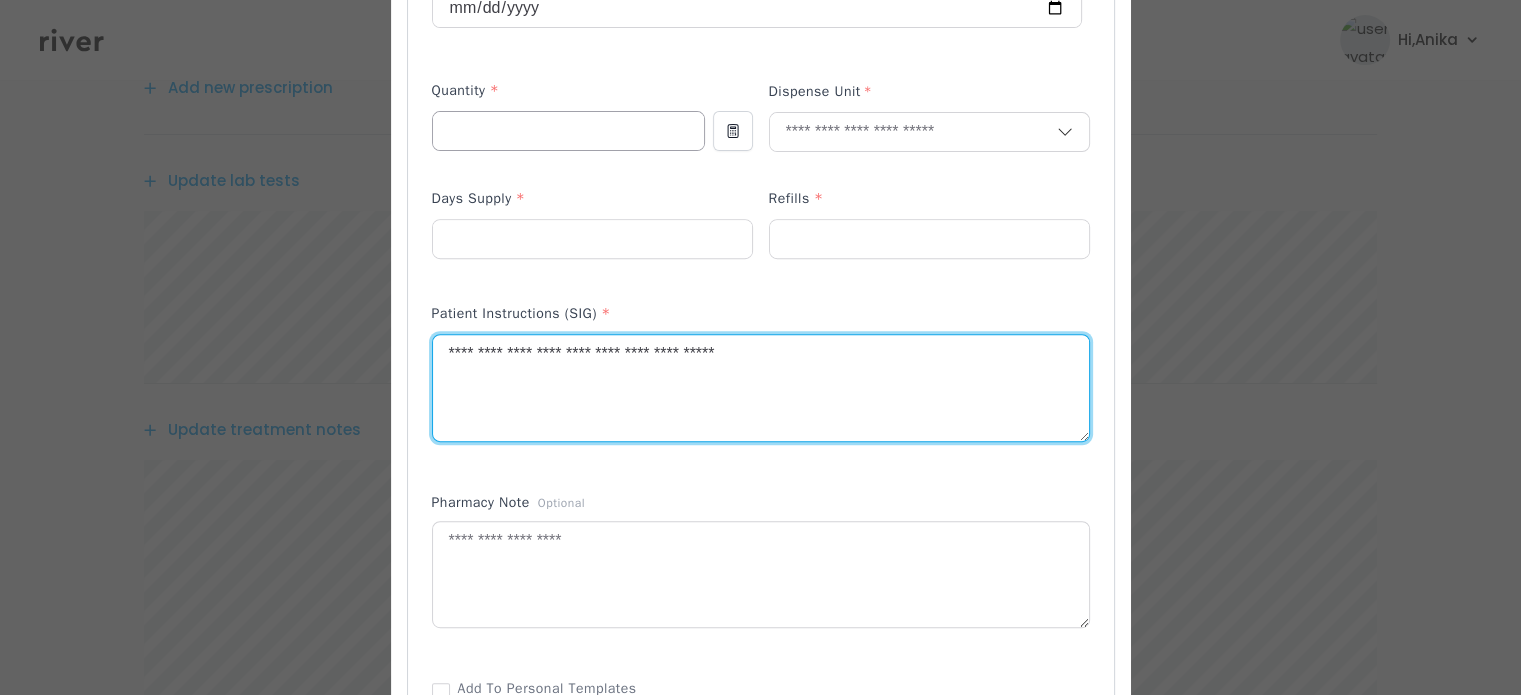 type on "**********" 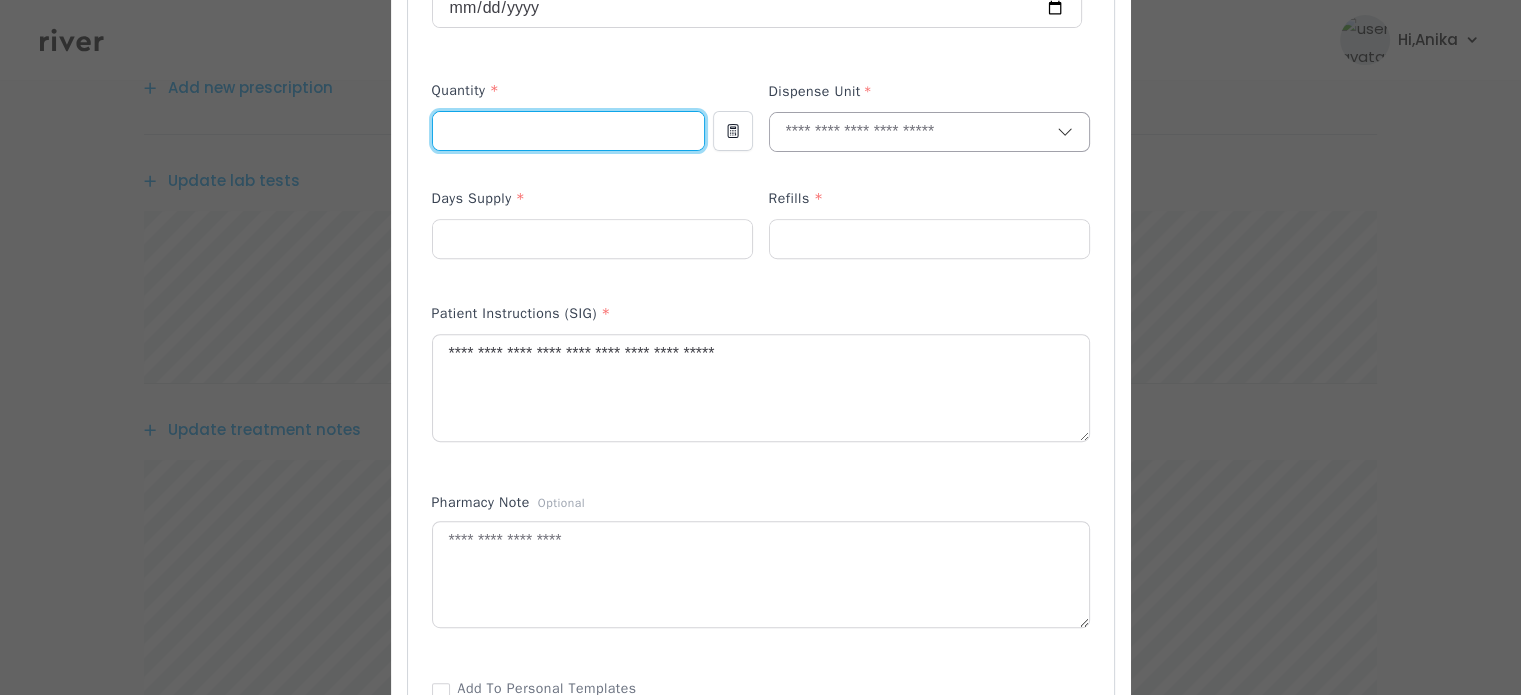 type on "*" 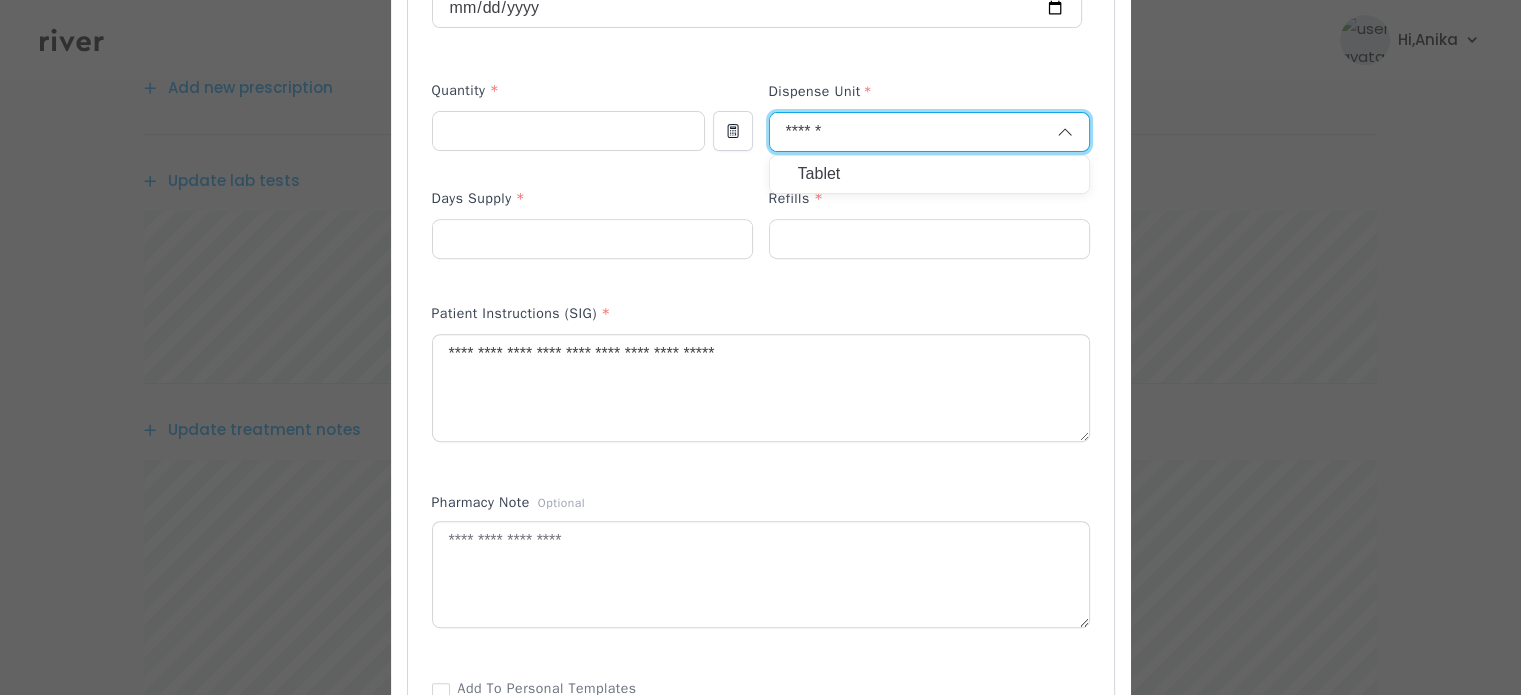 type on "******" 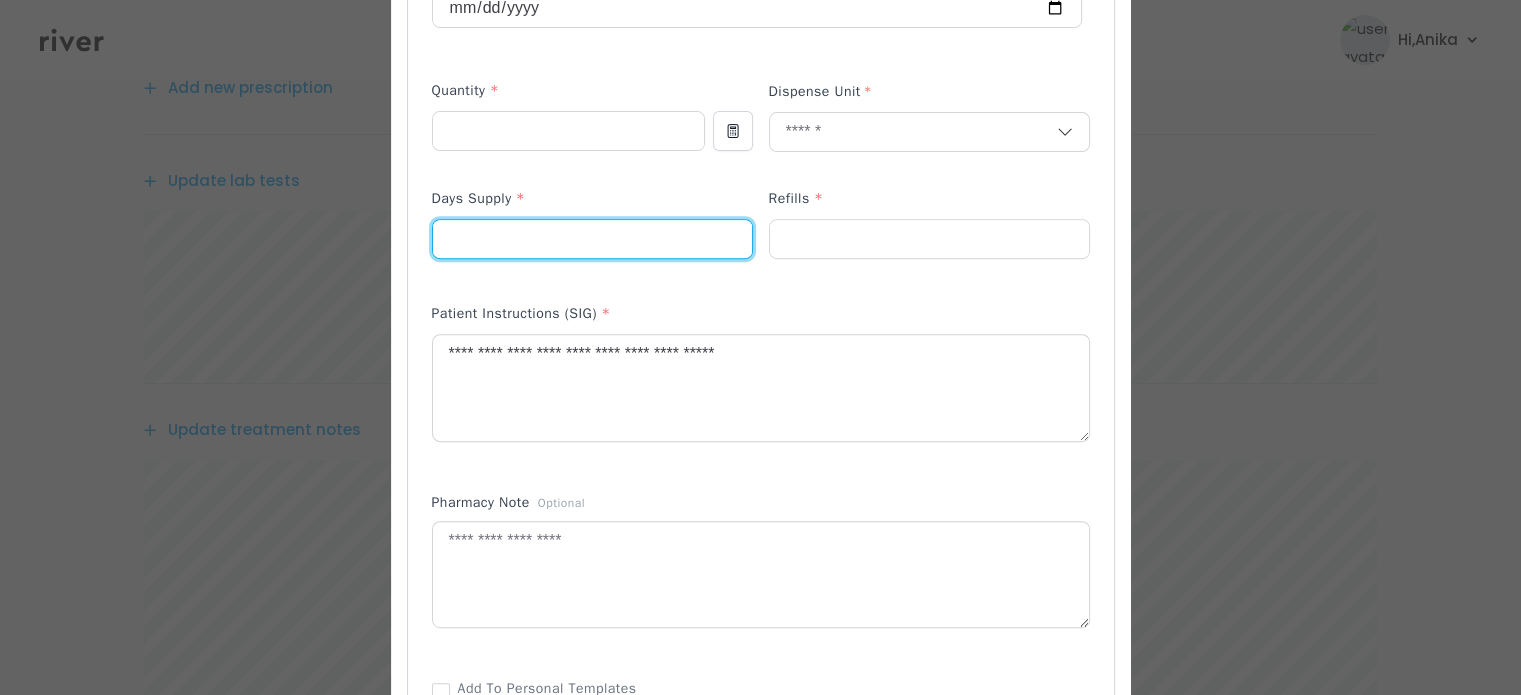 click at bounding box center (592, 239) 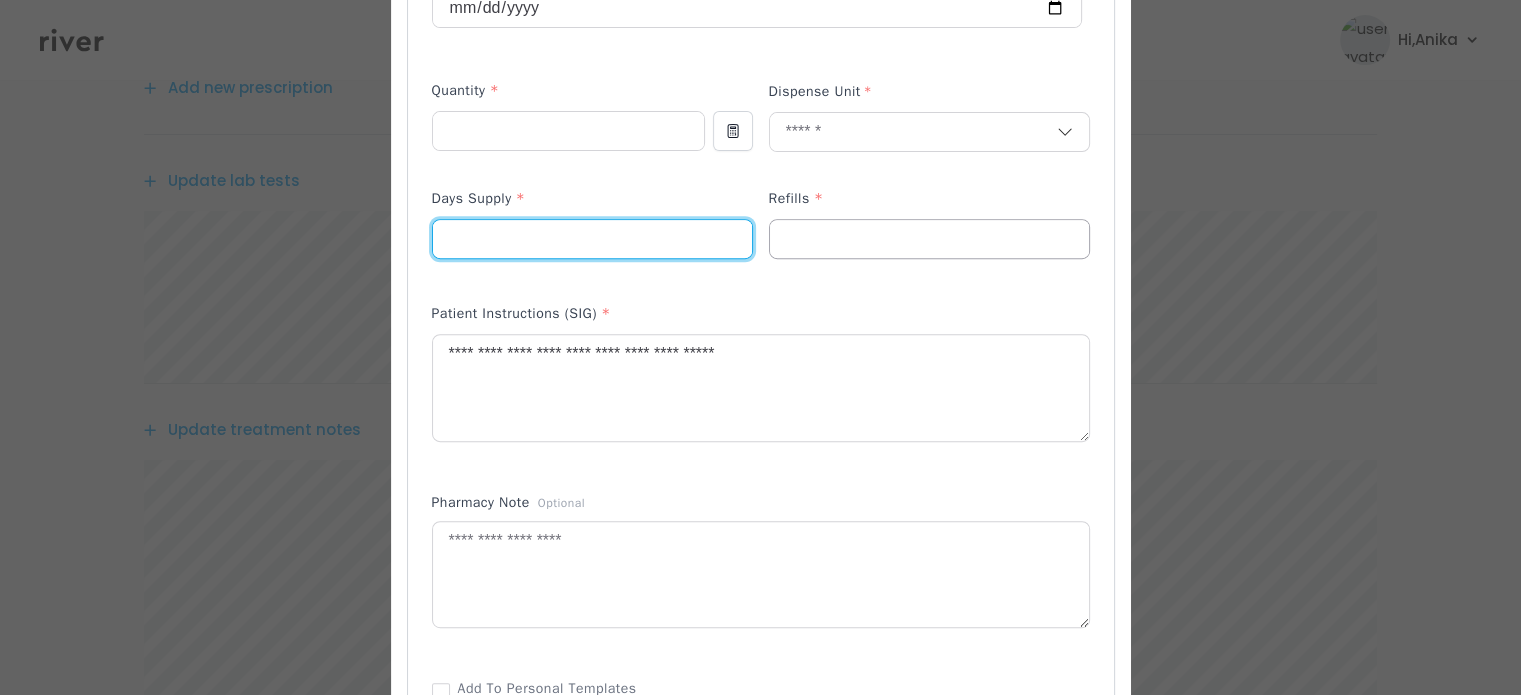 type on "*" 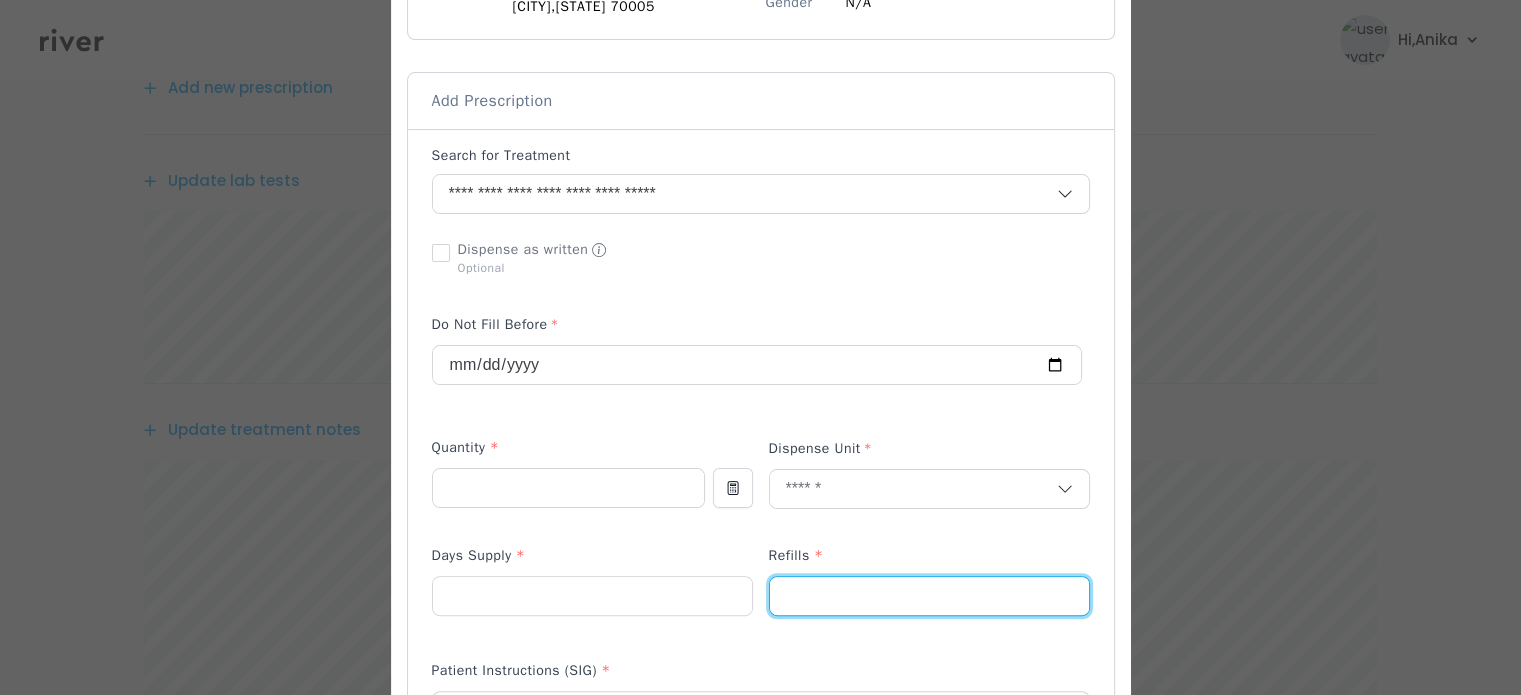 scroll, scrollTop: 356, scrollLeft: 0, axis: vertical 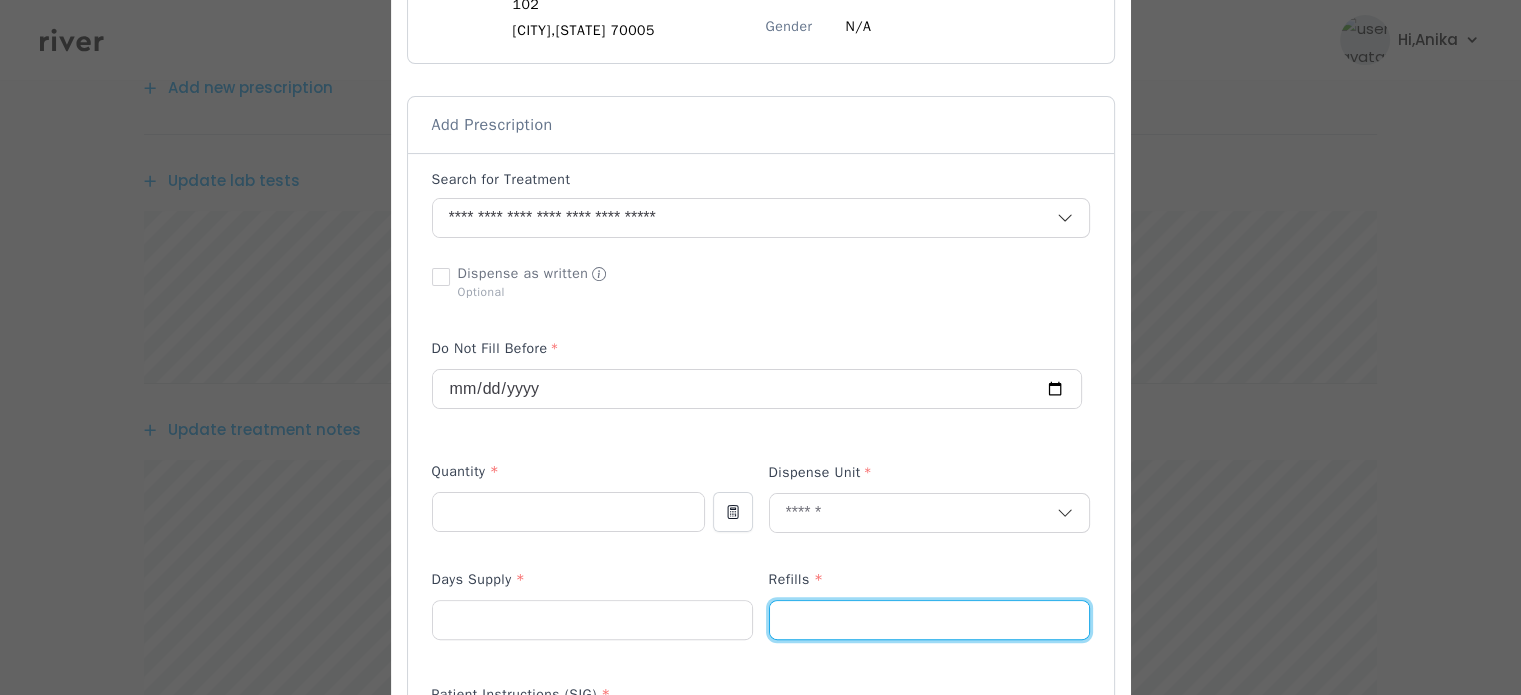 type on "*" 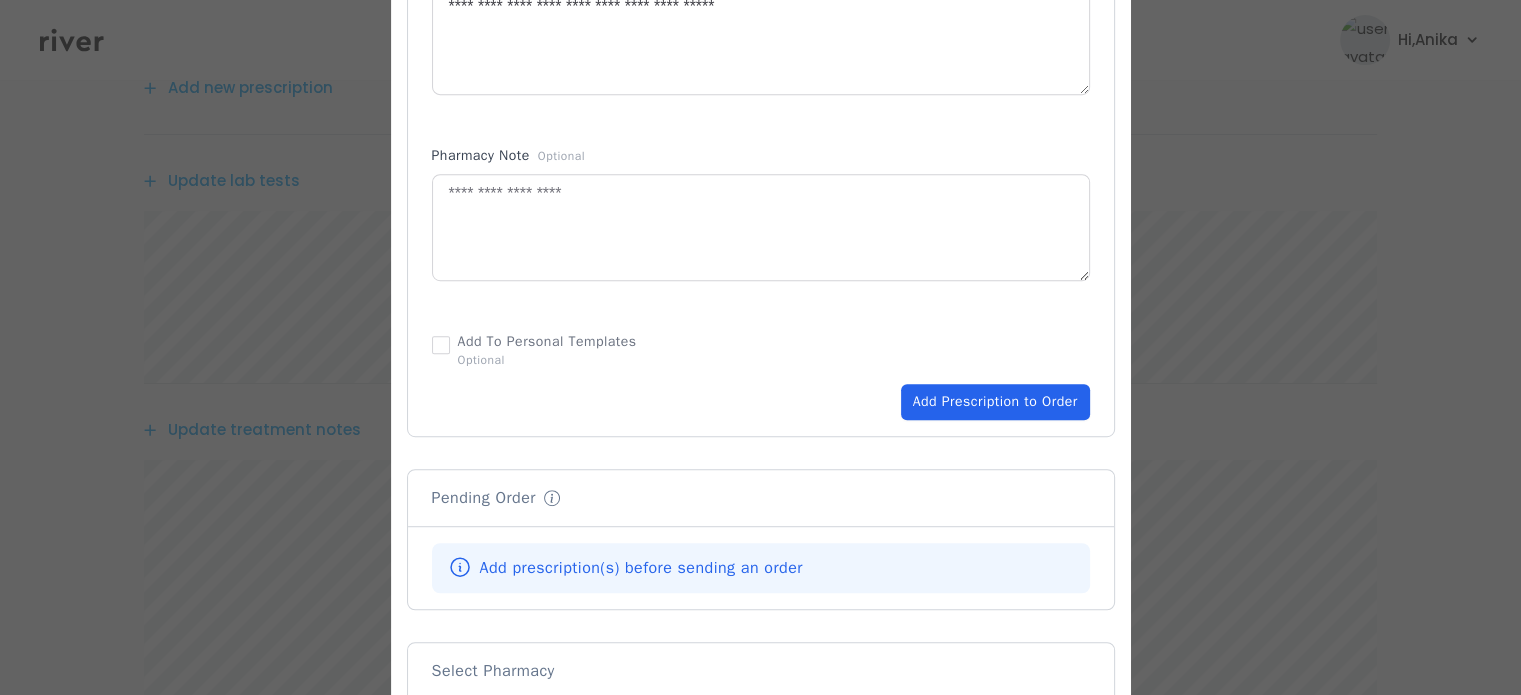 scroll, scrollTop: 1086, scrollLeft: 0, axis: vertical 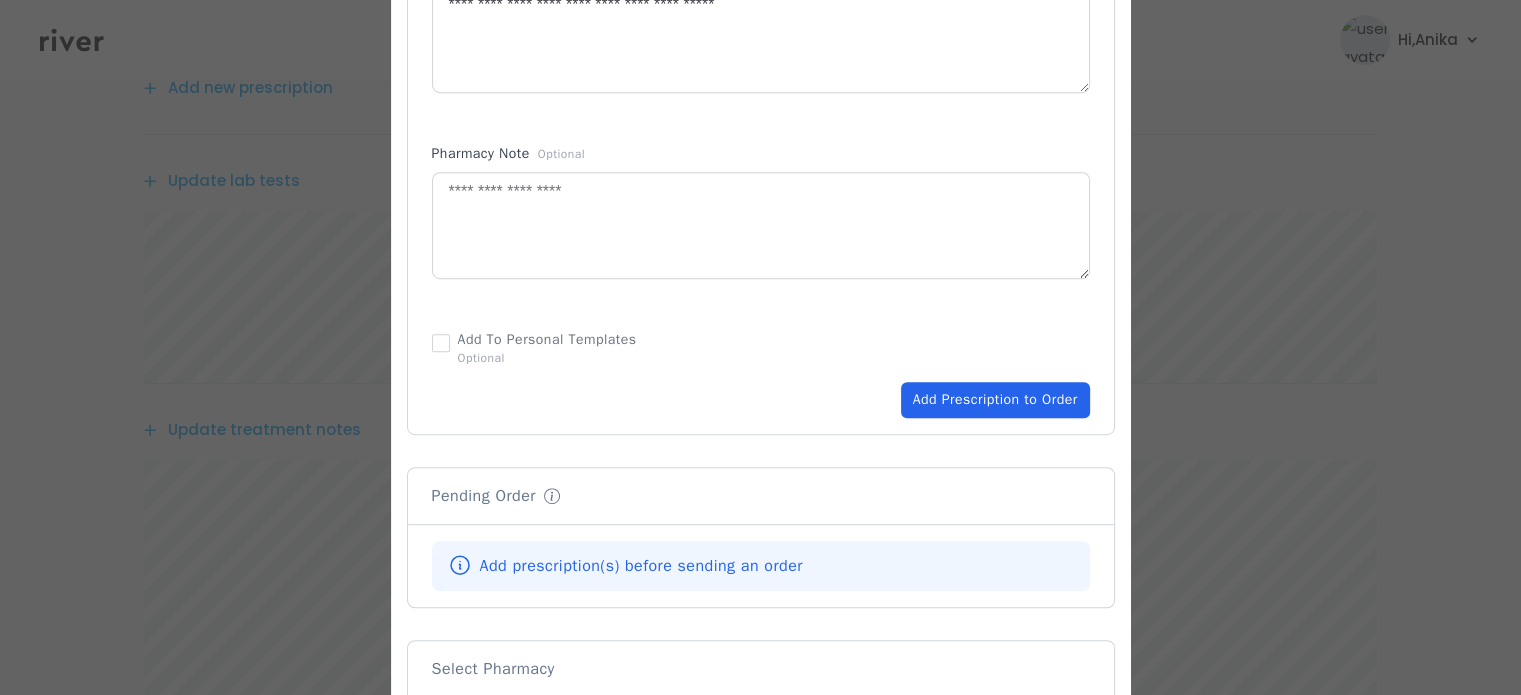 click on "Add Prescription to Order" at bounding box center [995, 400] 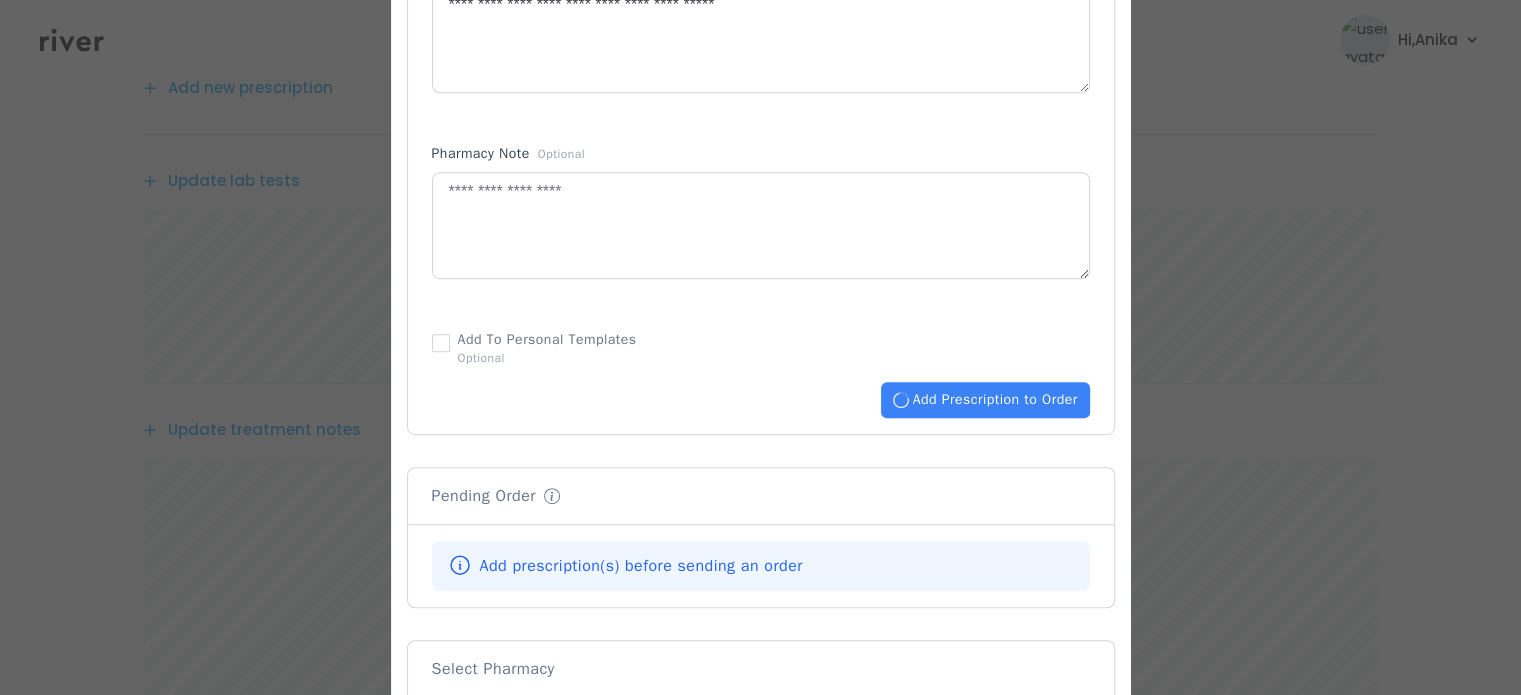type 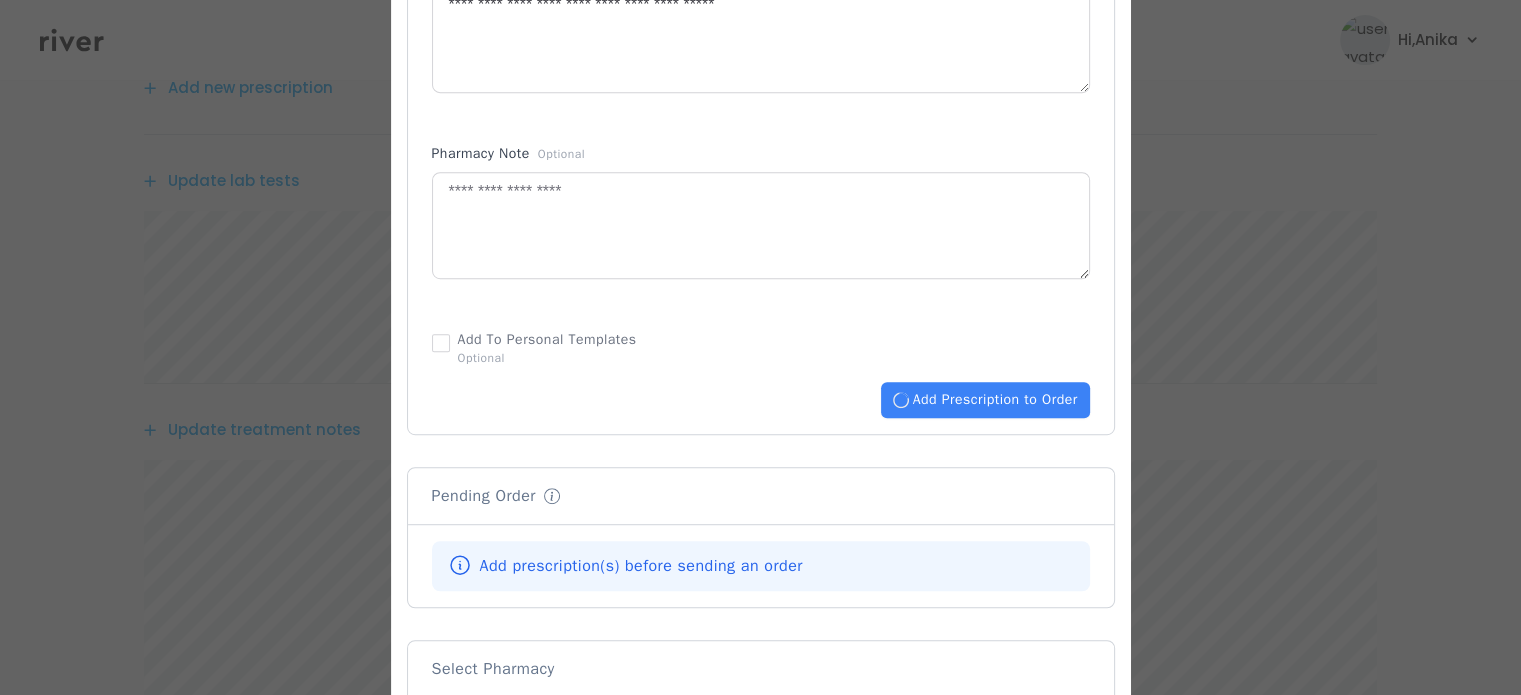 type 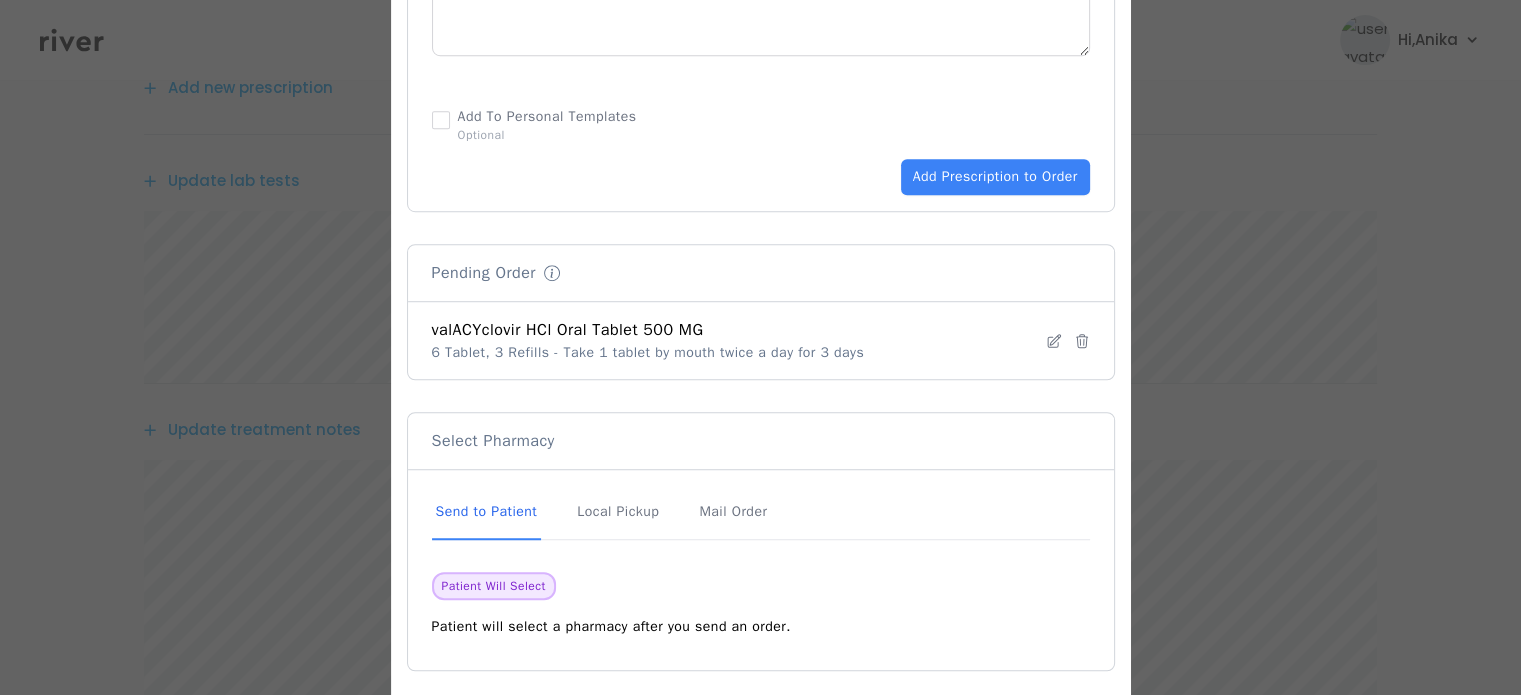 scroll, scrollTop: 1397, scrollLeft: 0, axis: vertical 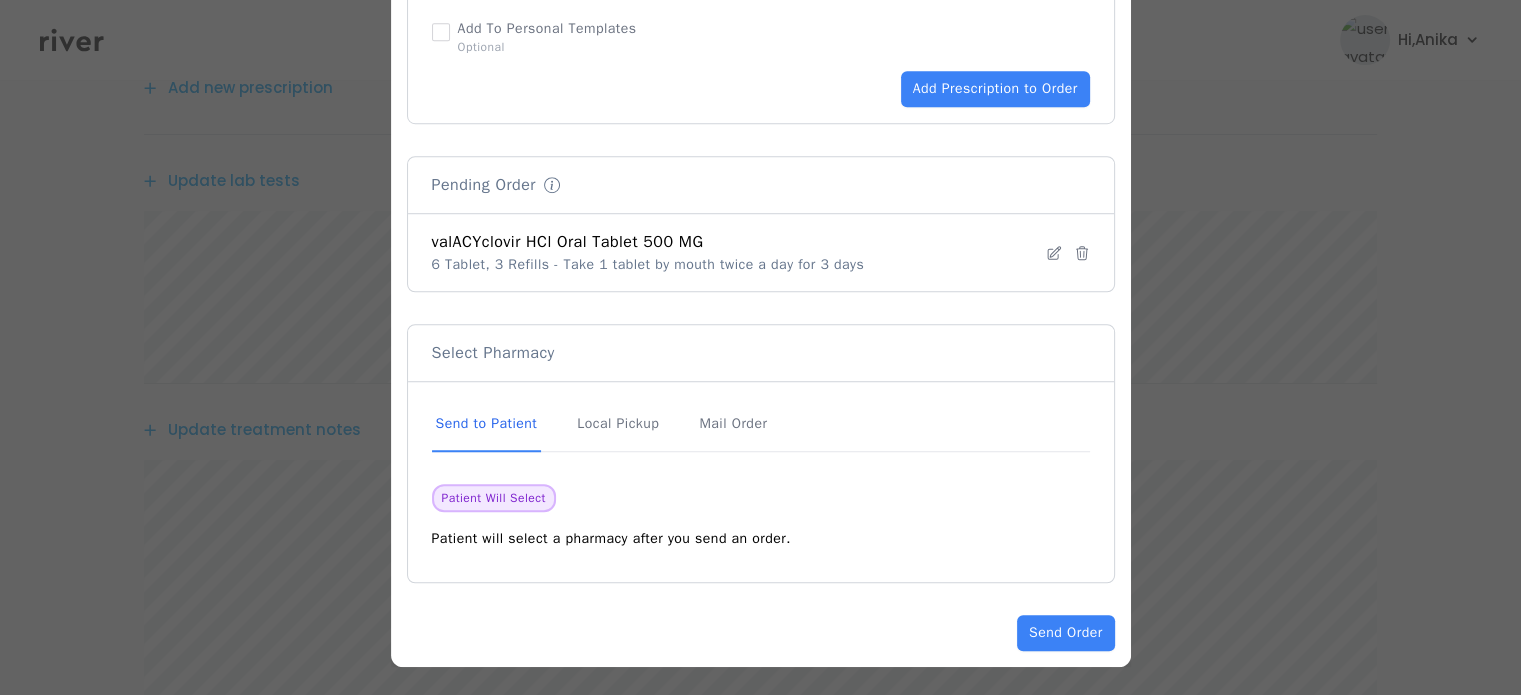 click on "Patient Info Edit Patient Ashley Williams Email N/A Phone (504) 313-8415 Address 1508 Seminole Ave 102 Metairie ,  LA   70005 DOB 08-15-1986 Weight N/A Sex FEMALE Gender N/A Add Prescription Add Prescription to Order You are editing a prescription that has not been added. This will be overwritten if you edit another prescription. Deleting this prescription will remove it from your pending prescriptions. This action cannot be undone. Pending Order valACYclovir HCl Oral Tablet 500 MG 6 Tablet, 3 Refills - Take 1 tablet by mouth twice a day for 3 days   Select Pharmacy Send to Patient Local Pickup Mail Order Patient Will Select Patient will select a pharmacy after you send an order. Showing near: 1508 Seminole Ave #102, Metairie, LA 70005, USA Set as preferred pharmacy Pharmacies Carepoint Pharmacy SCHAUMBURG ,  IL Send Order" at bounding box center [761, -317] 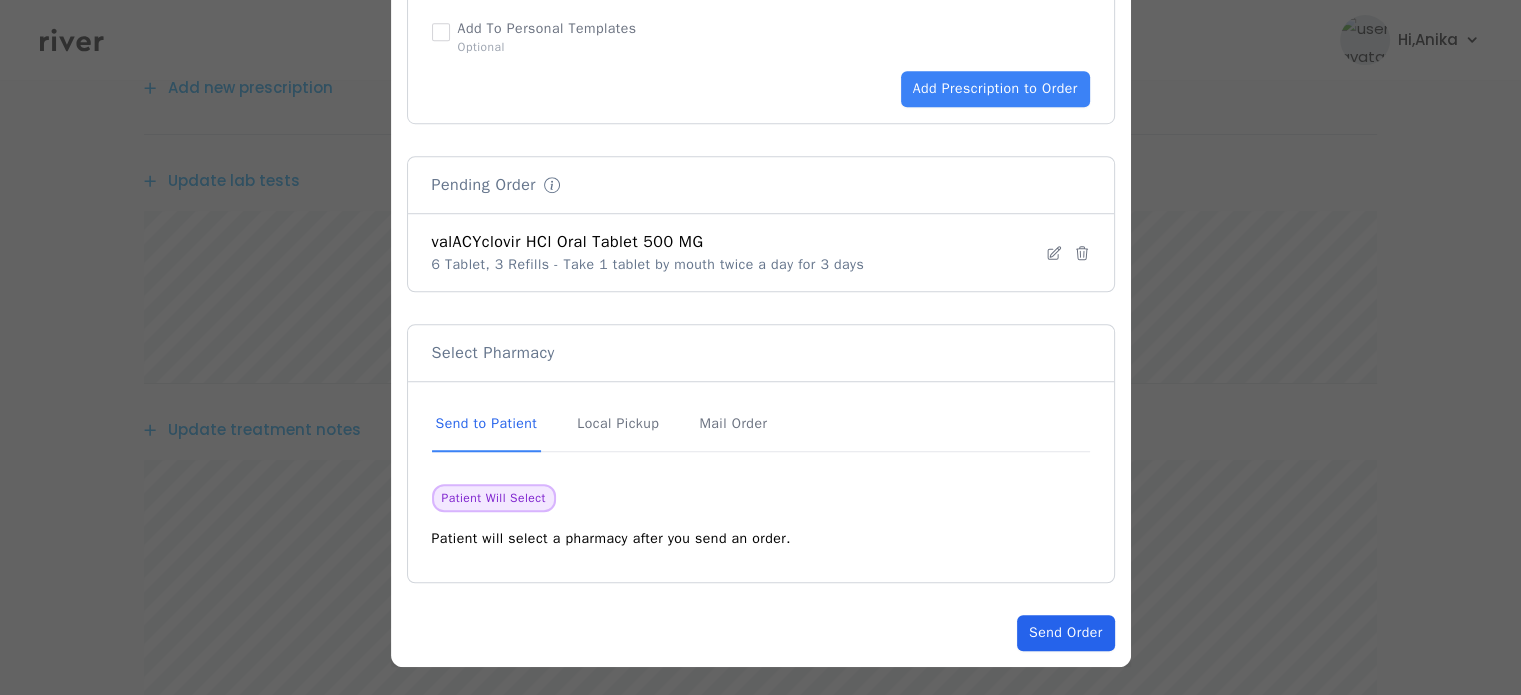 click on "Send Order" 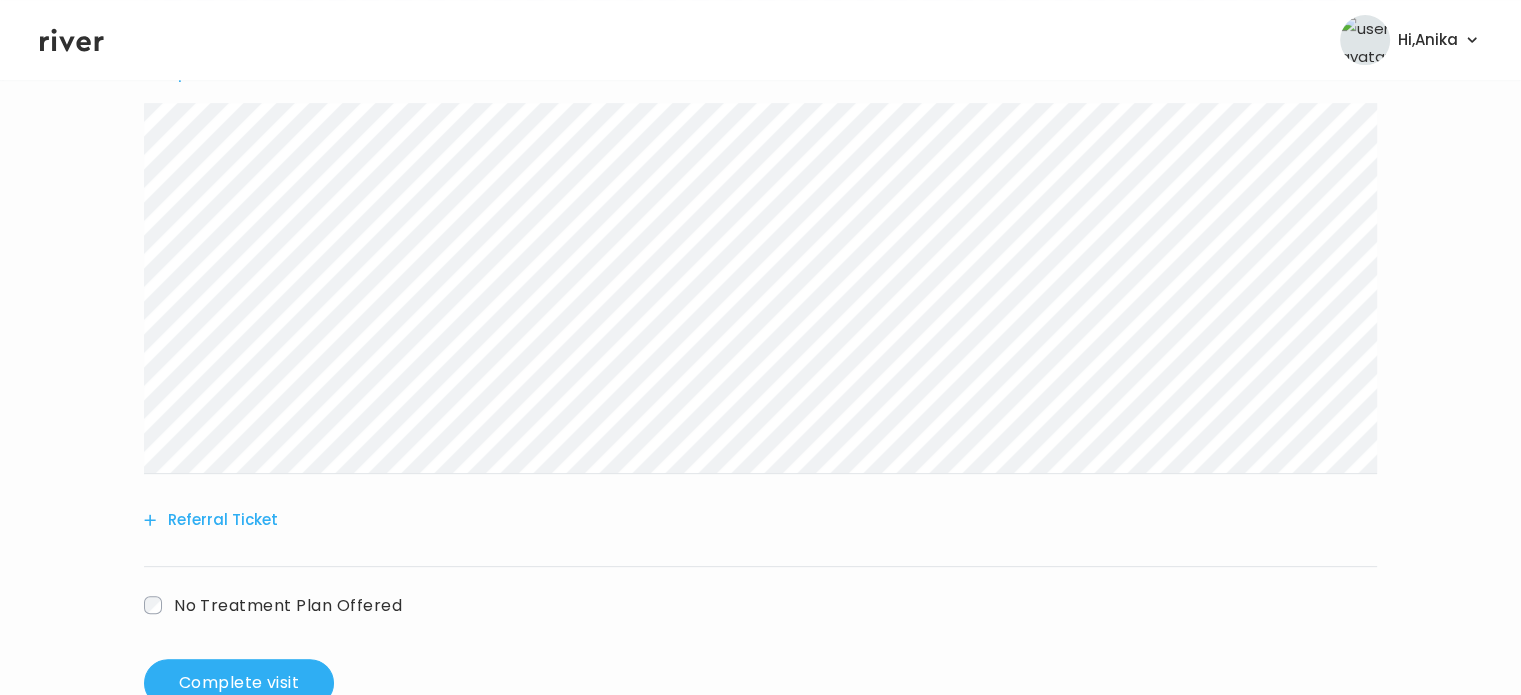 scroll, scrollTop: 872, scrollLeft: 0, axis: vertical 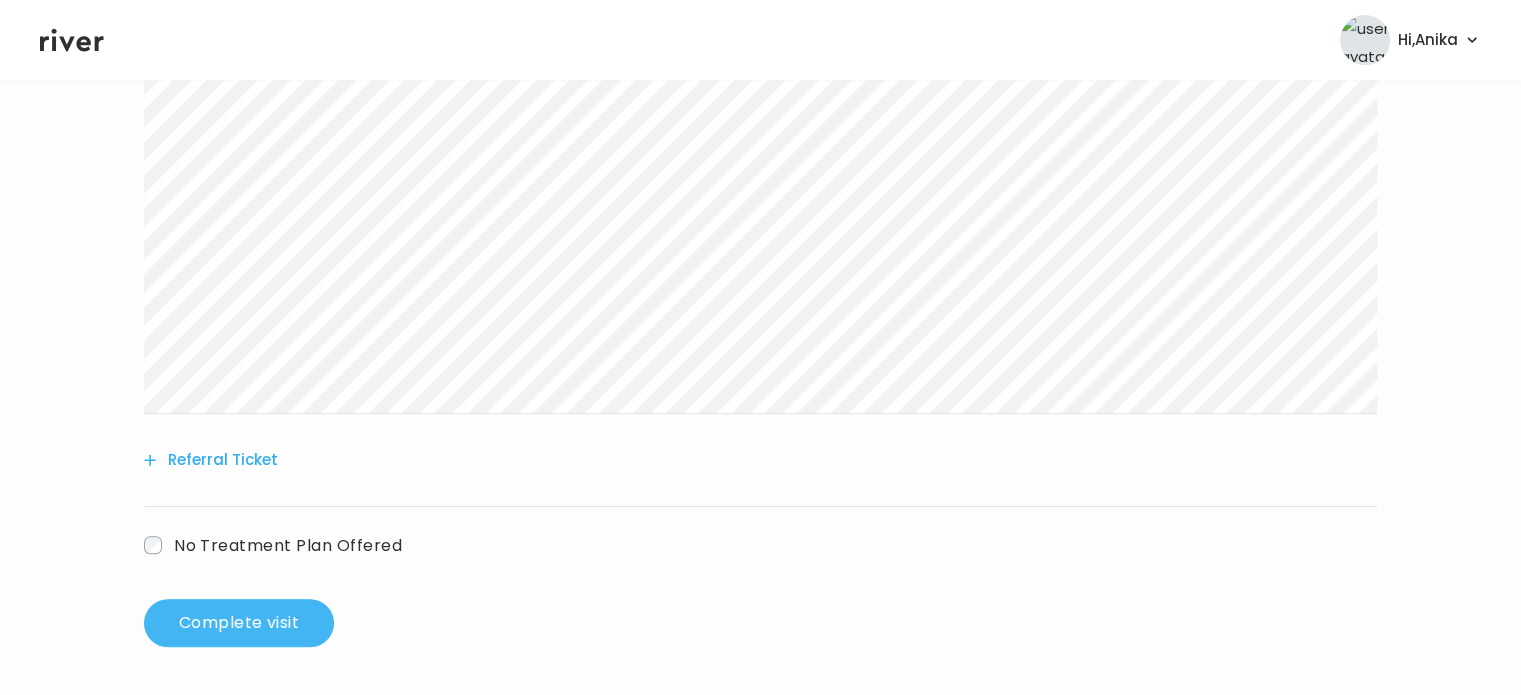 click on "Complete visit" at bounding box center [239, 623] 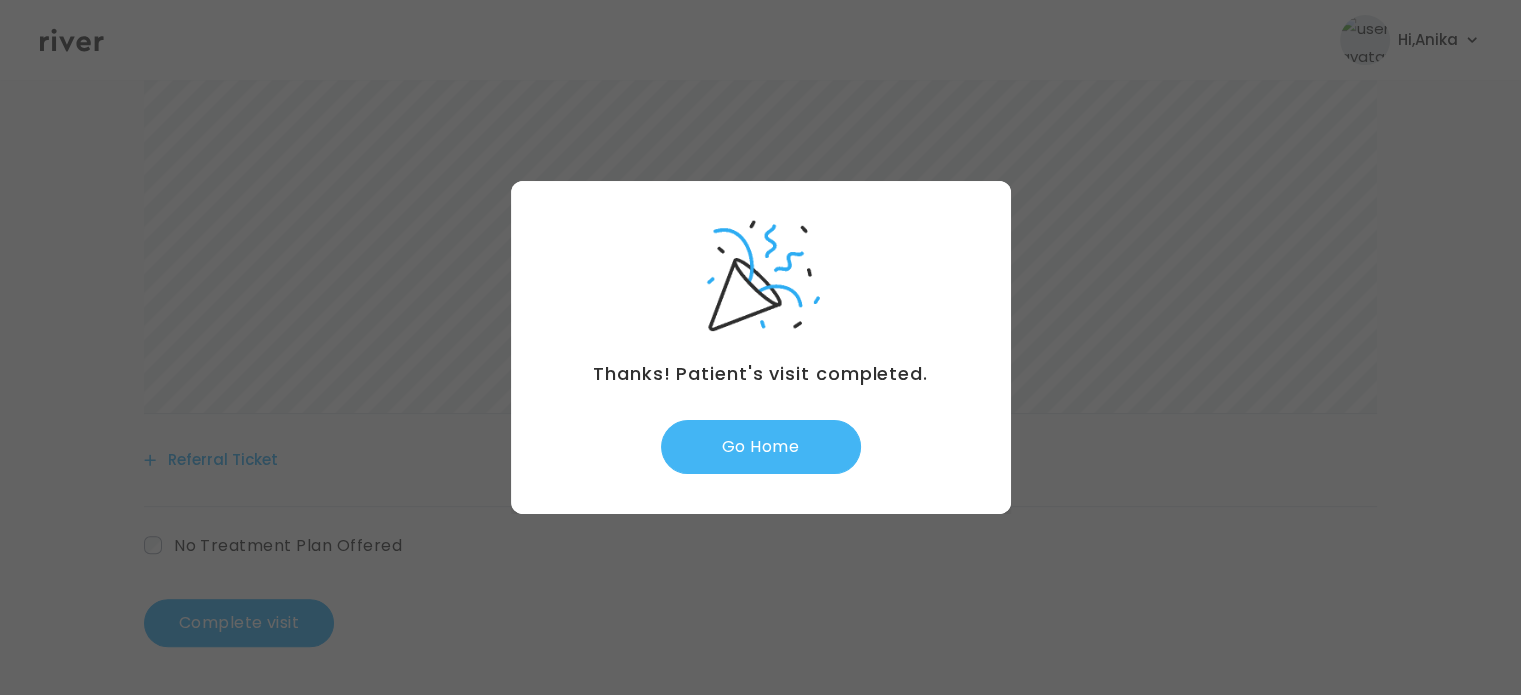 click on "Go Home" at bounding box center [761, 447] 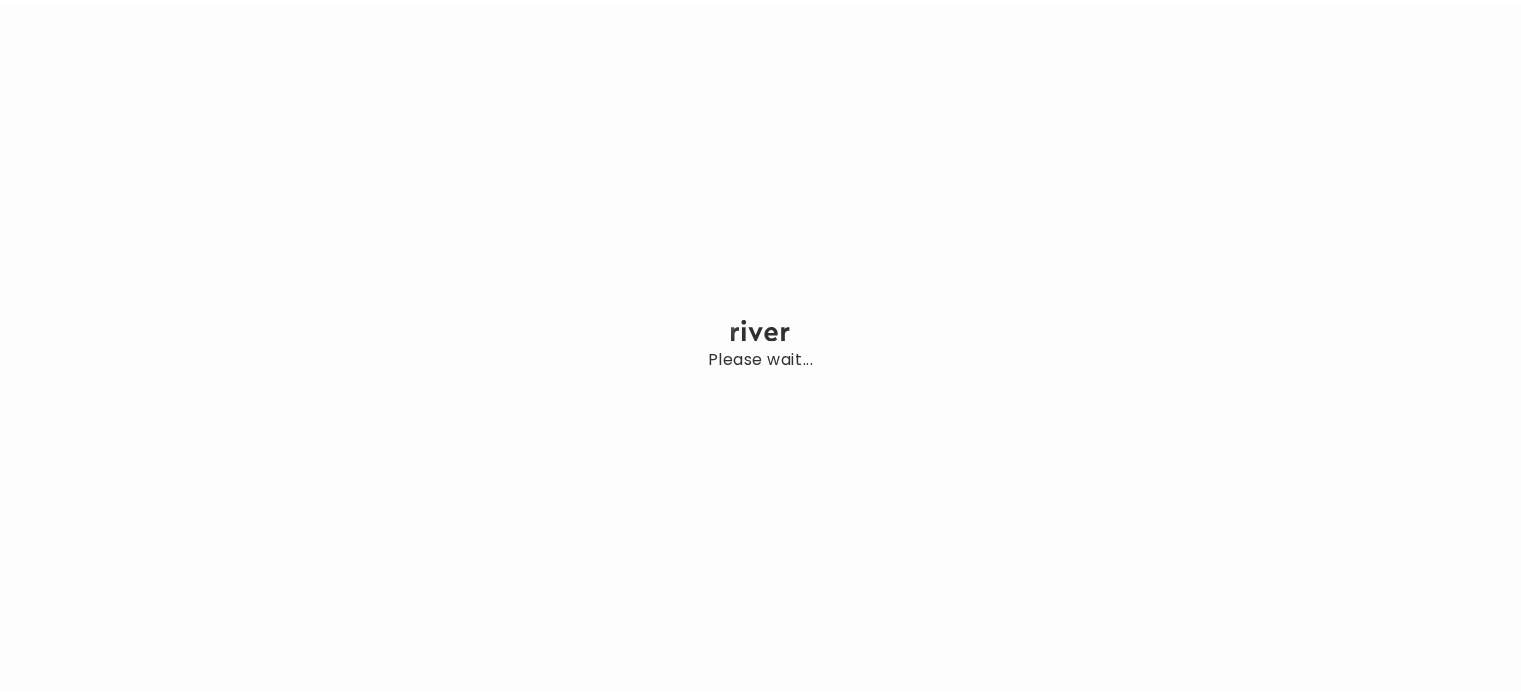 scroll, scrollTop: 0, scrollLeft: 0, axis: both 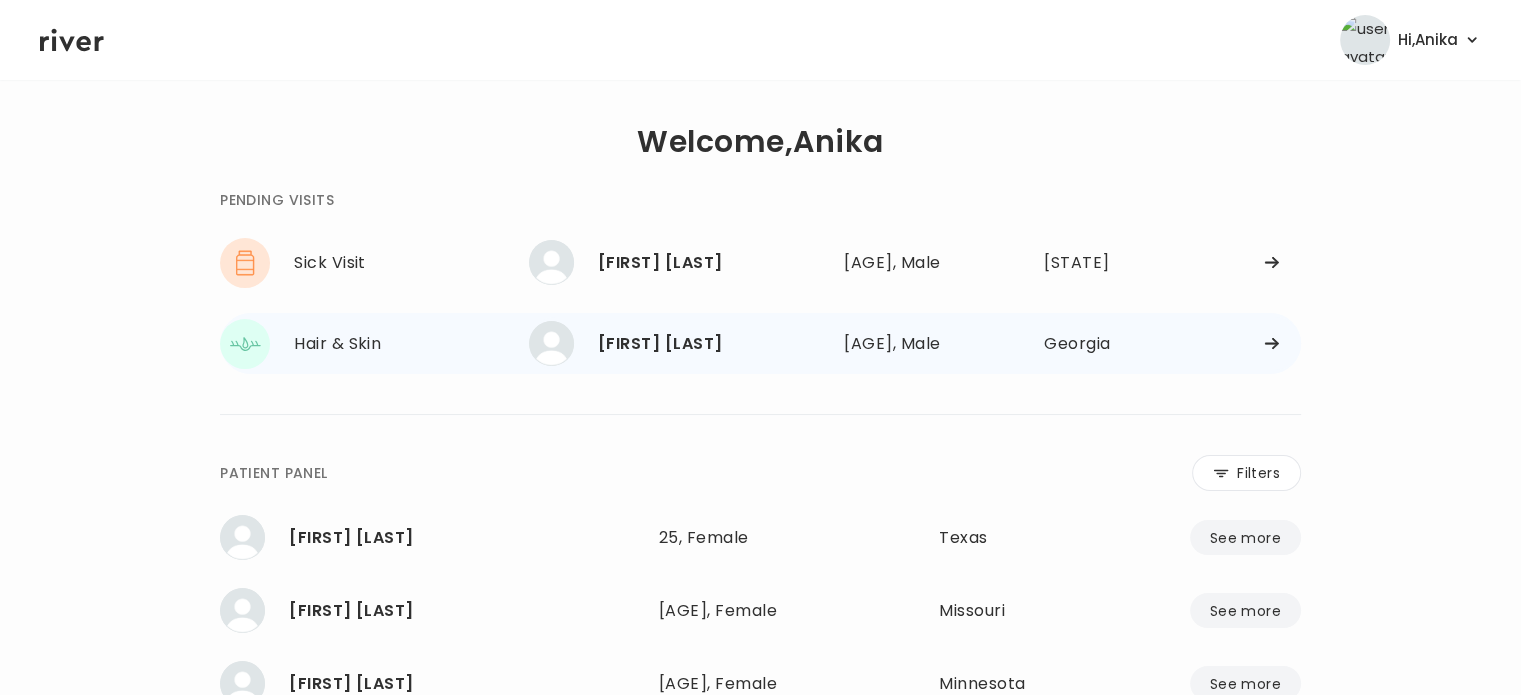 click on "[FIRST] [LAST]" at bounding box center (713, 344) 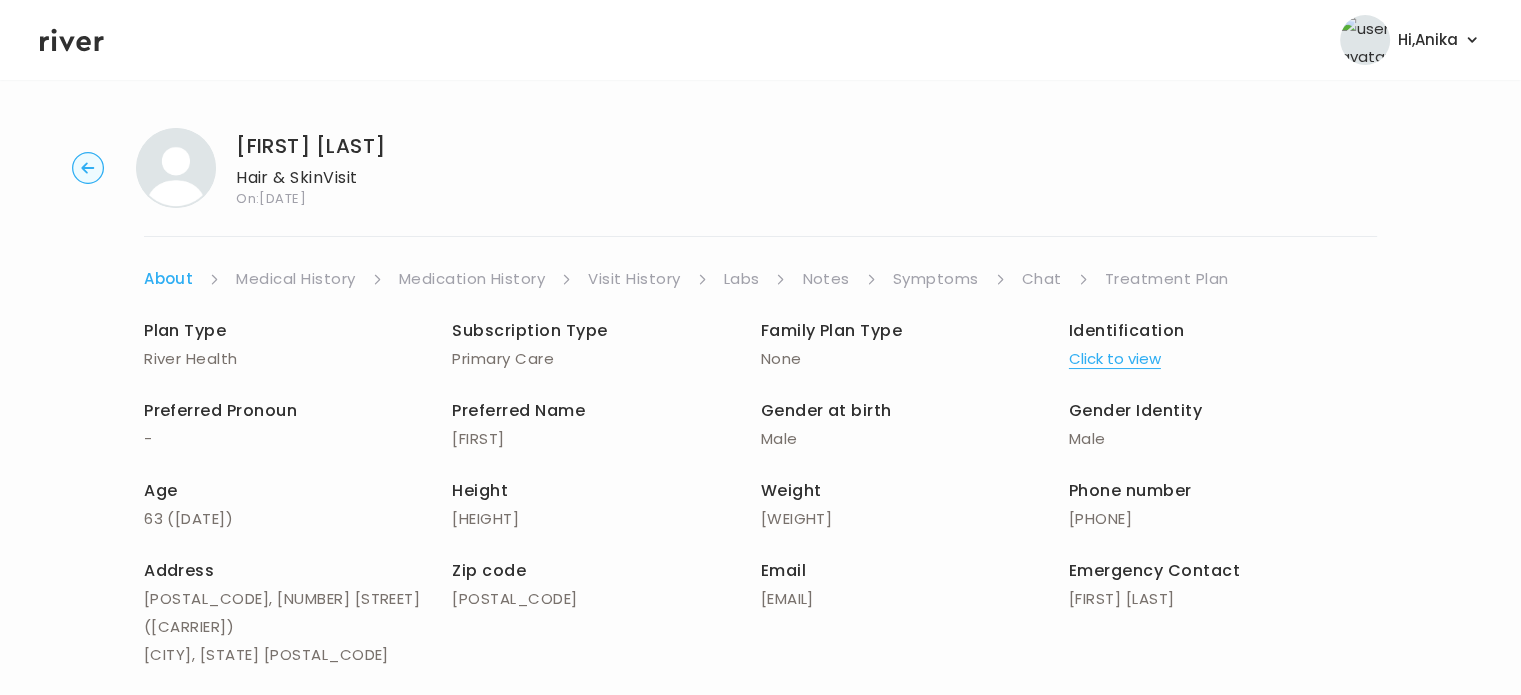 click on "Chat" at bounding box center [1042, 279] 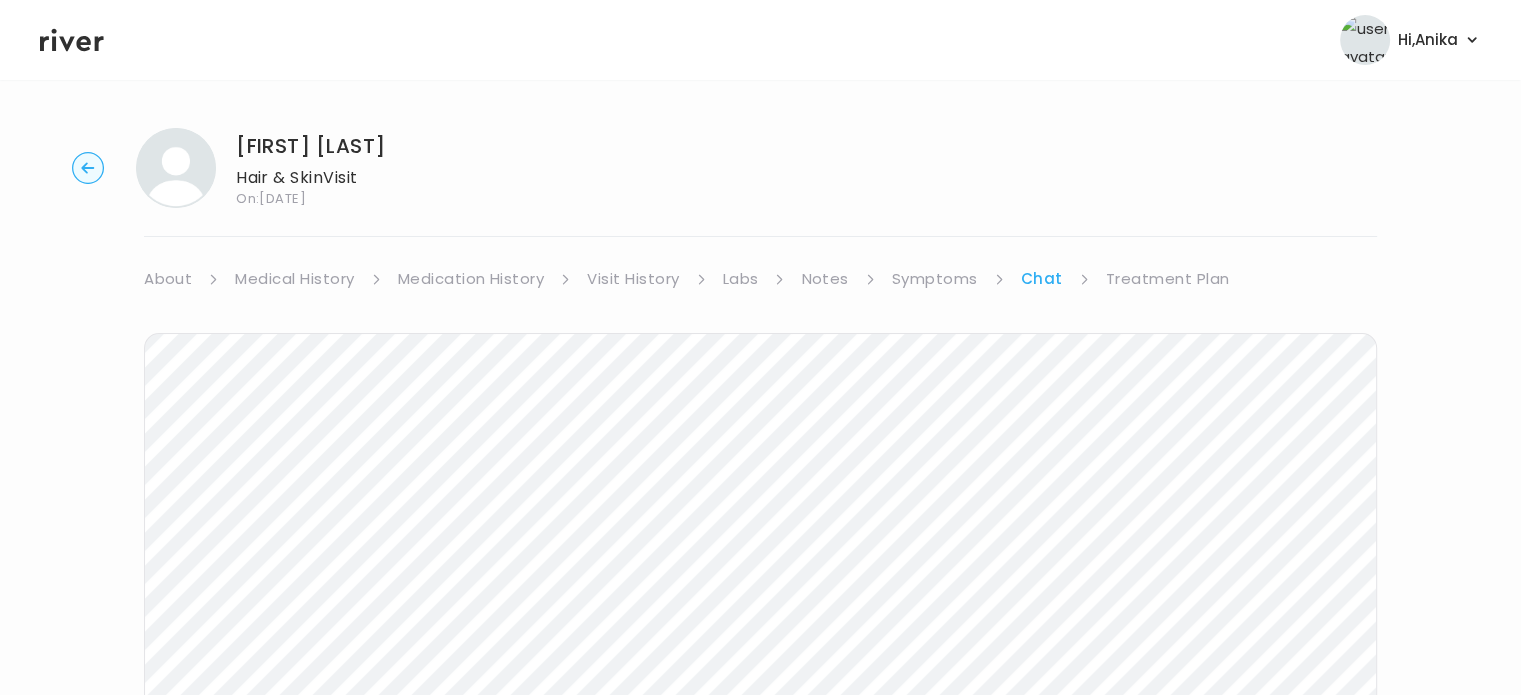 scroll, scrollTop: 0, scrollLeft: 0, axis: both 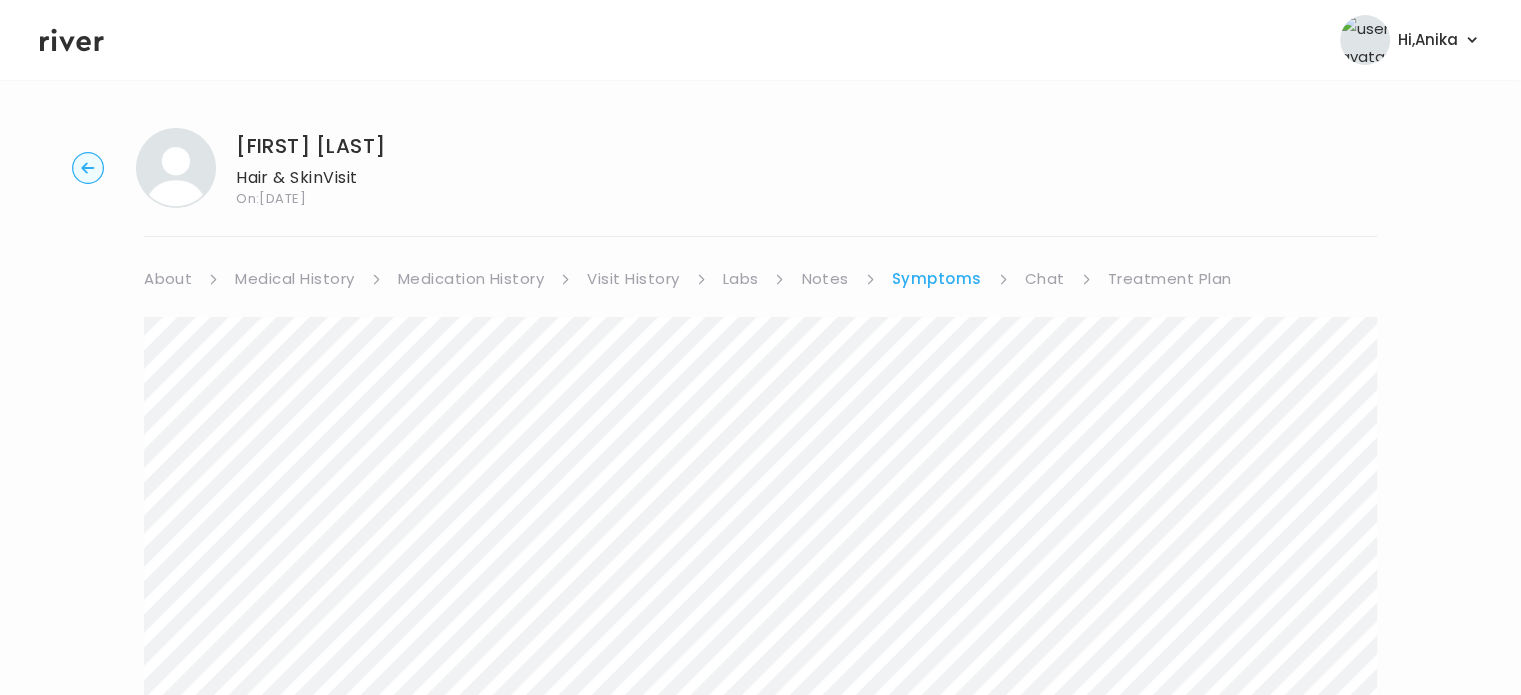 click on "Chat" at bounding box center (1045, 279) 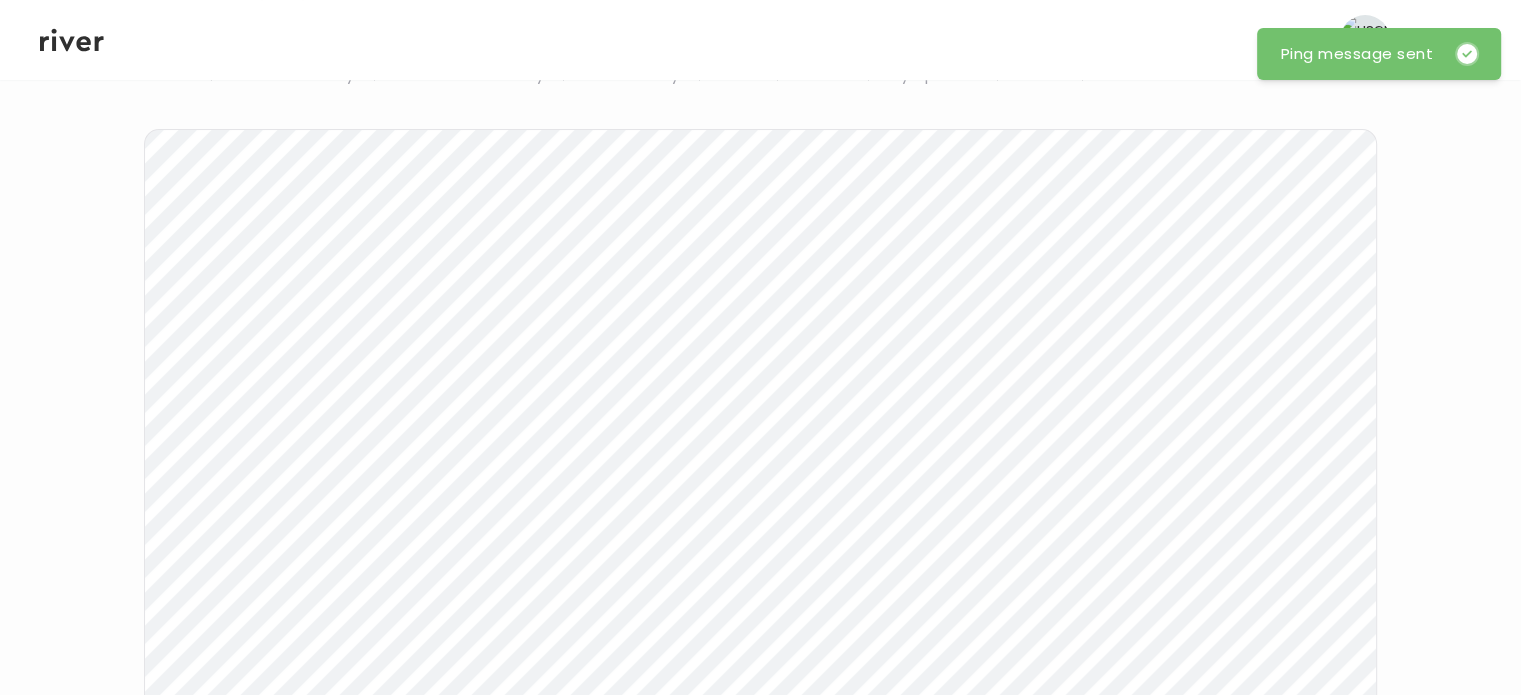 scroll, scrollTop: 0, scrollLeft: 0, axis: both 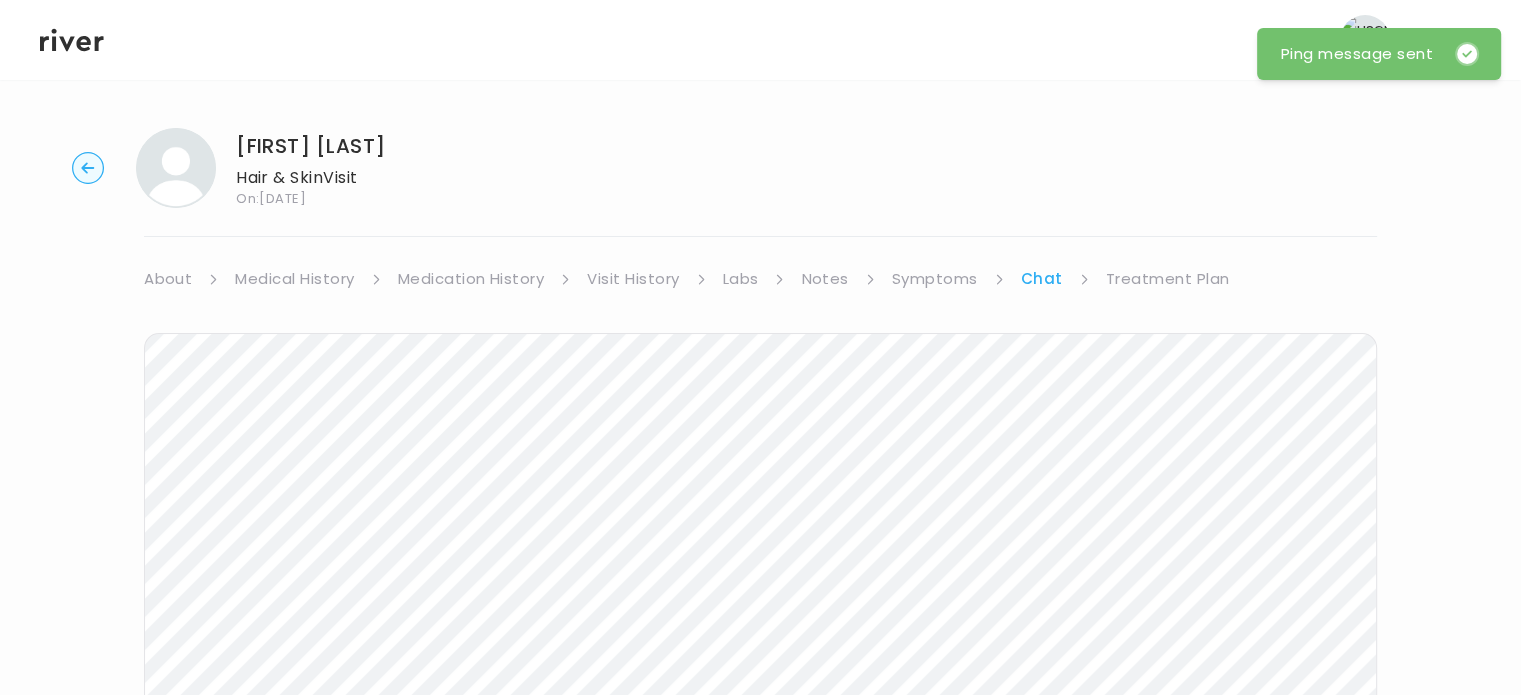 click 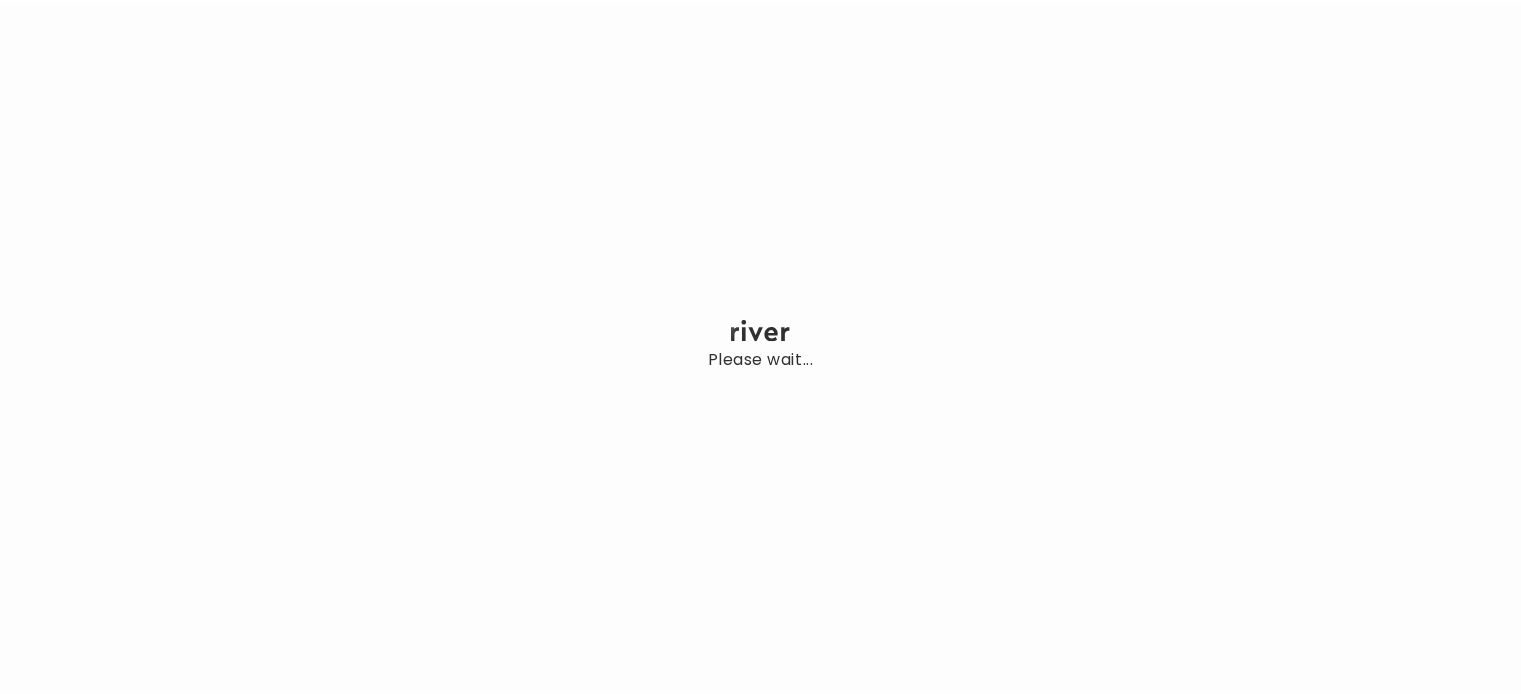 scroll, scrollTop: 0, scrollLeft: 0, axis: both 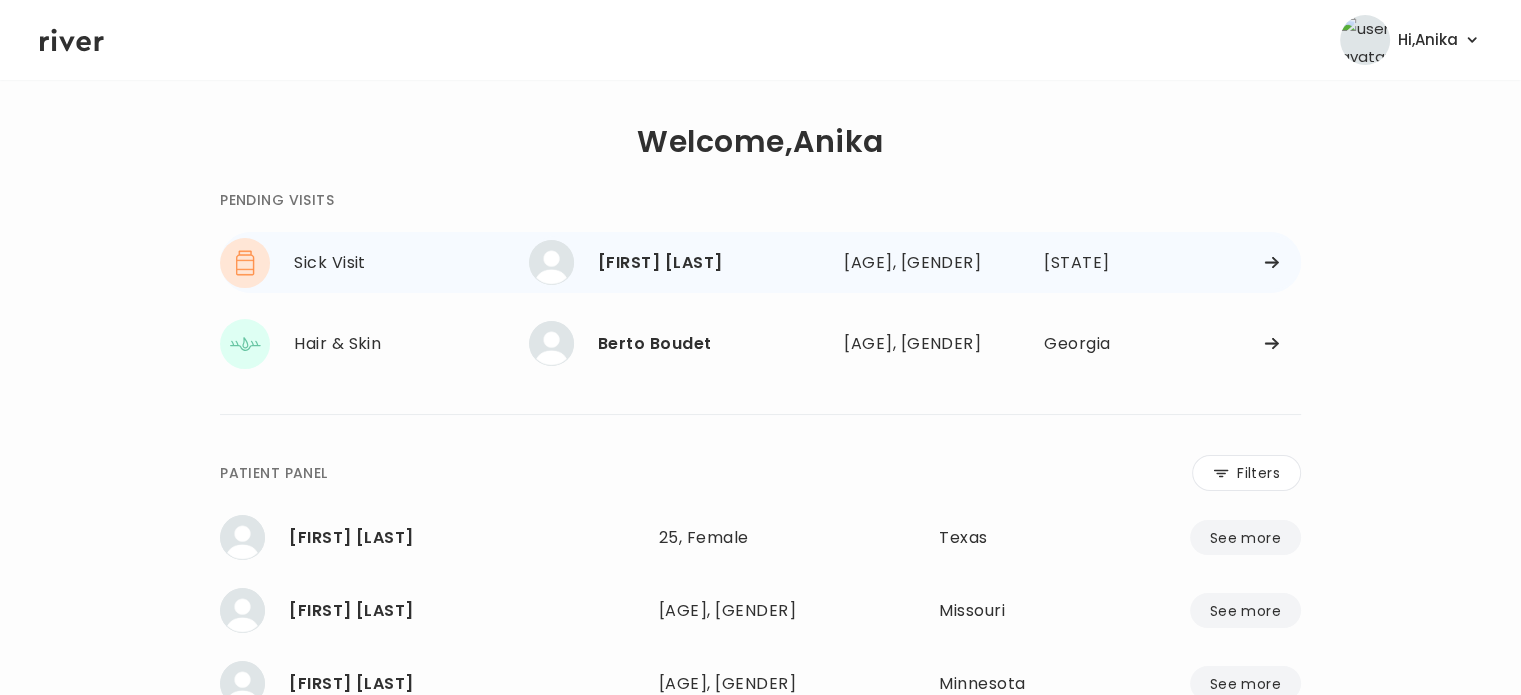 click on "[FIRST] [LAST]   [AGE], [GENDER] See more" at bounding box center [678, 262] 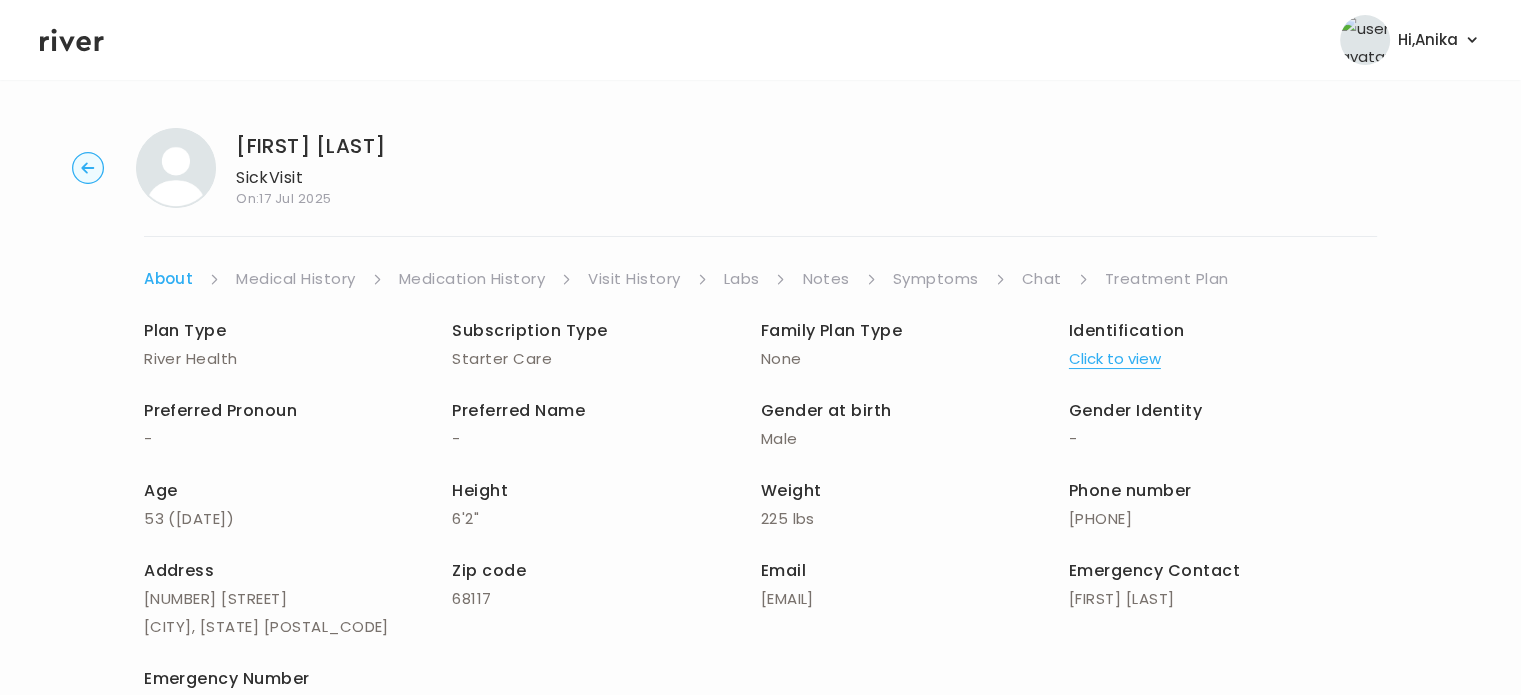 click on "Click to view" at bounding box center [1115, 359] 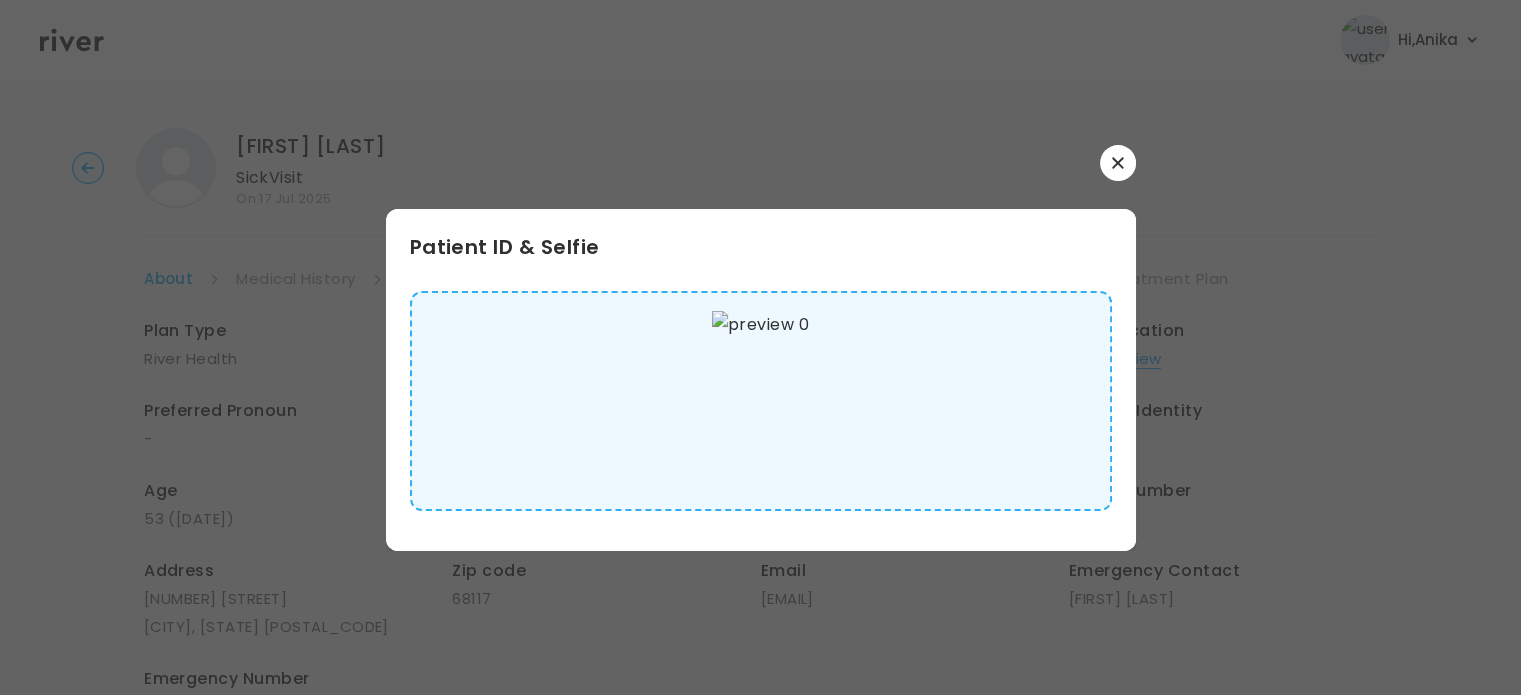 click 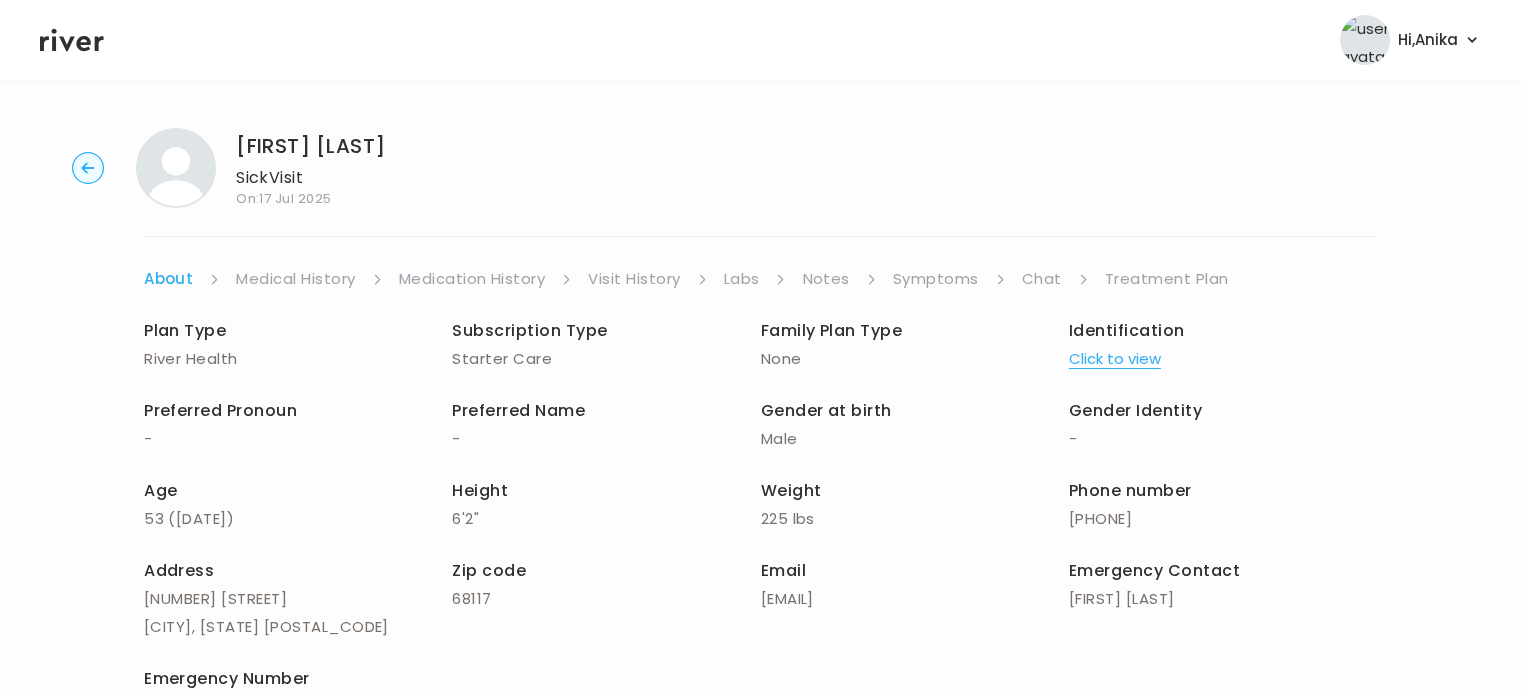 click on "Symptoms" at bounding box center (936, 279) 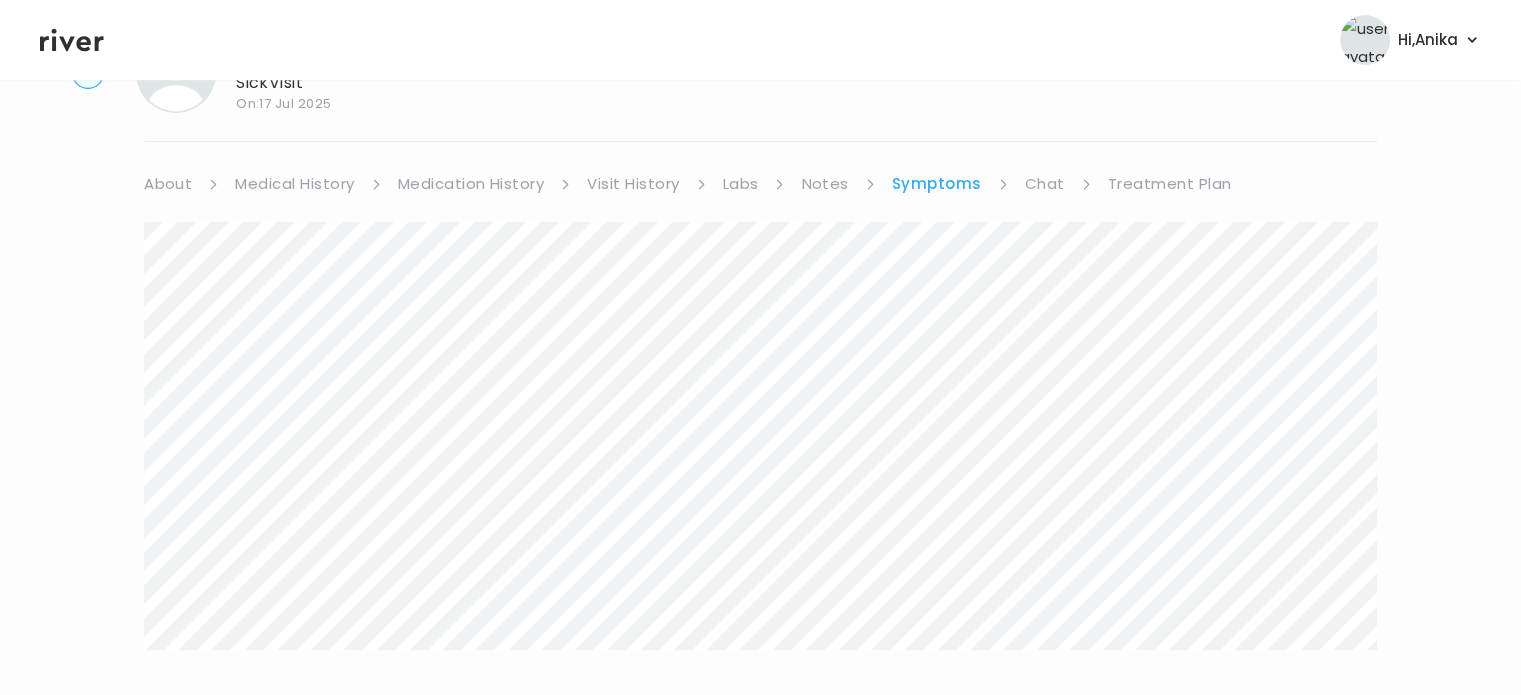scroll, scrollTop: 145, scrollLeft: 0, axis: vertical 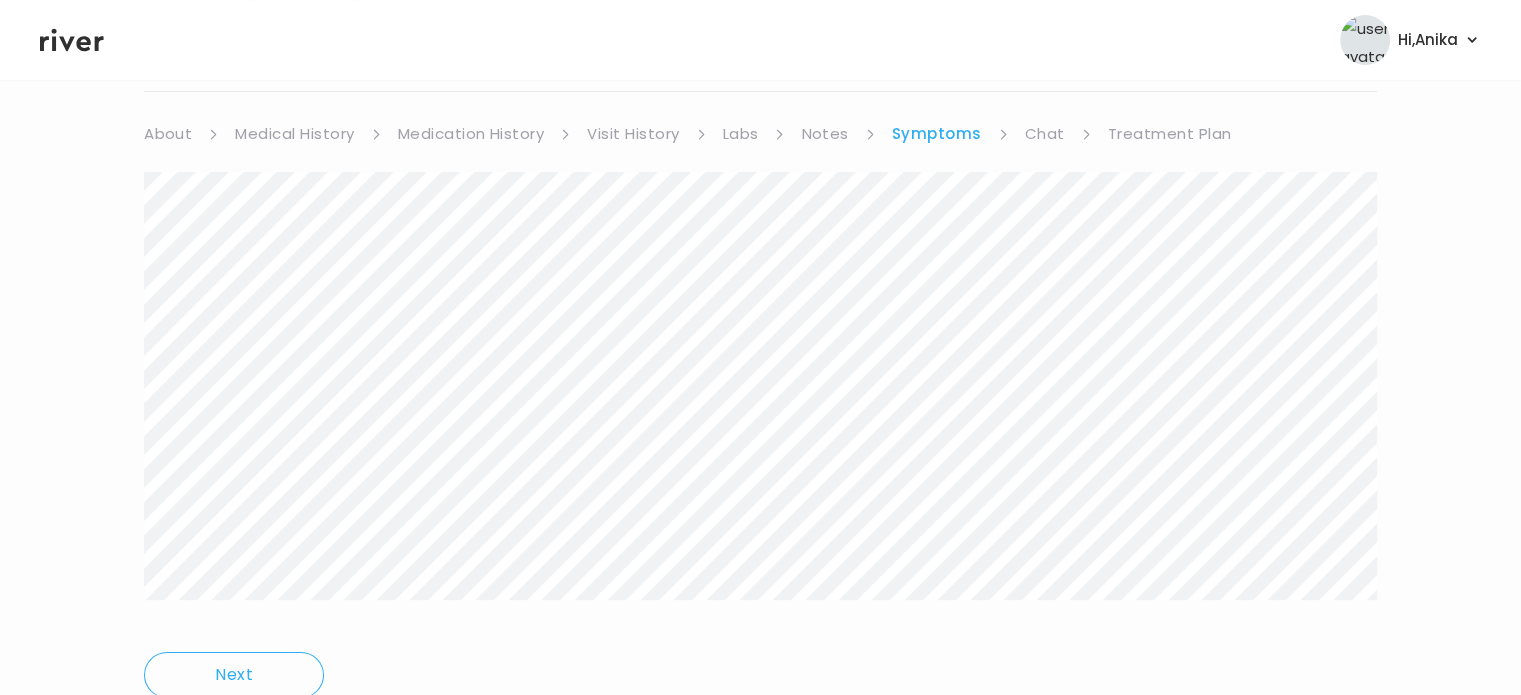 click on "Chat" at bounding box center [1045, 134] 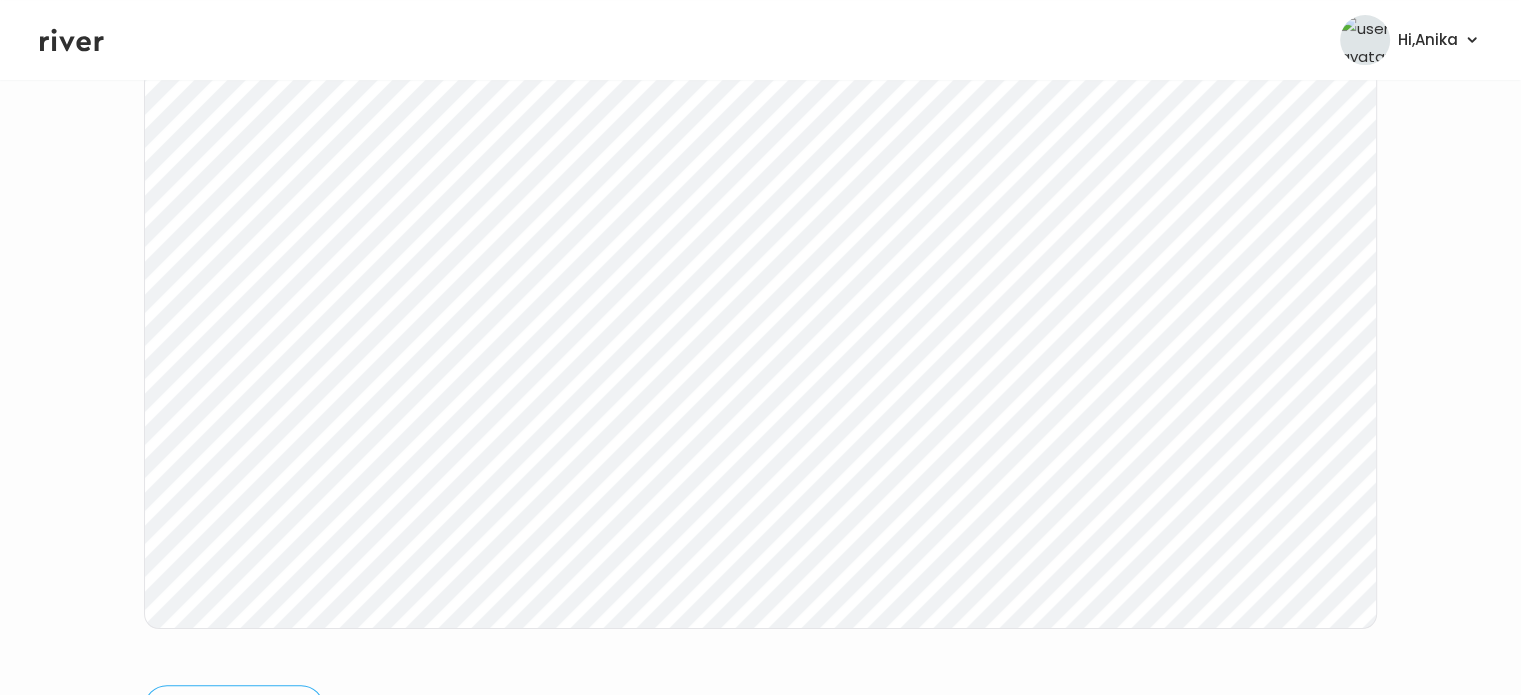 scroll, scrollTop: 415, scrollLeft: 0, axis: vertical 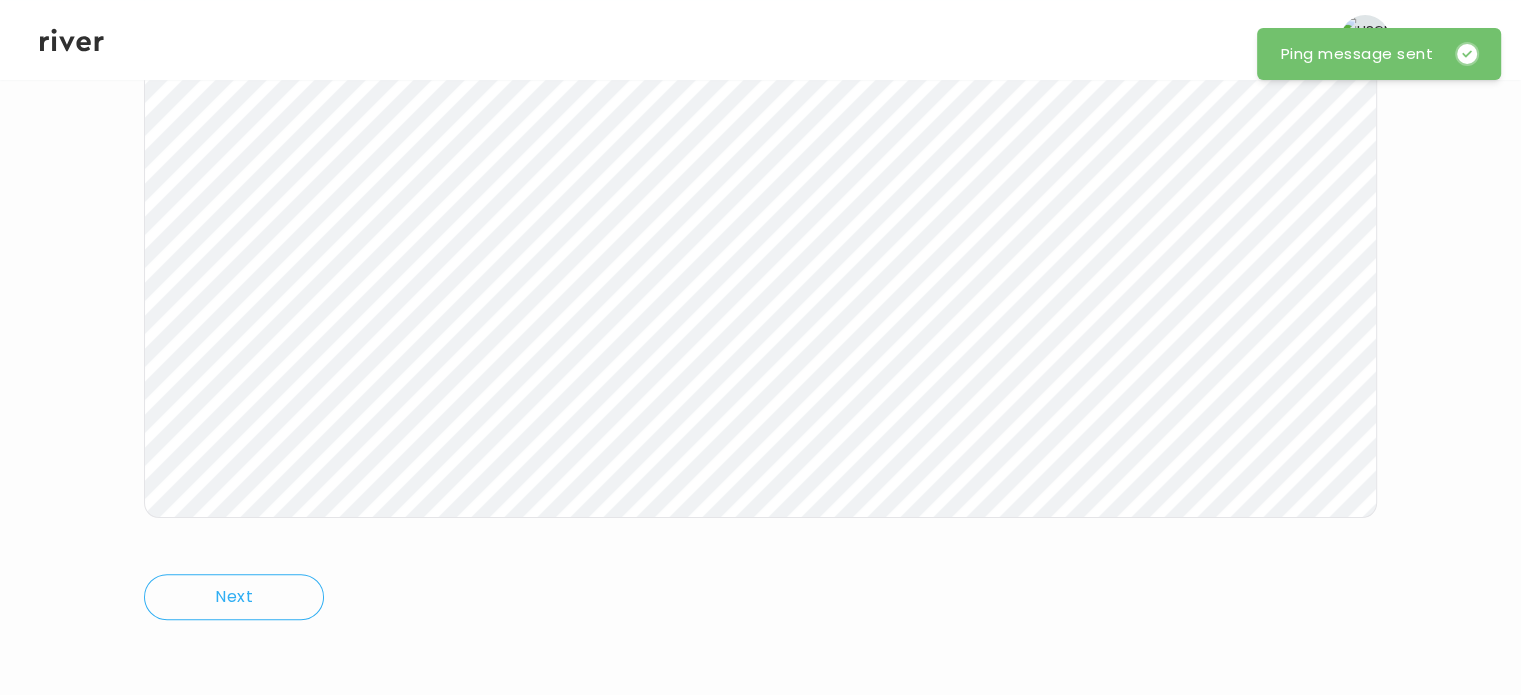click 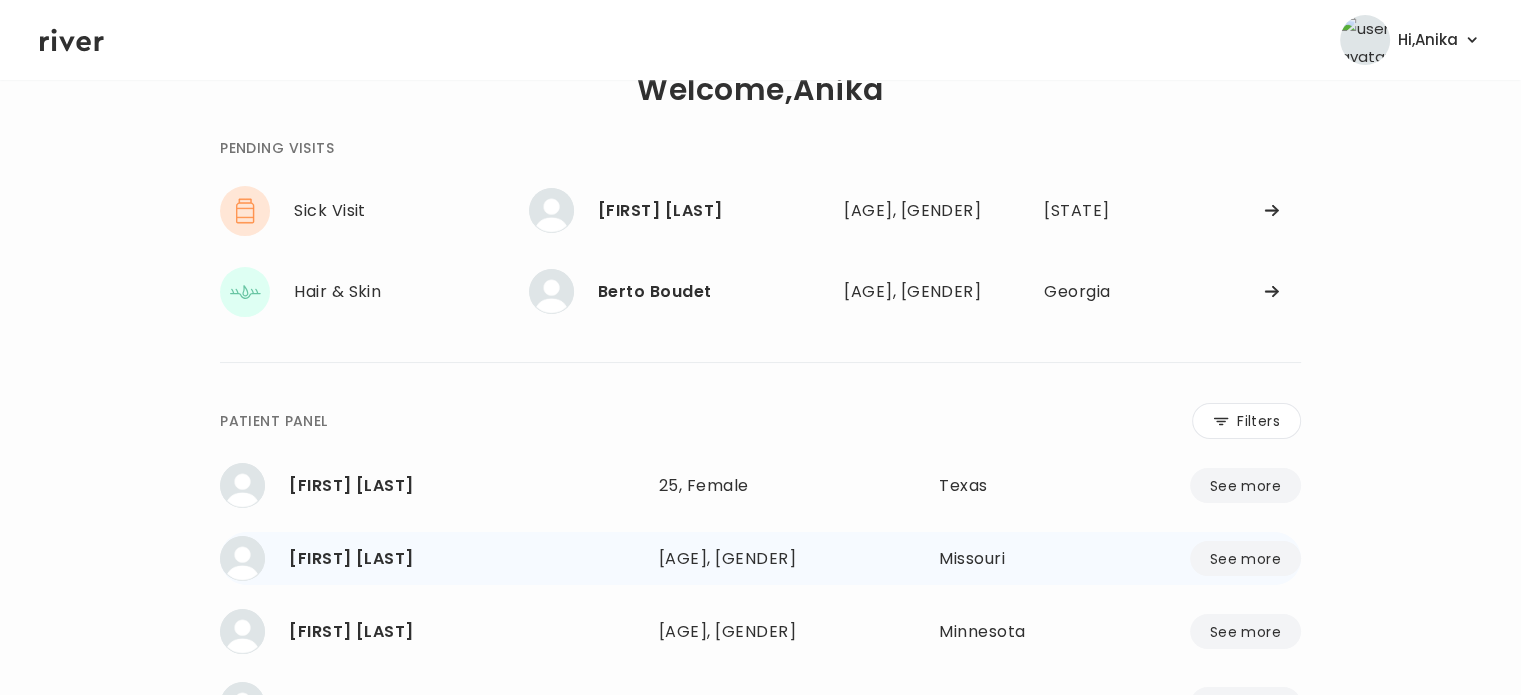 scroll, scrollTop: 0, scrollLeft: 0, axis: both 